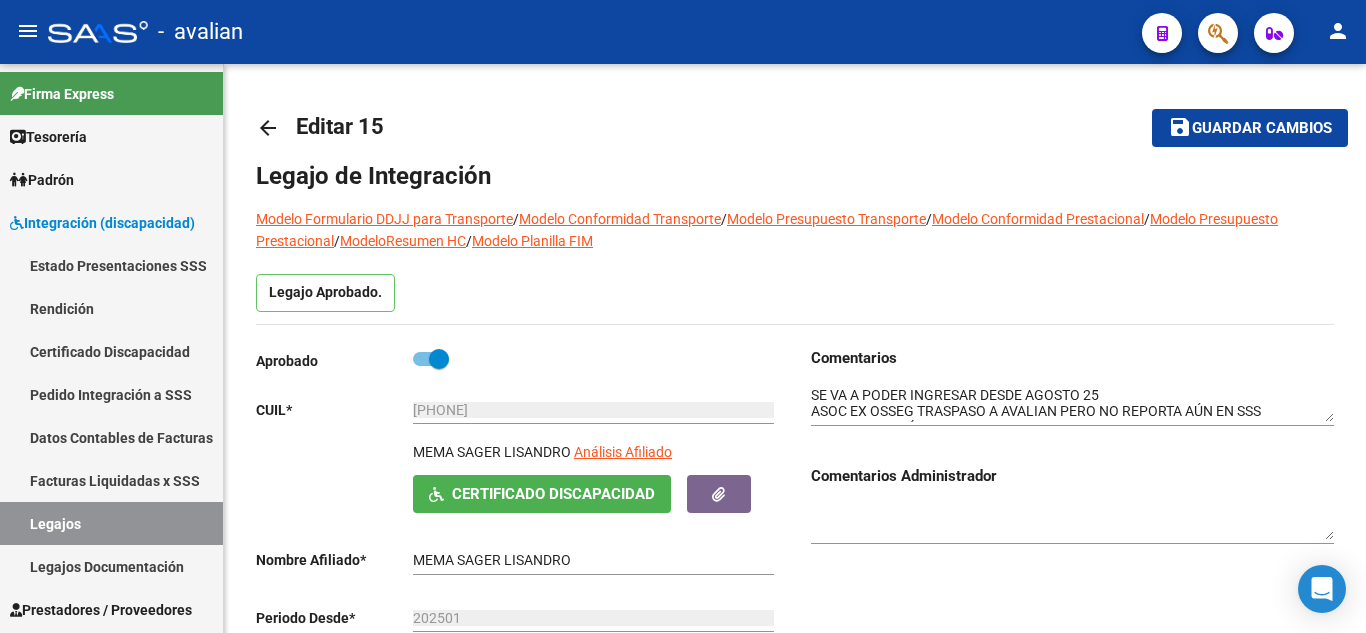 scroll, scrollTop: 0, scrollLeft: 0, axis: both 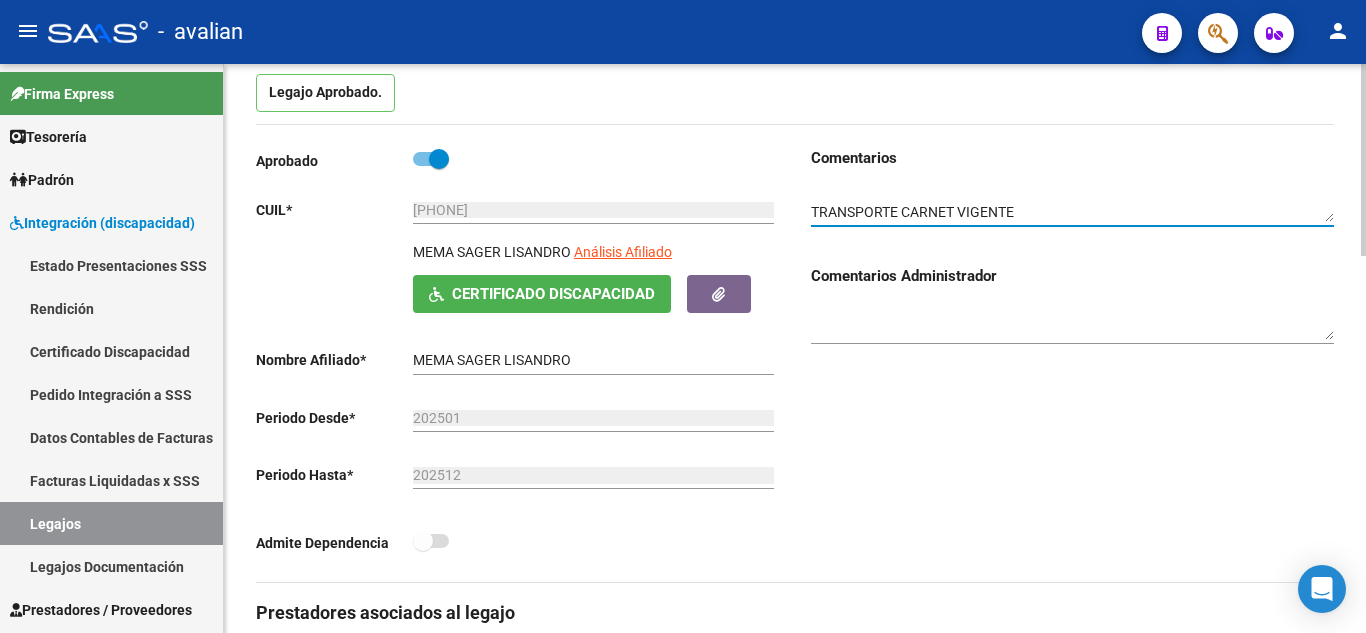 drag, startPoint x: 822, startPoint y: 188, endPoint x: 1270, endPoint y: 211, distance: 448.59003 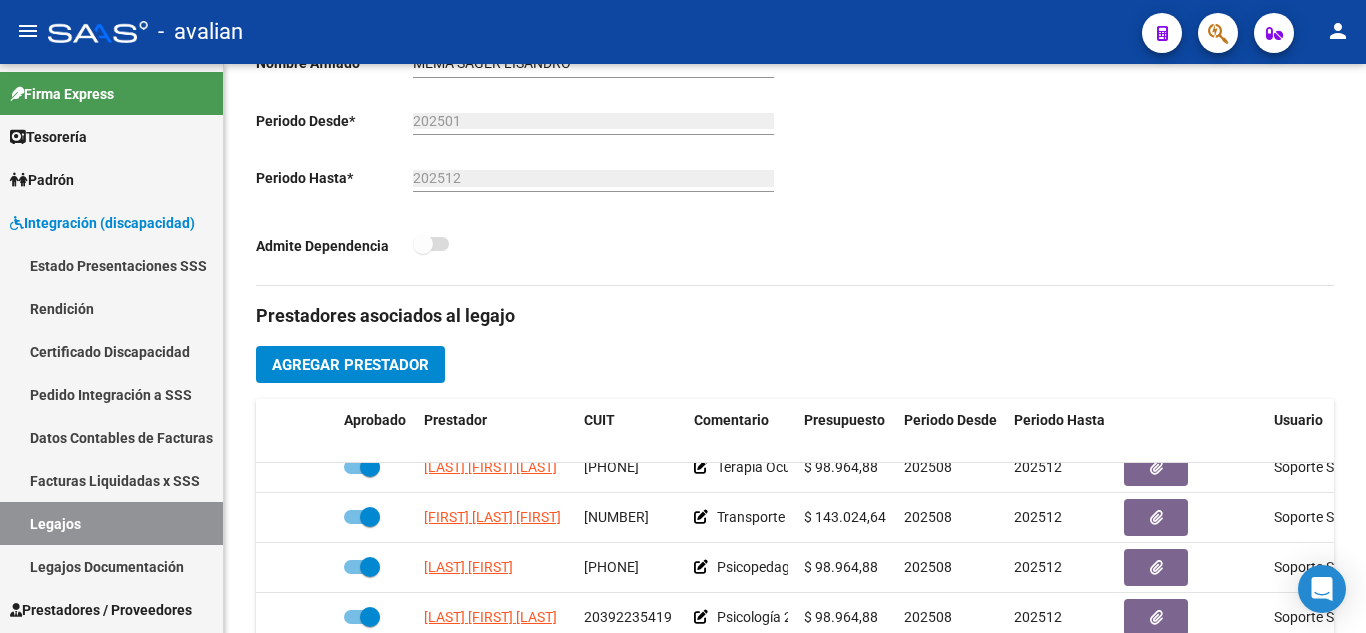 scroll, scrollTop: 500, scrollLeft: 0, axis: vertical 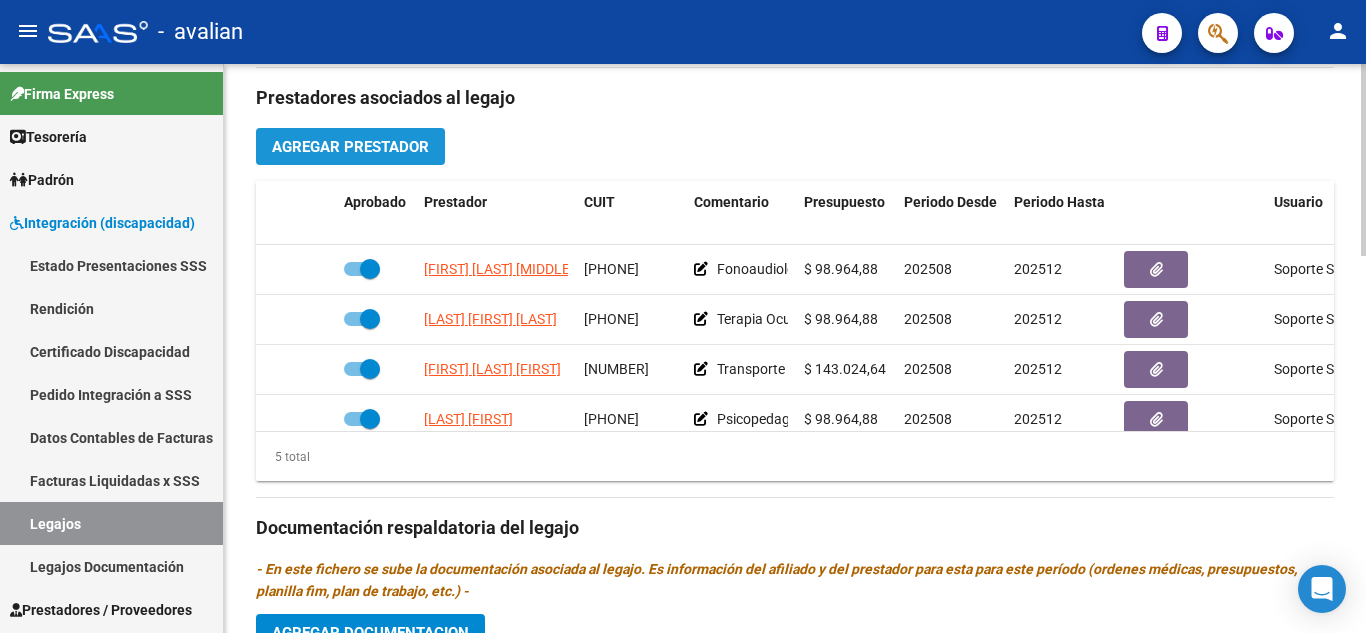 click on "Agregar Prestador" 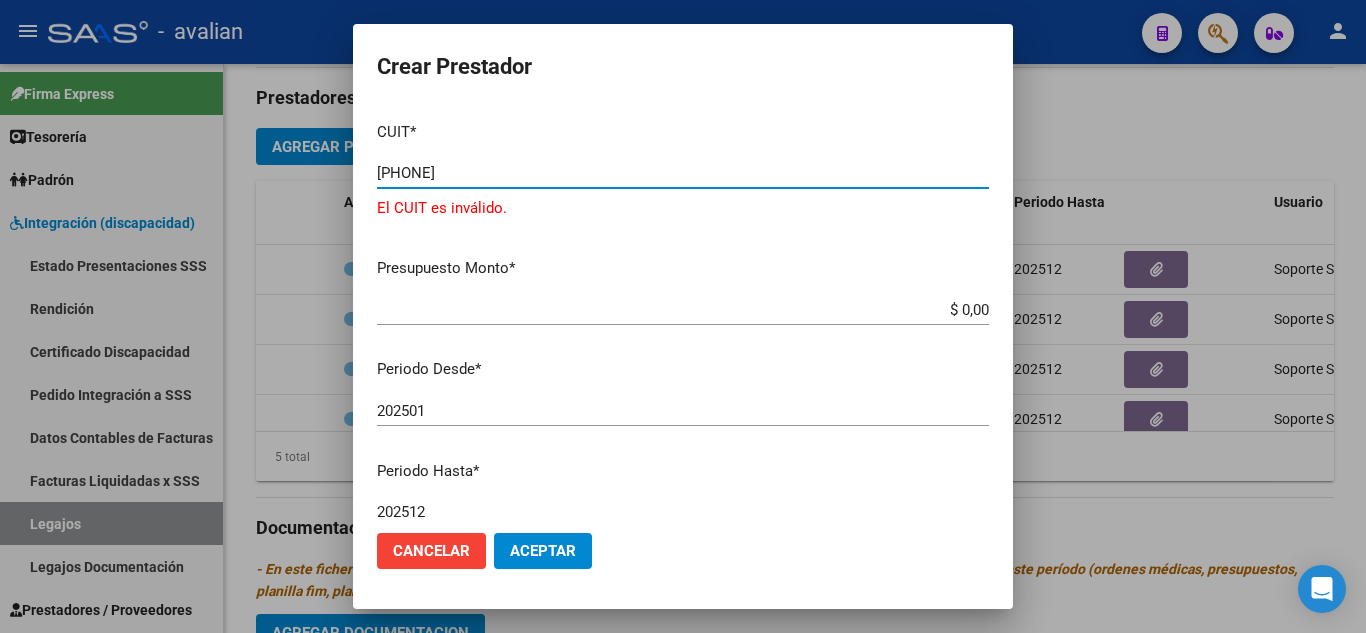 type on "[PHONE]" 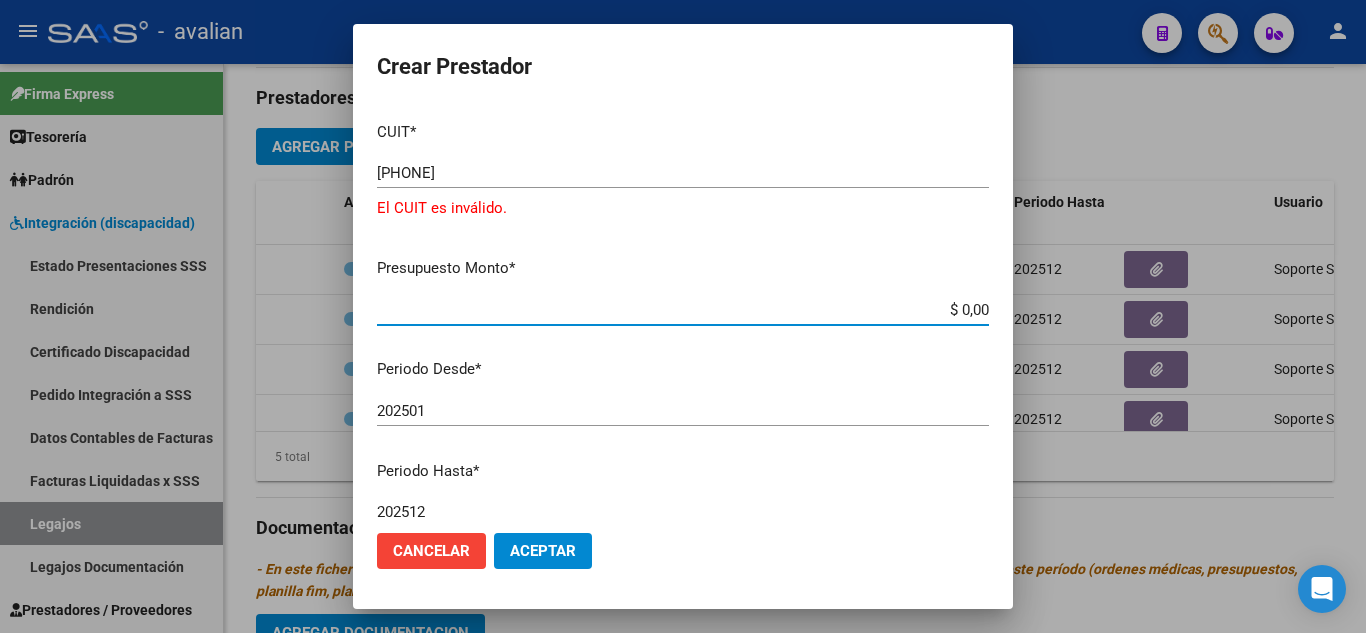 drag, startPoint x: 943, startPoint y: 314, endPoint x: 989, endPoint y: 319, distance: 46.270943 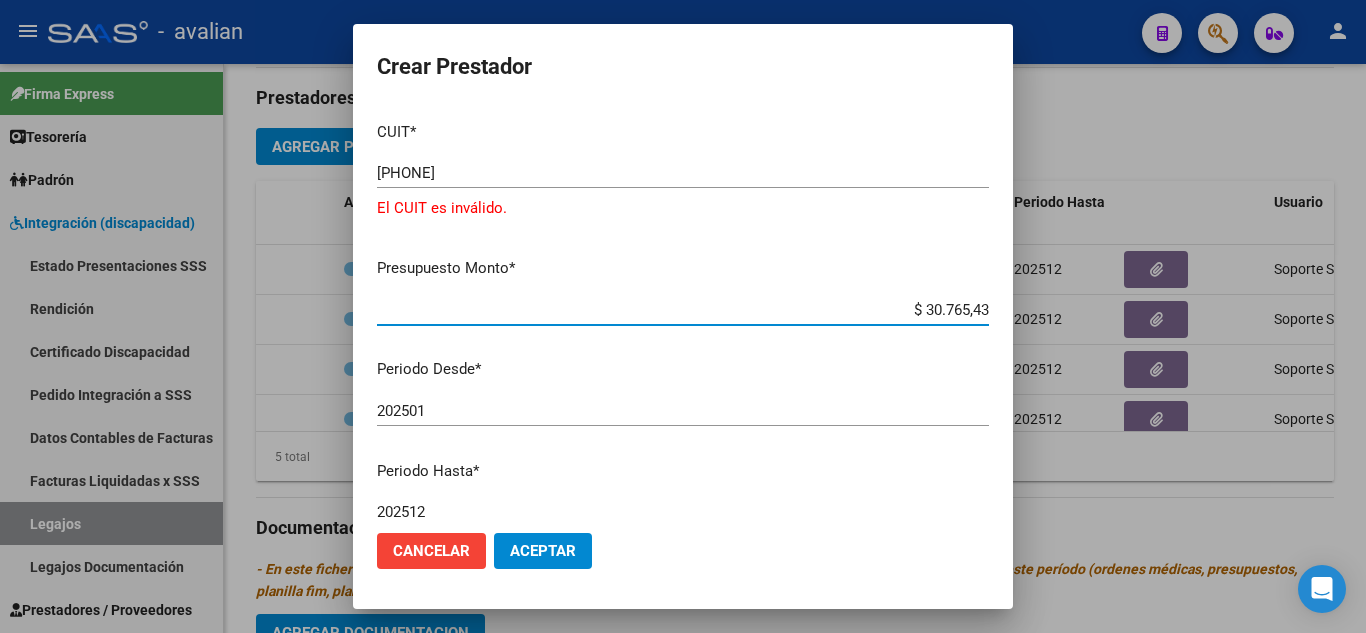 type on "$ 307.654,34" 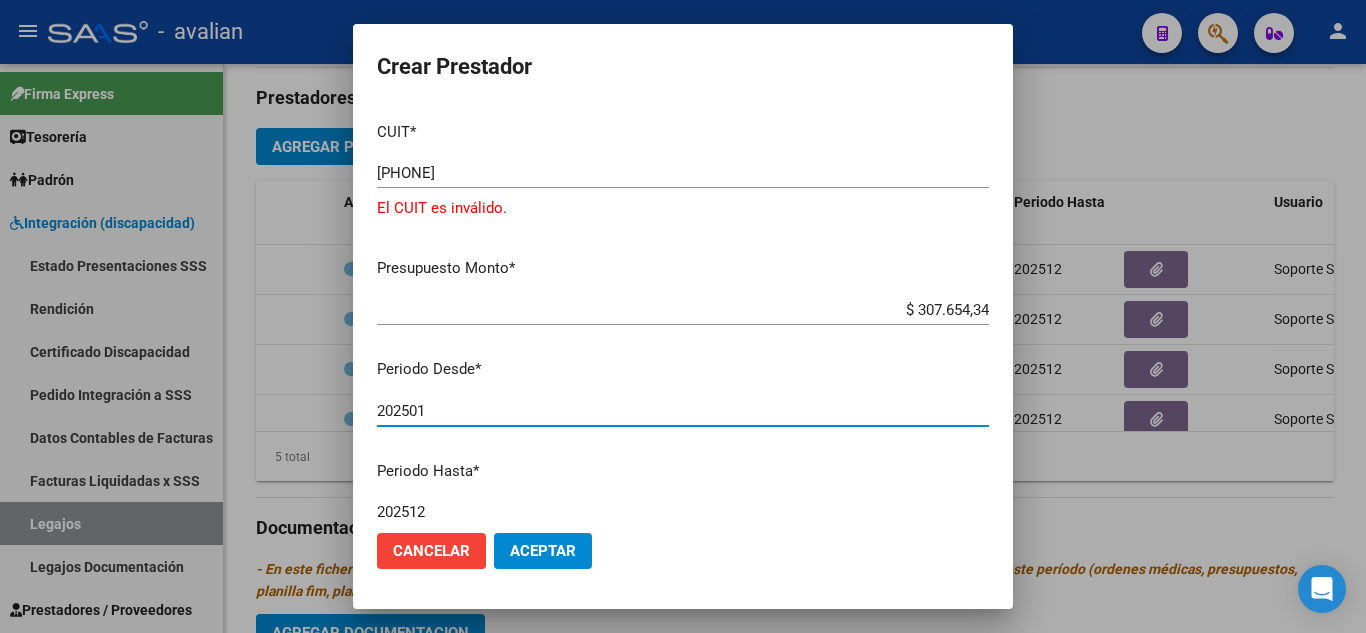 click on "202501" at bounding box center [683, 411] 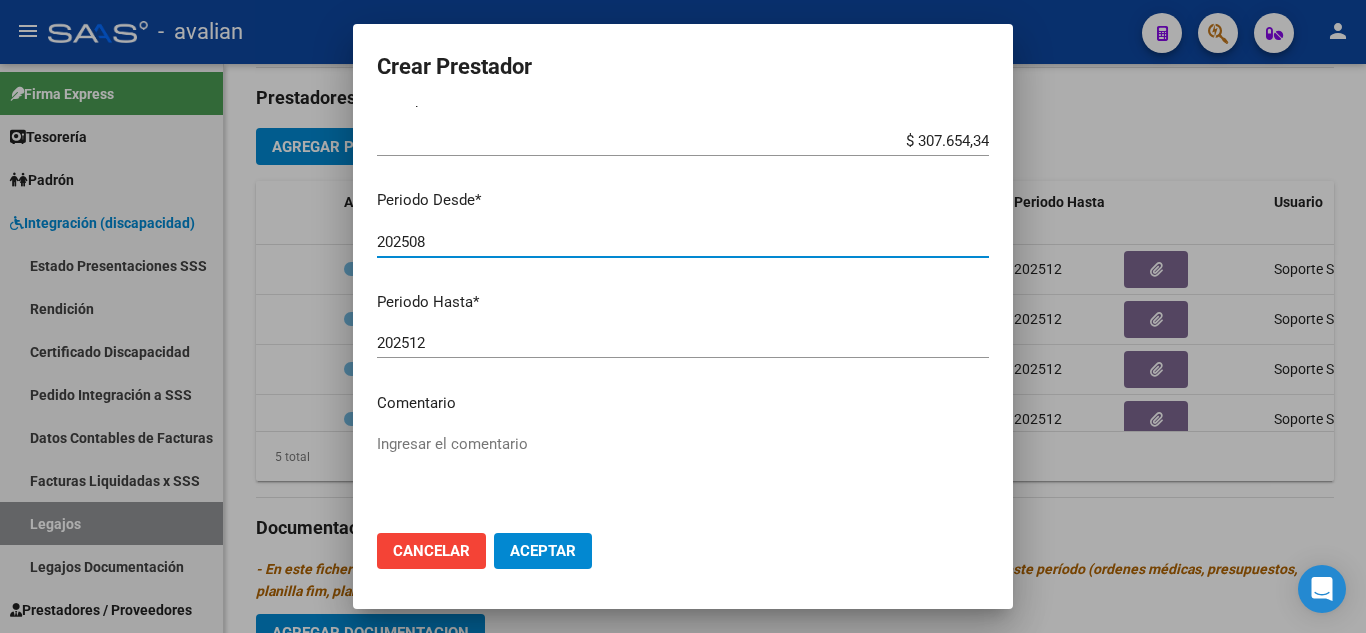 scroll, scrollTop: 200, scrollLeft: 0, axis: vertical 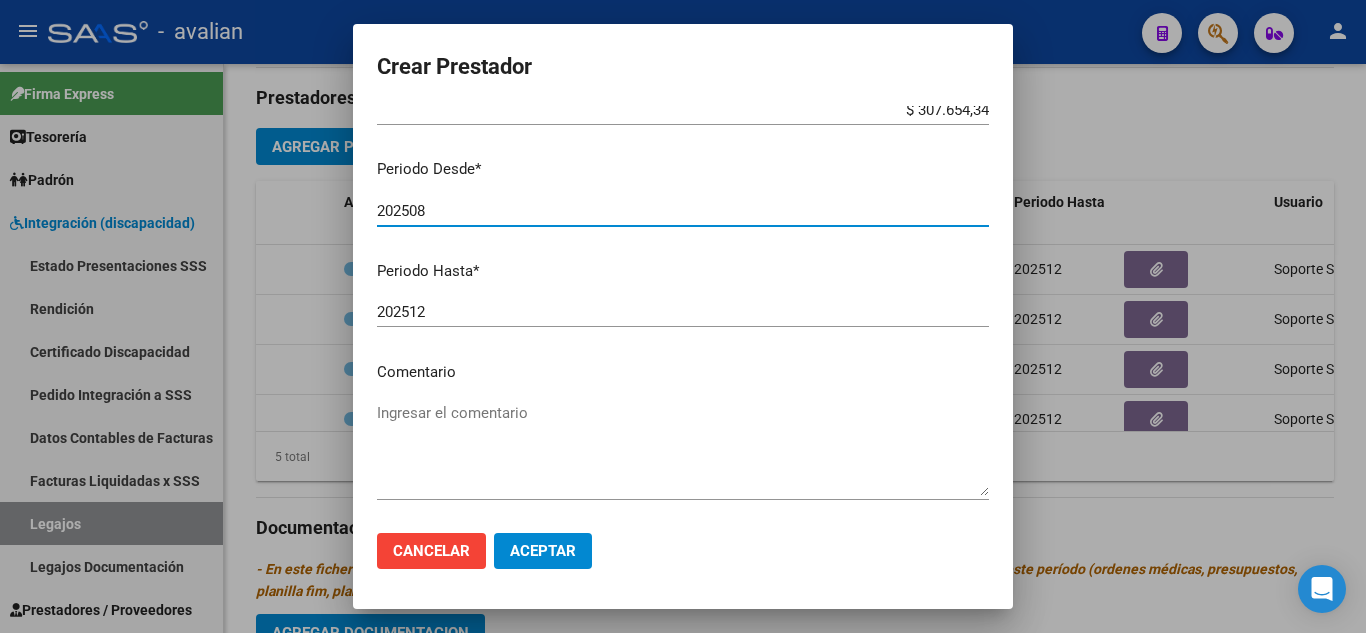 type on "202508" 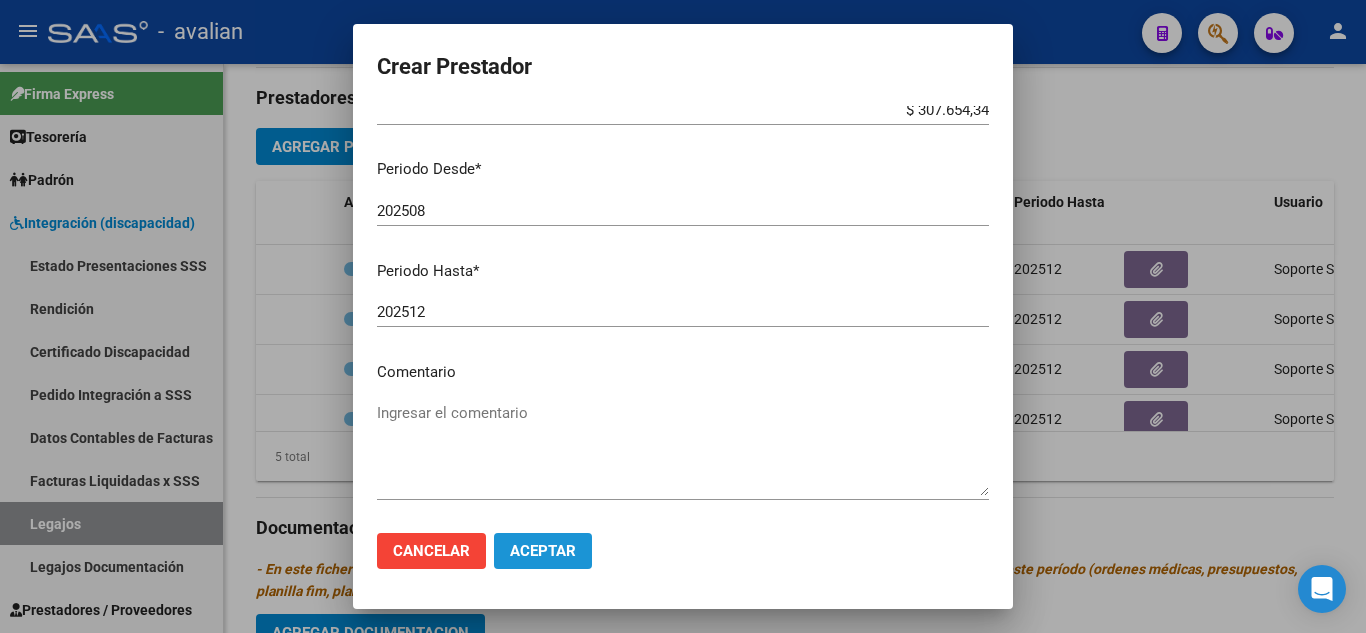 click on "Aceptar" 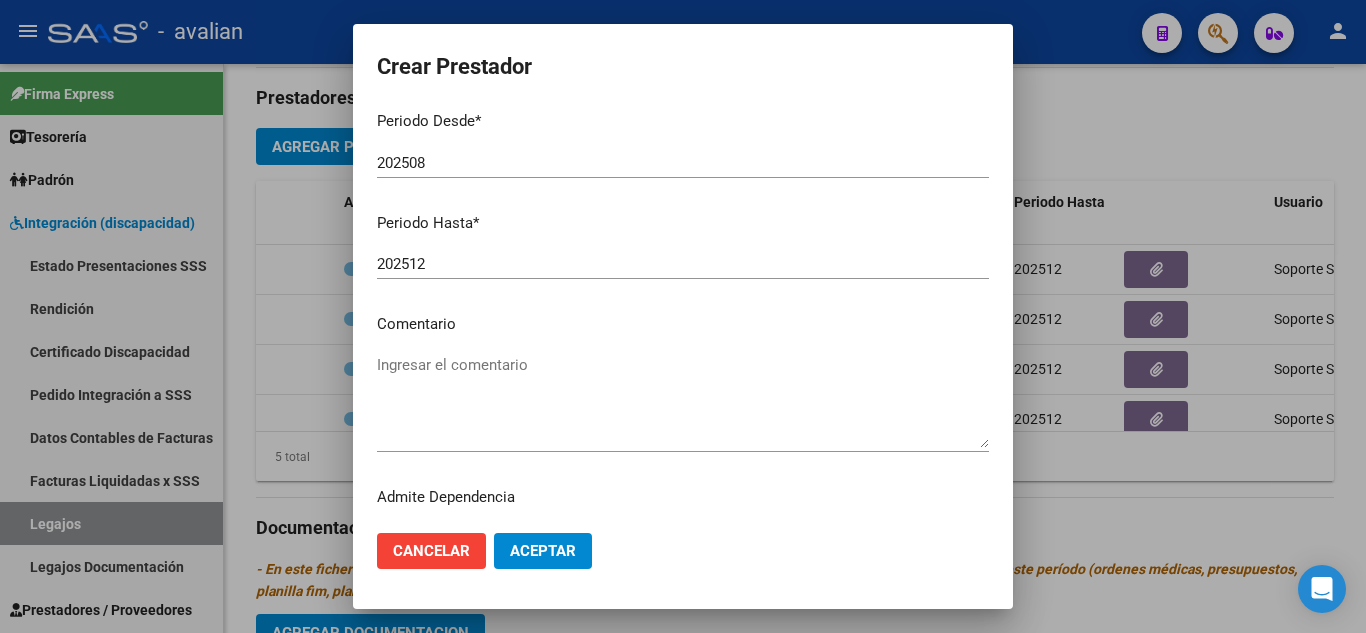 scroll, scrollTop: 287, scrollLeft: 0, axis: vertical 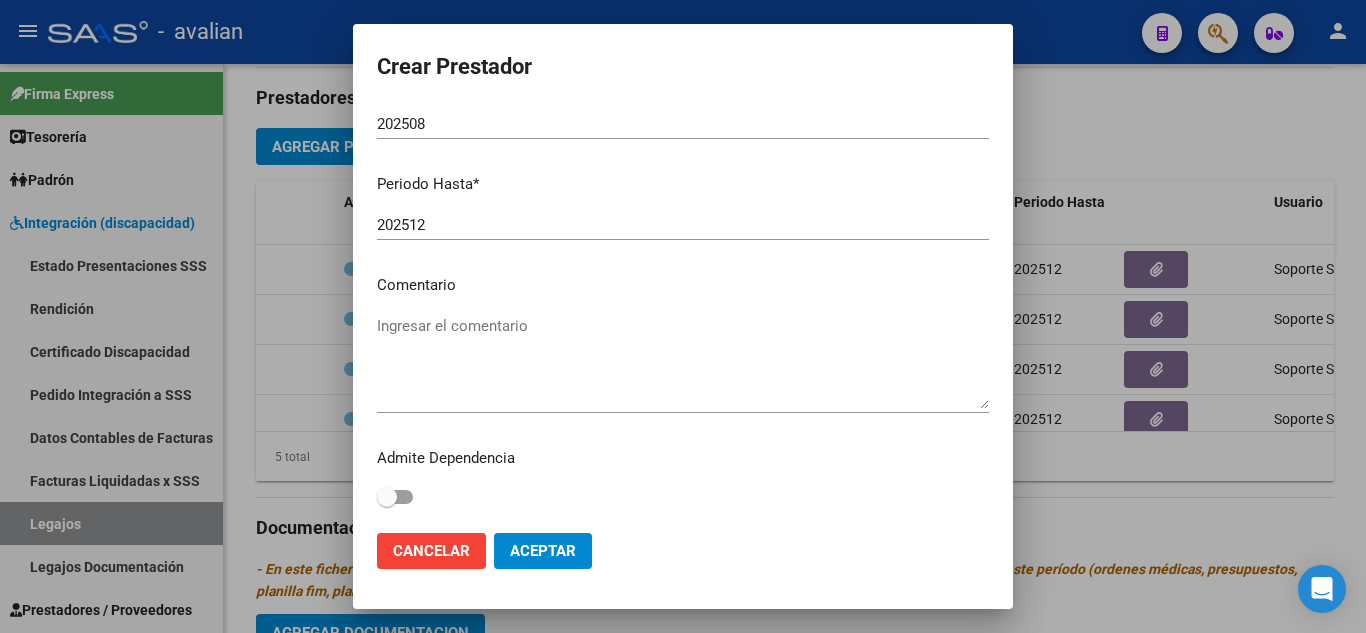 click on "Aceptar" 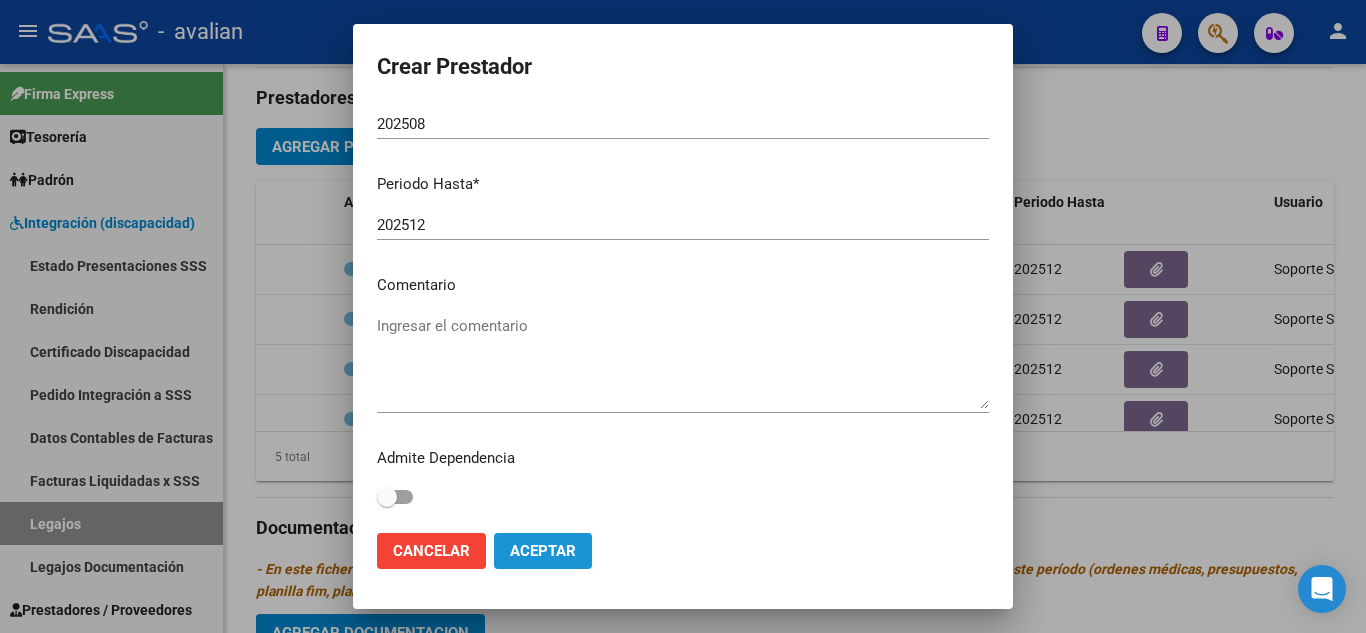 click on "Aceptar" 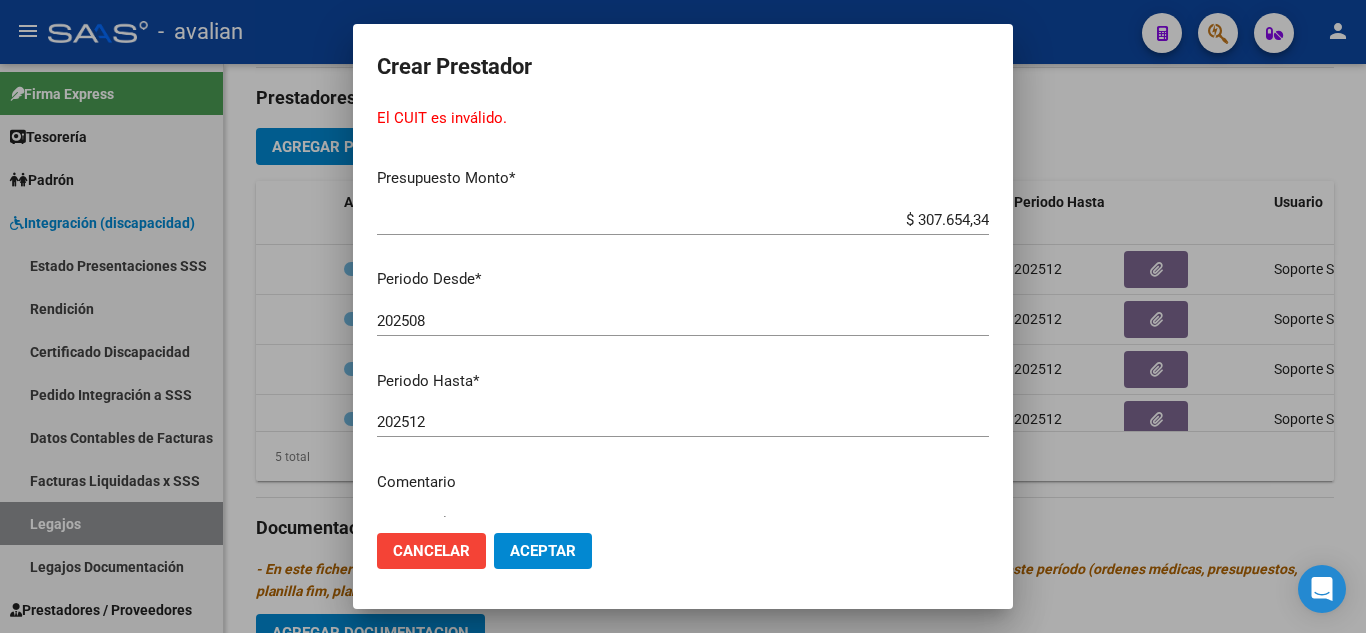 scroll, scrollTop: 0, scrollLeft: 0, axis: both 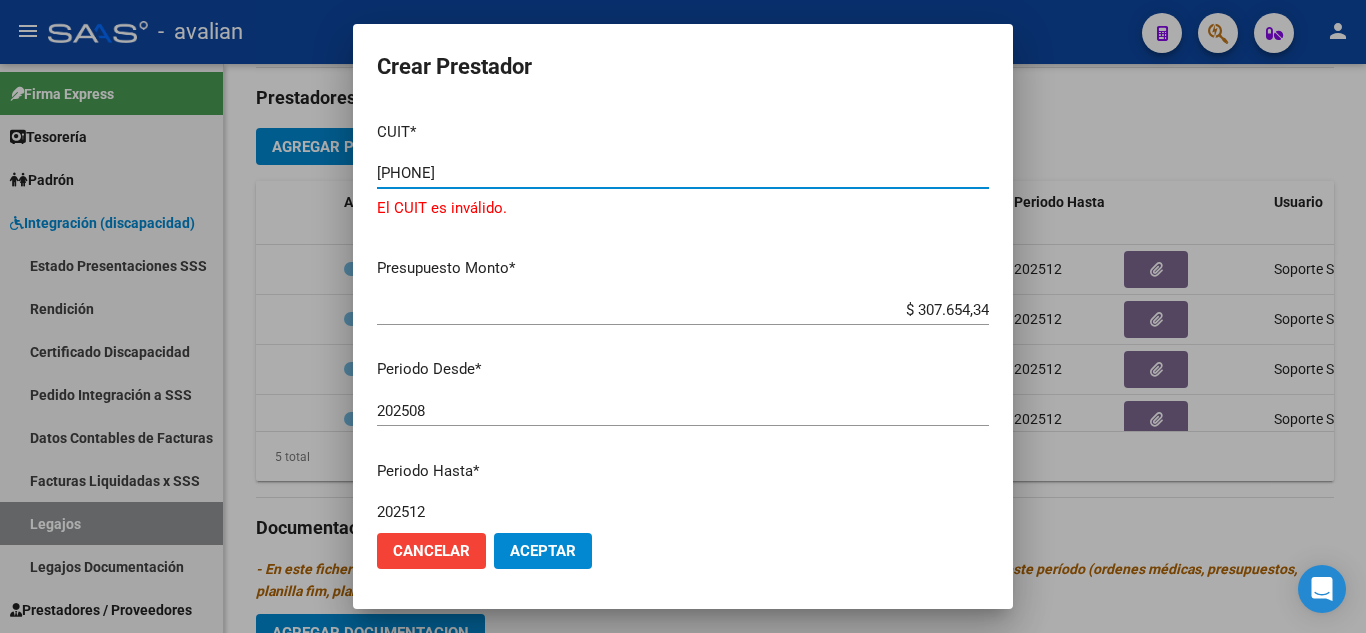 drag, startPoint x: 434, startPoint y: 169, endPoint x: 527, endPoint y: 182, distance: 93.904205 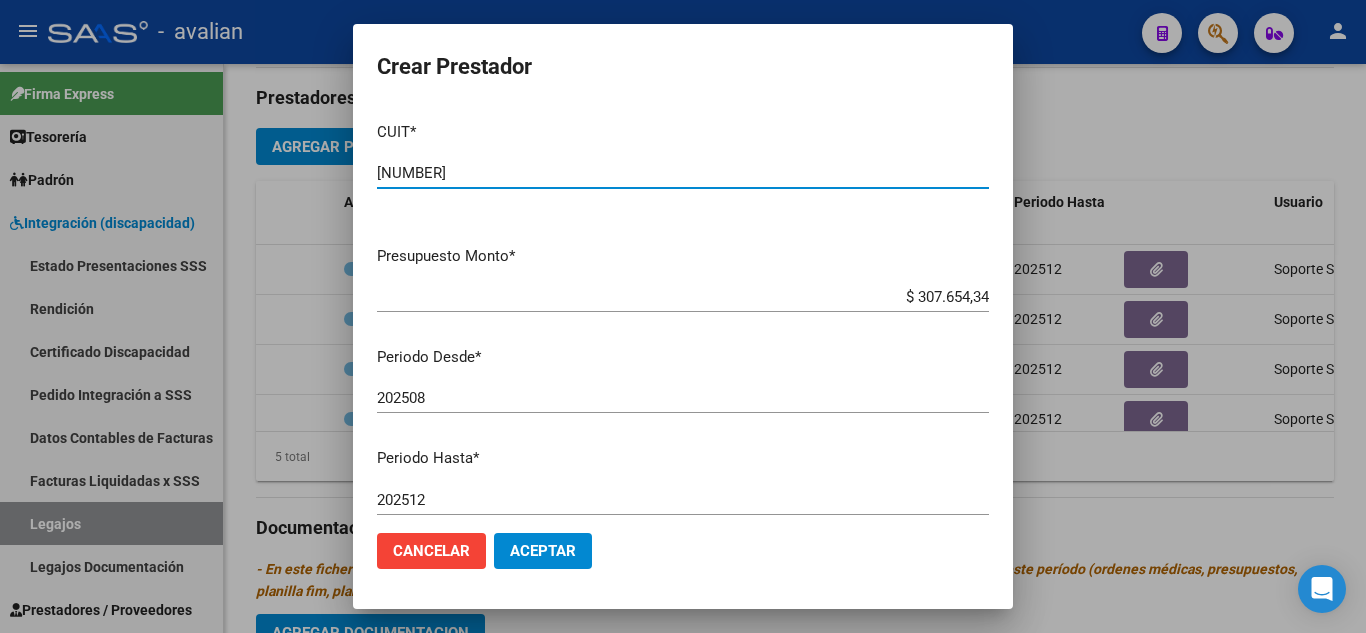 type on "[NUMBER]" 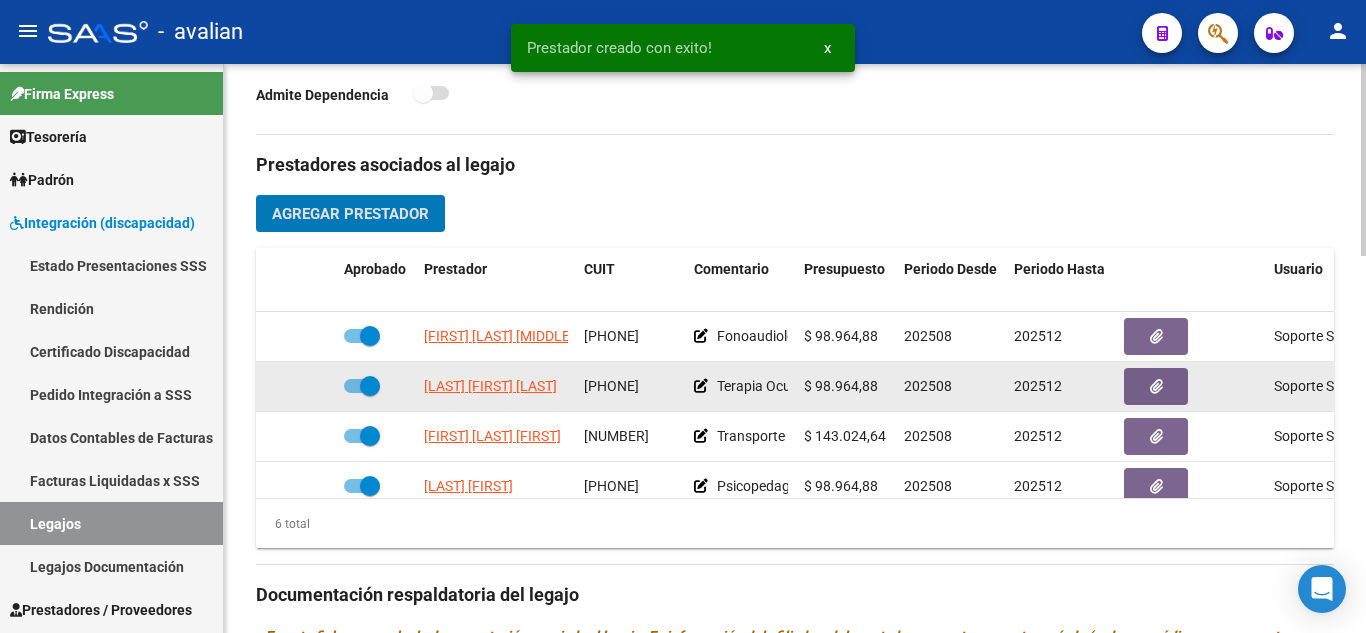 scroll, scrollTop: 615, scrollLeft: 0, axis: vertical 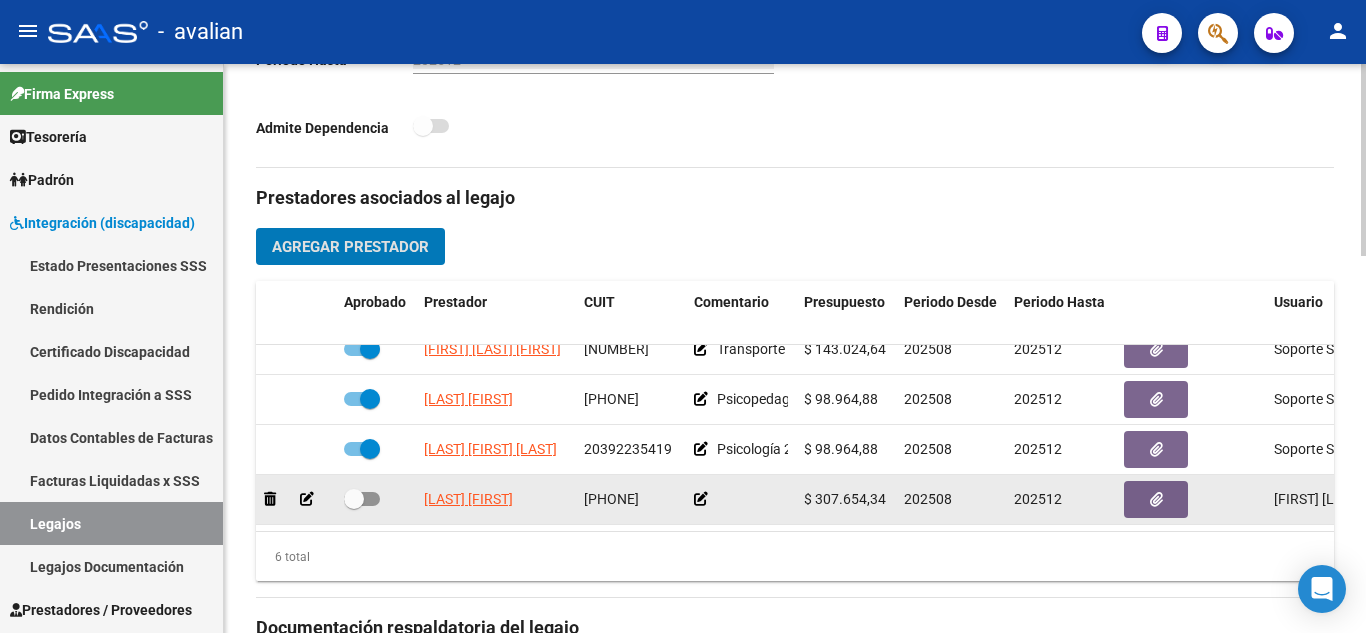 click 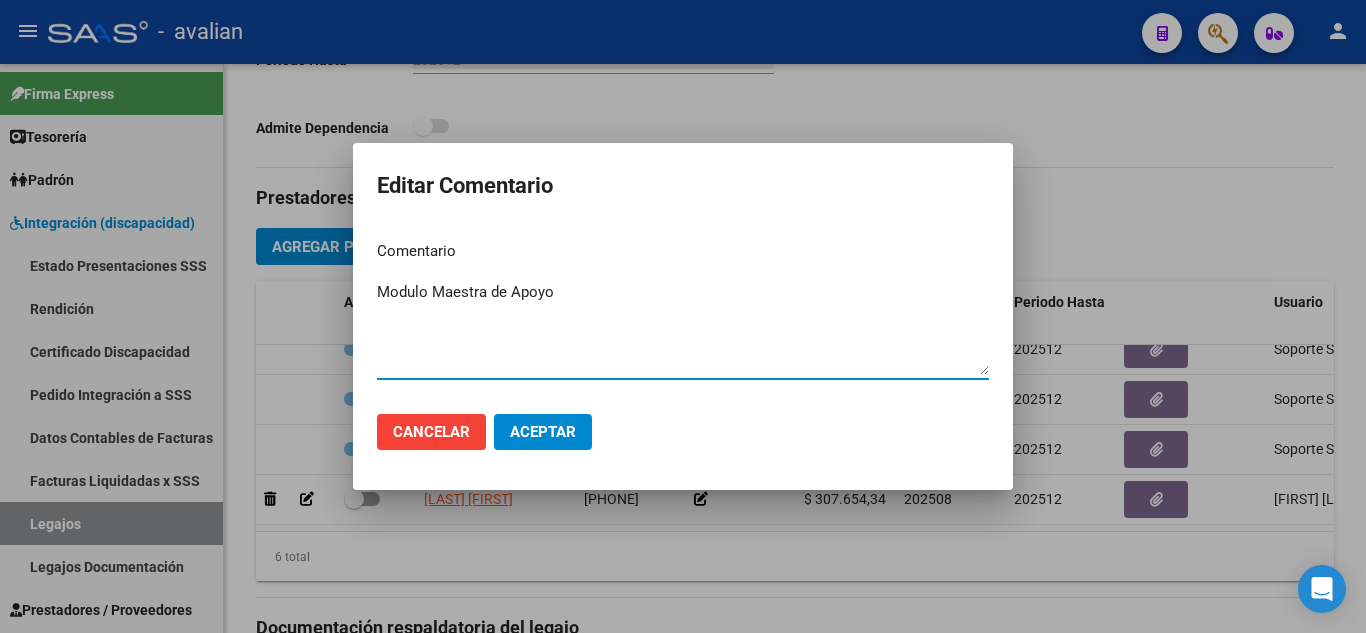 type on "Modulo Maestra de Apoyo" 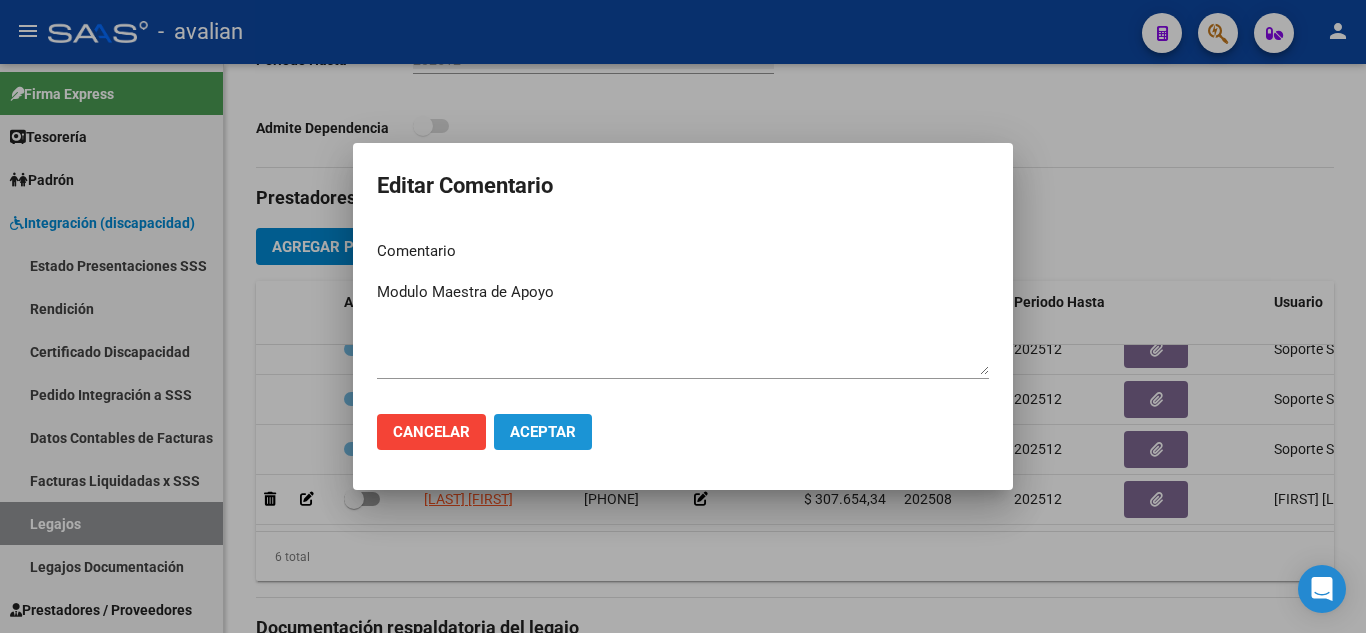 click on "Aceptar" 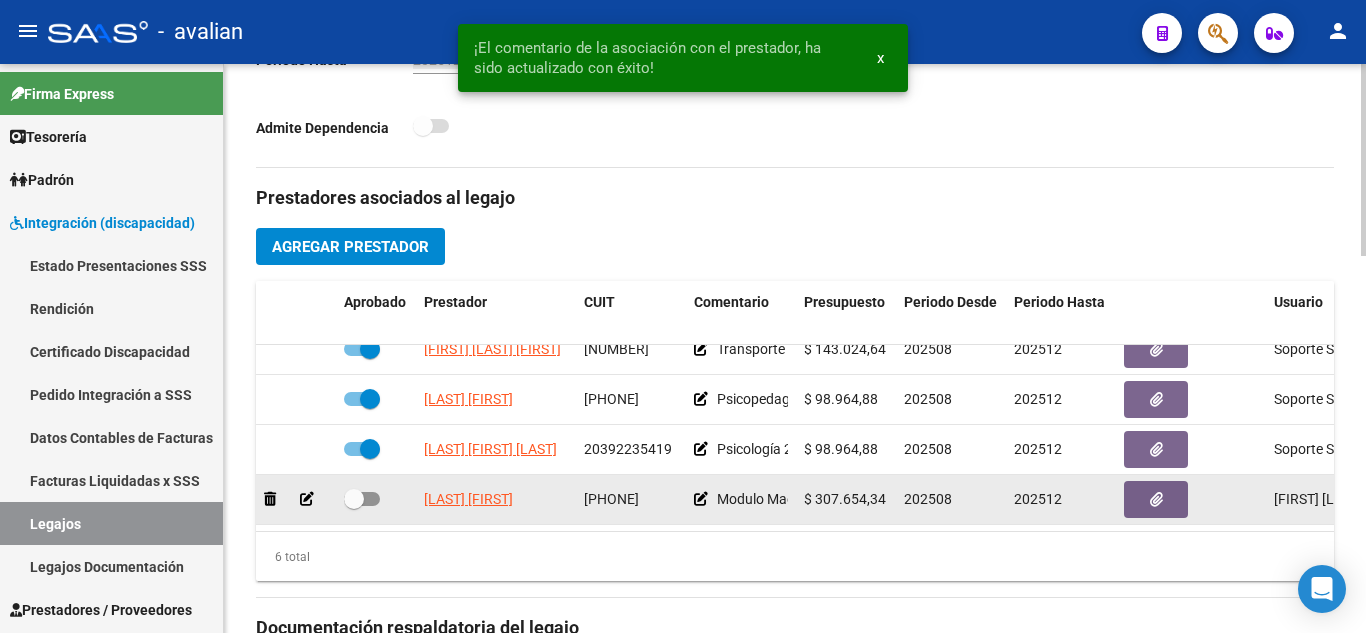 click at bounding box center [354, 499] 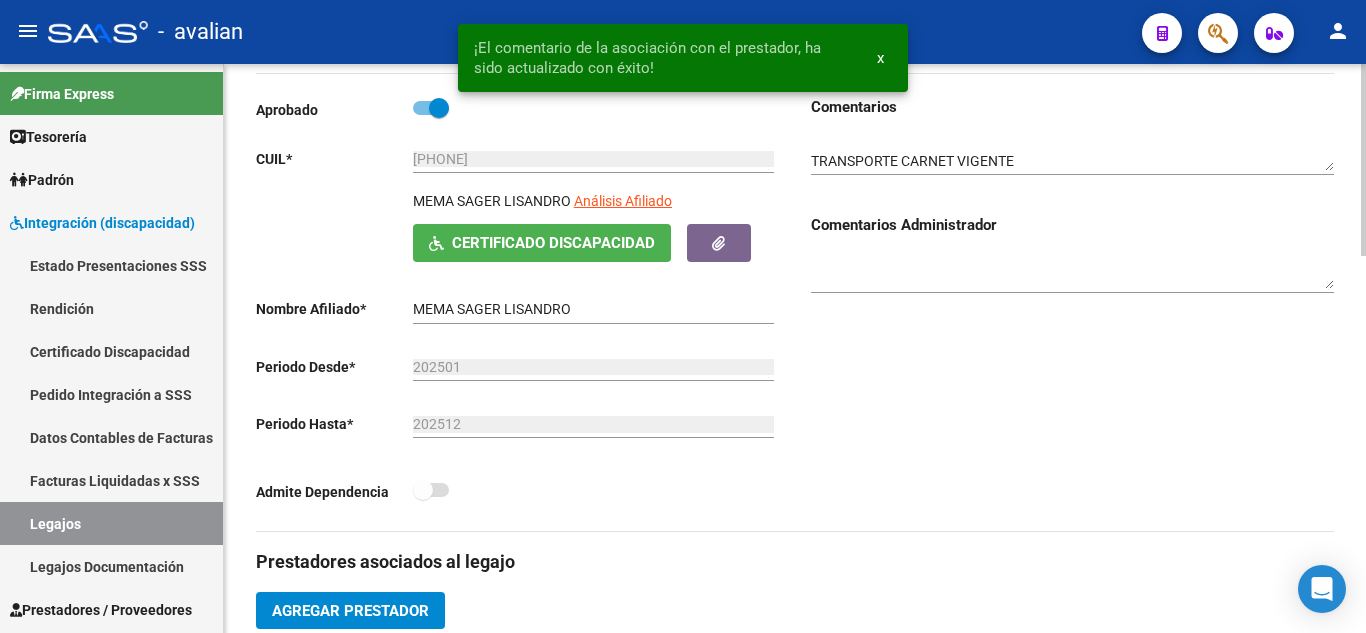 scroll, scrollTop: 115, scrollLeft: 0, axis: vertical 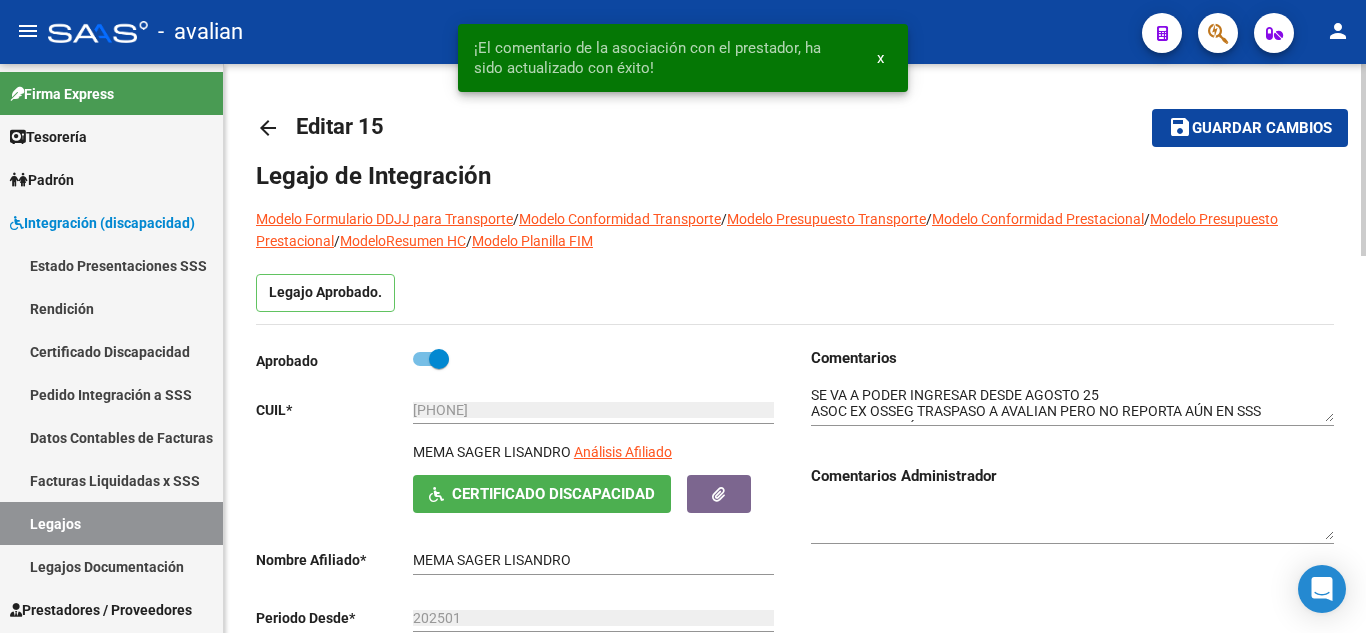 click on "Guardar cambios" 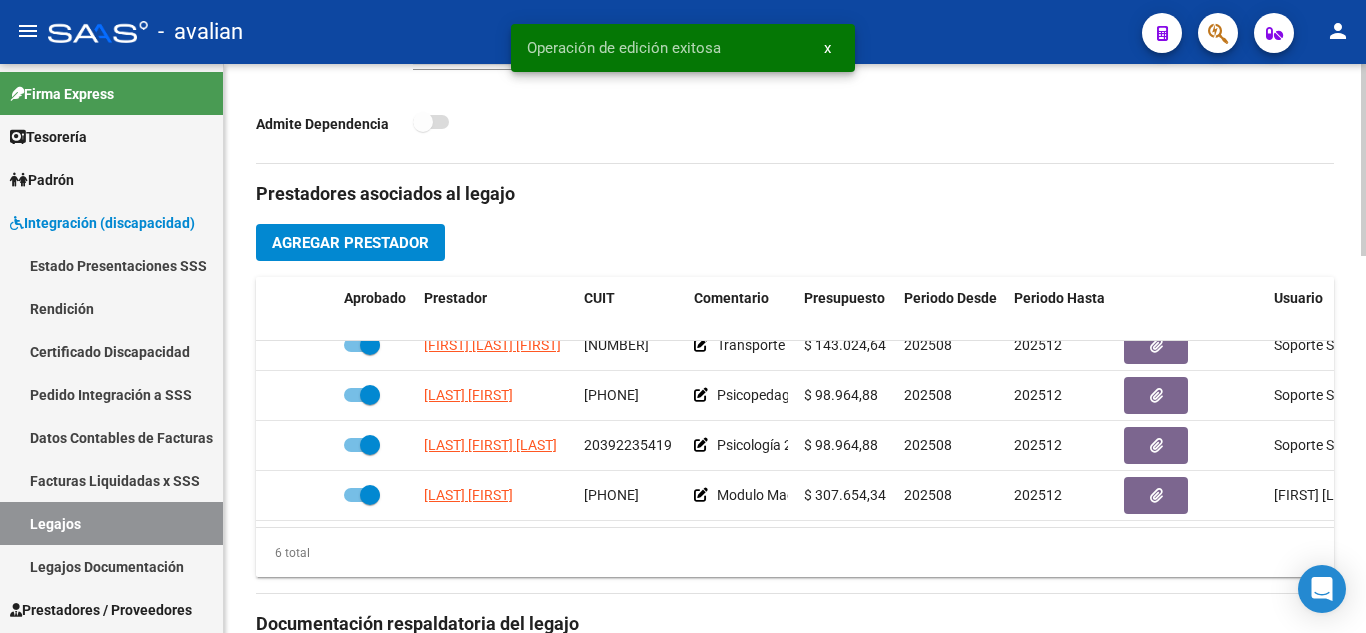 scroll, scrollTop: 800, scrollLeft: 0, axis: vertical 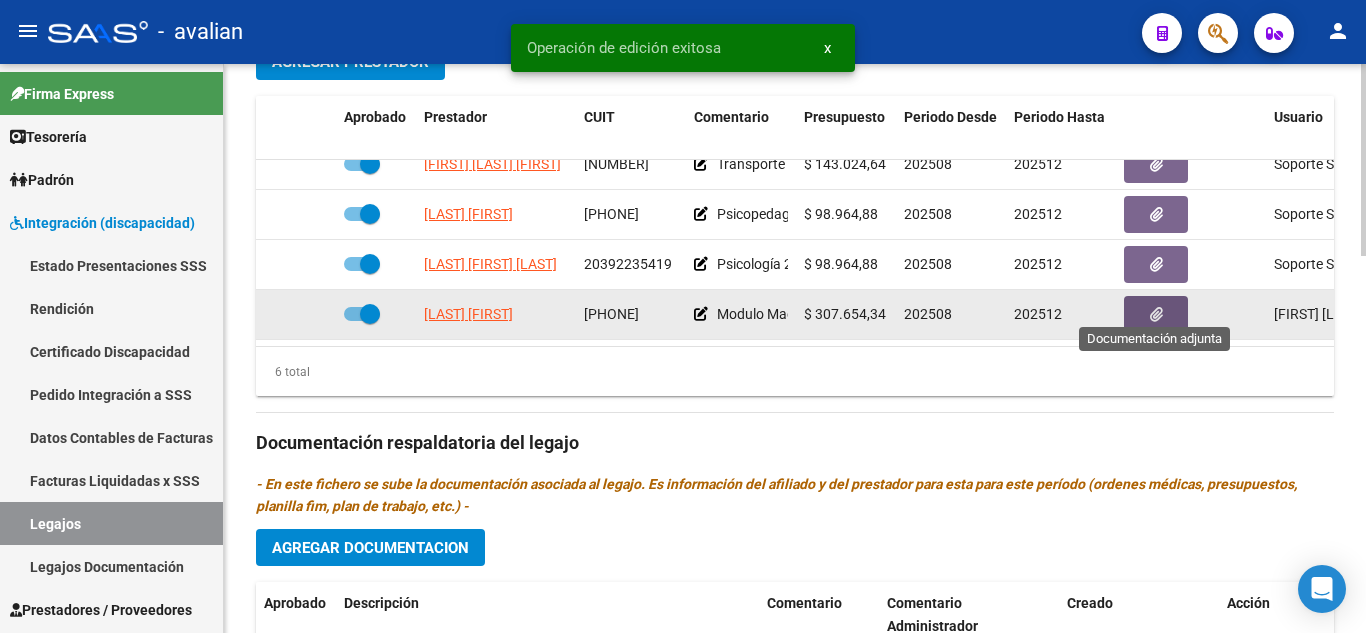 click 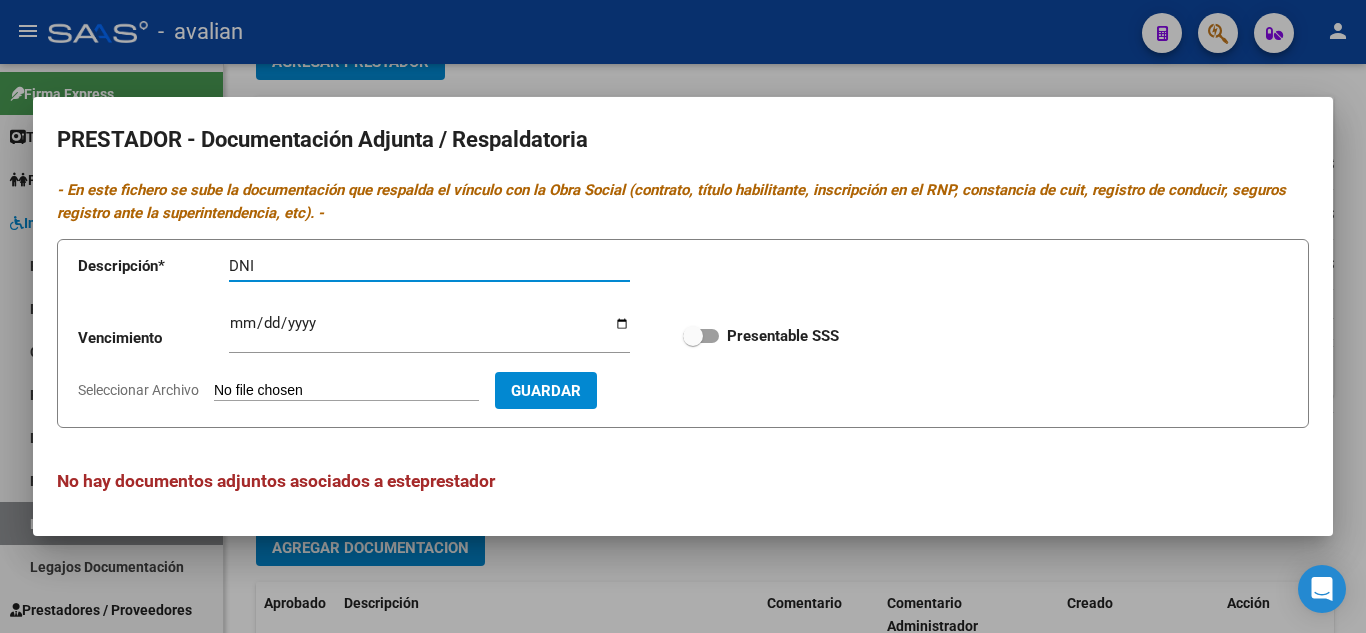 type on "DNI" 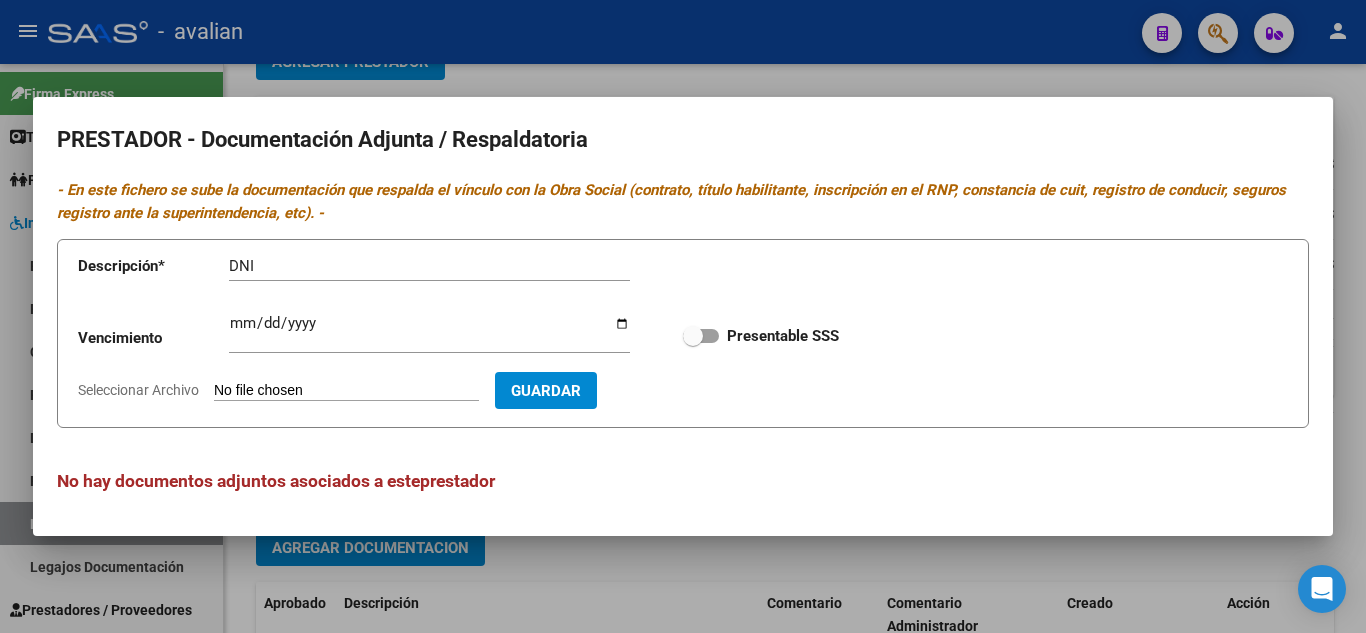 click on "Seleccionar Archivo" at bounding box center (346, 391) 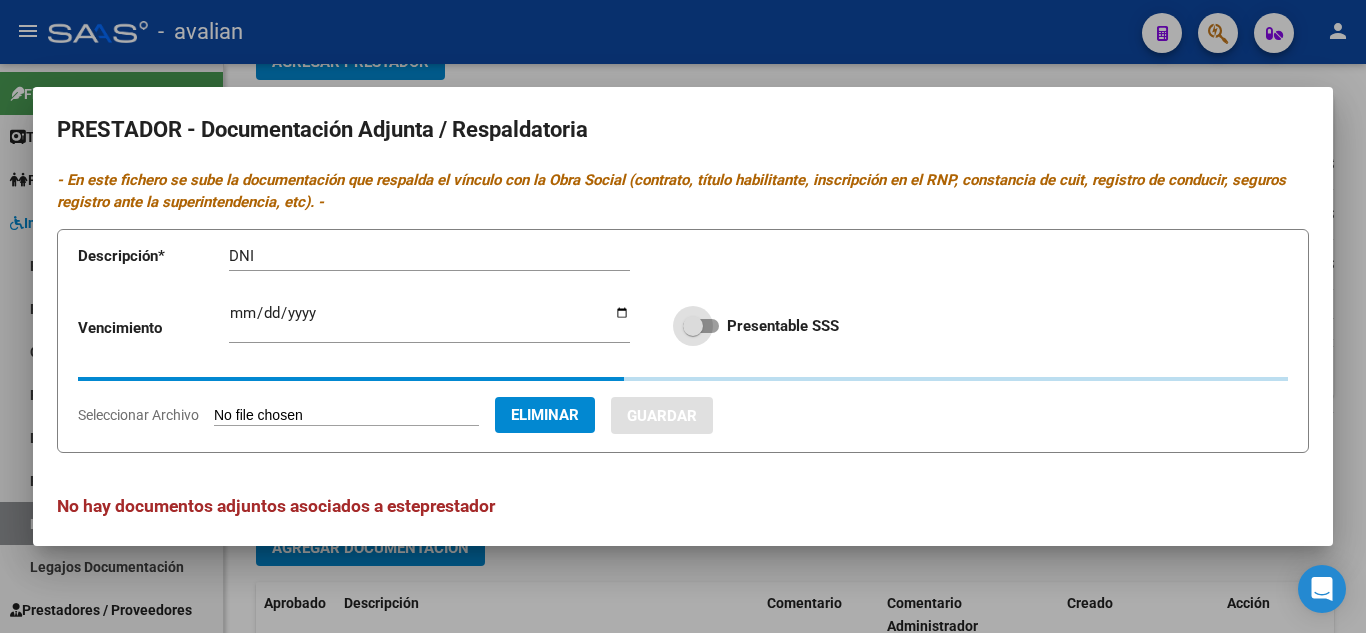 click on "Presentable SSS" at bounding box center (761, 326) 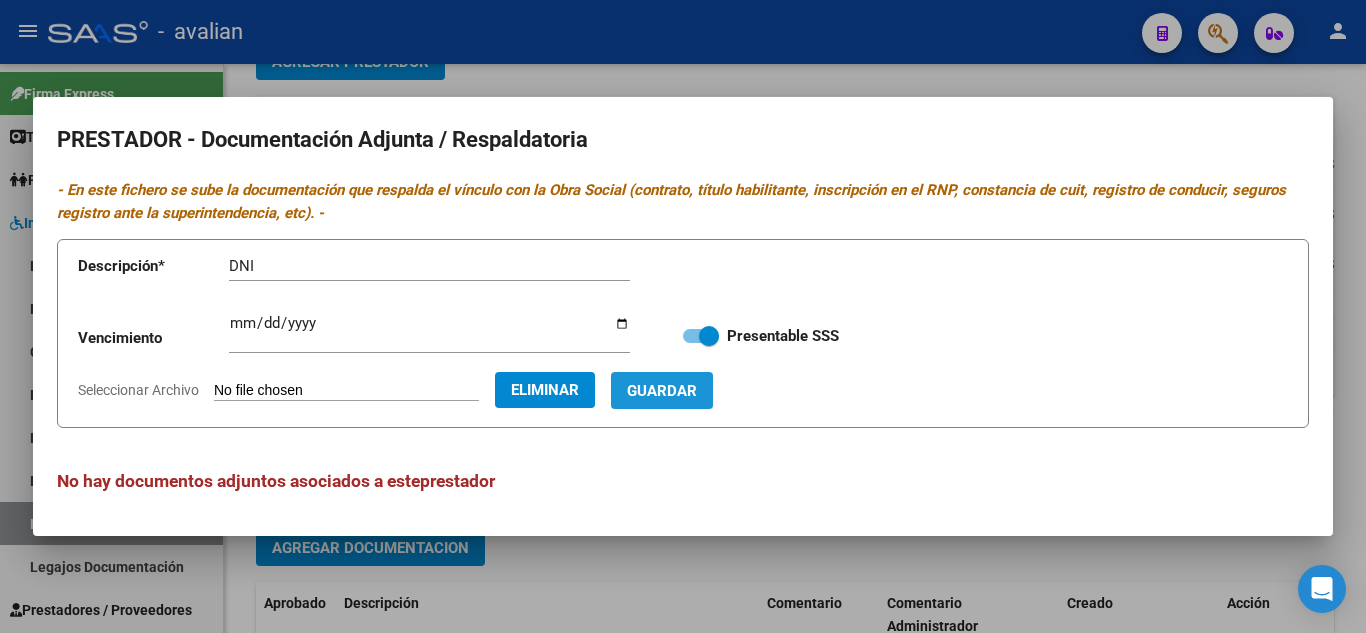 click on "Guardar" at bounding box center [662, 391] 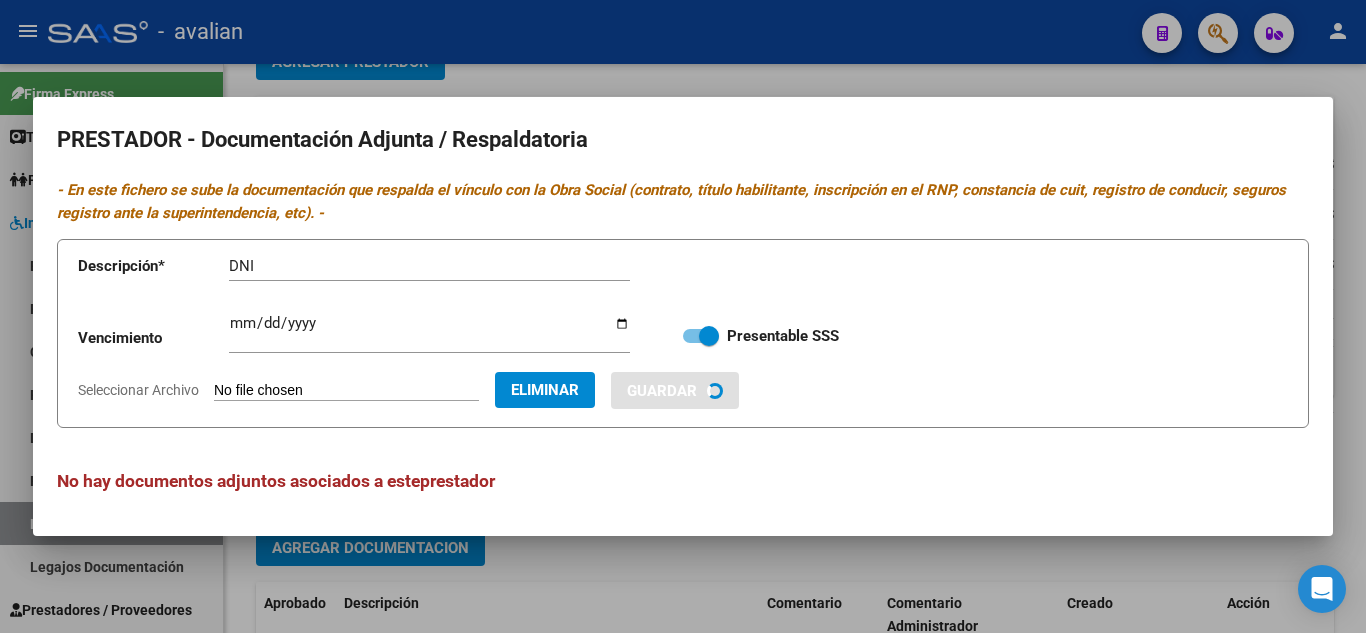 type 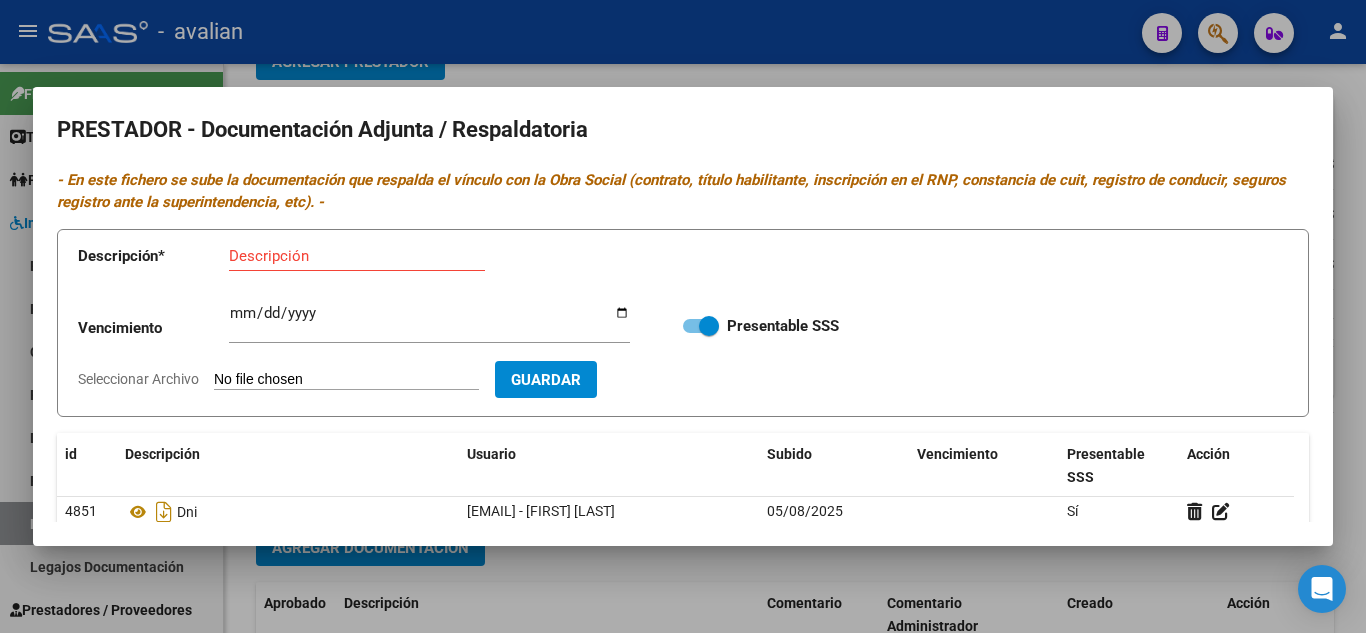 click on "Descripción" at bounding box center [357, 256] 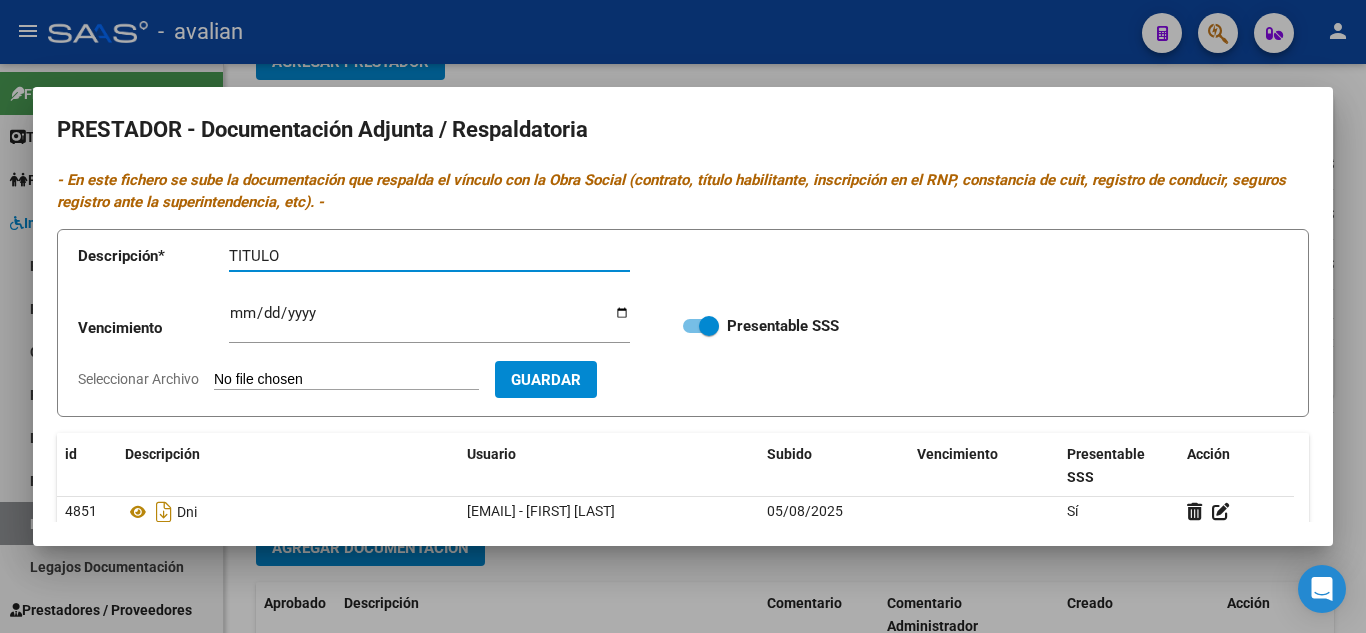 type on "TITULO" 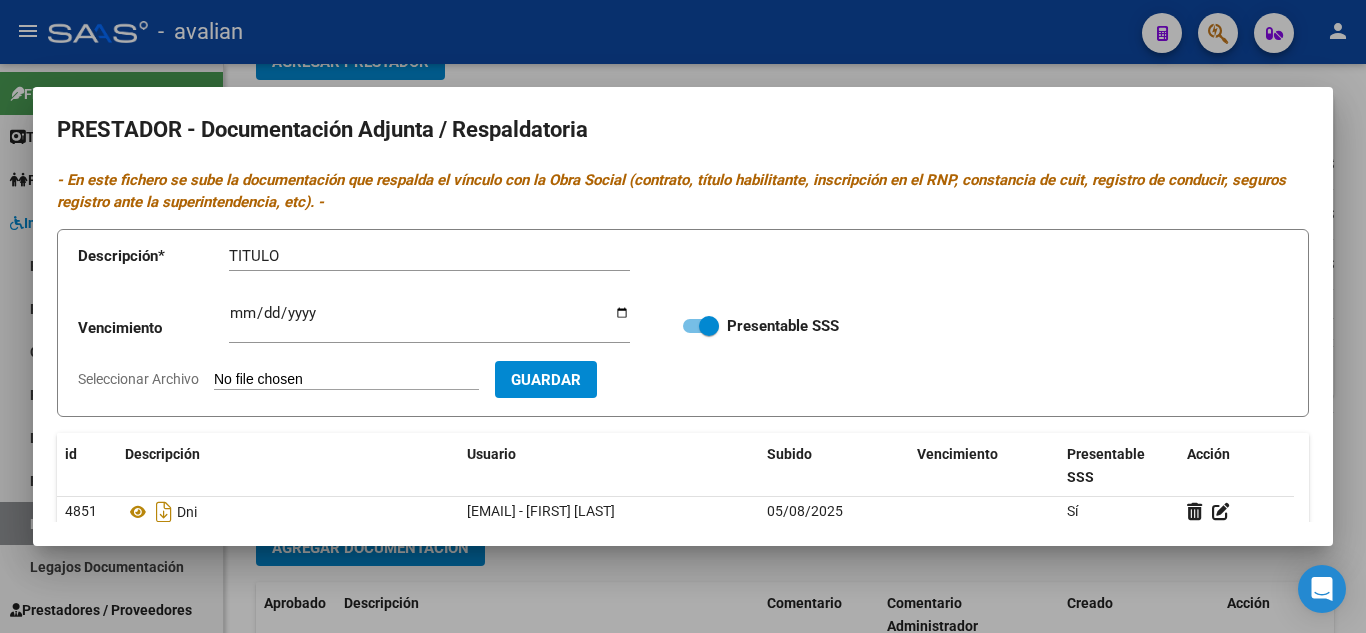 click on "Seleccionar Archivo" at bounding box center (346, 380) 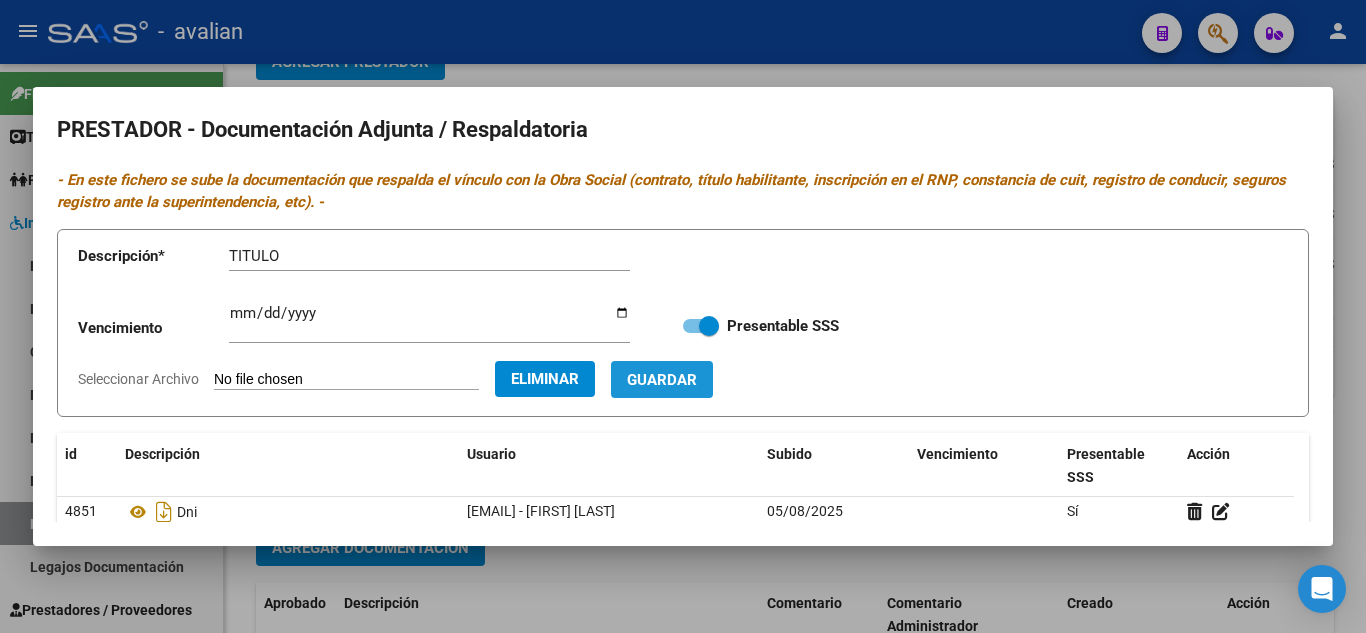click on "Guardar" at bounding box center [662, 380] 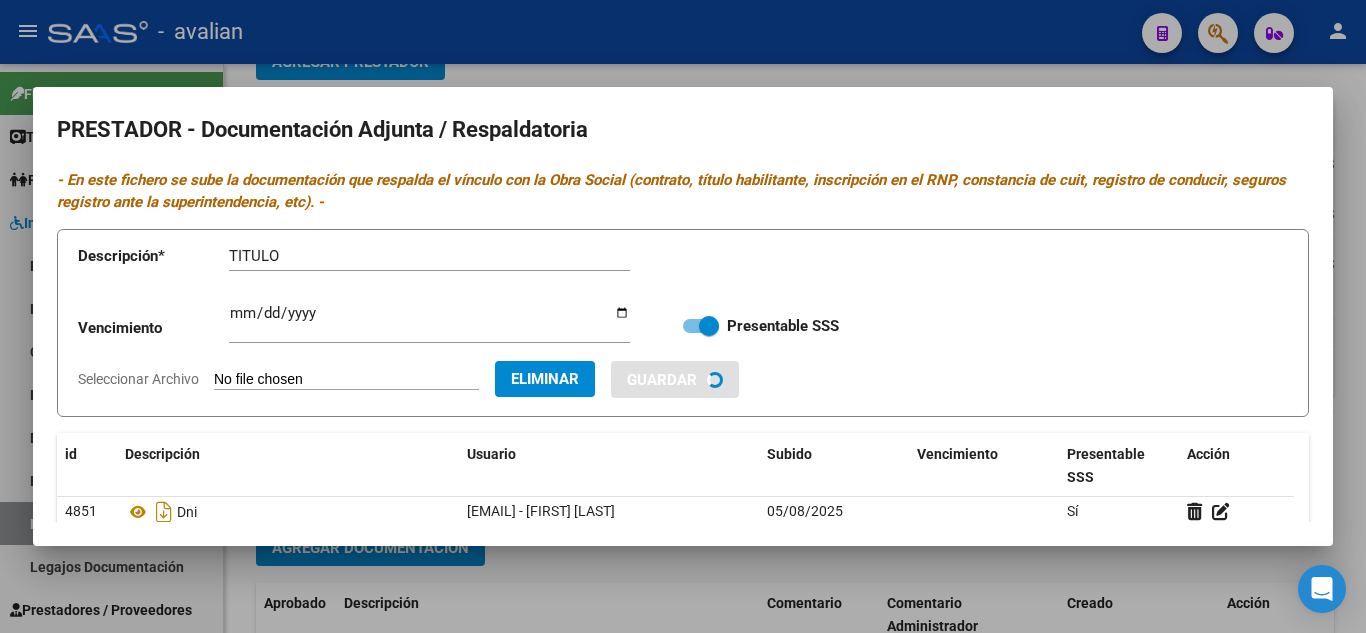 type 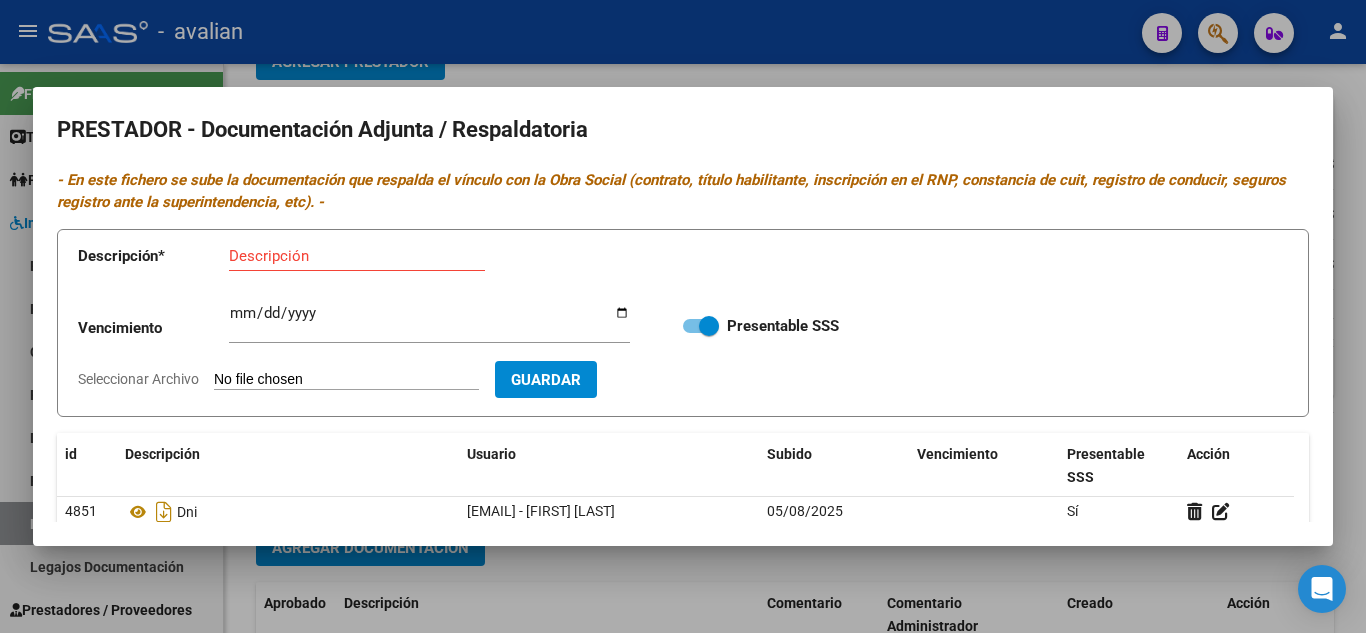 click on "Descripción" at bounding box center [357, 256] 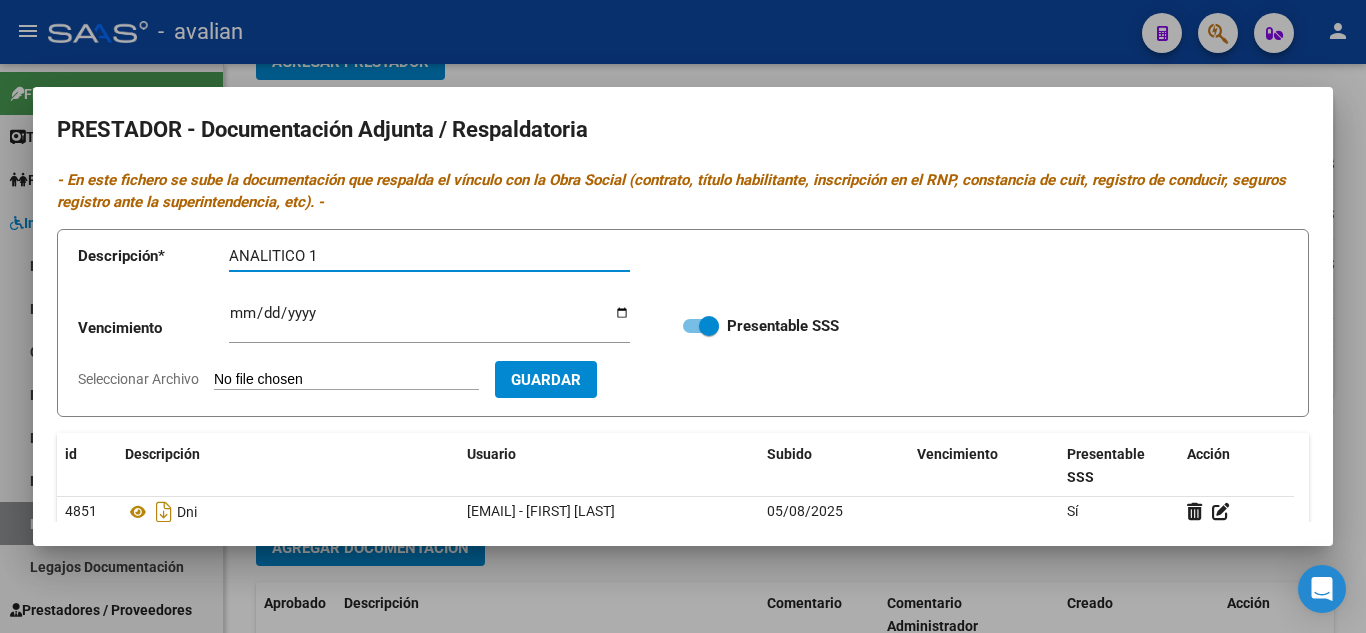 type on "ANALITICO 1" 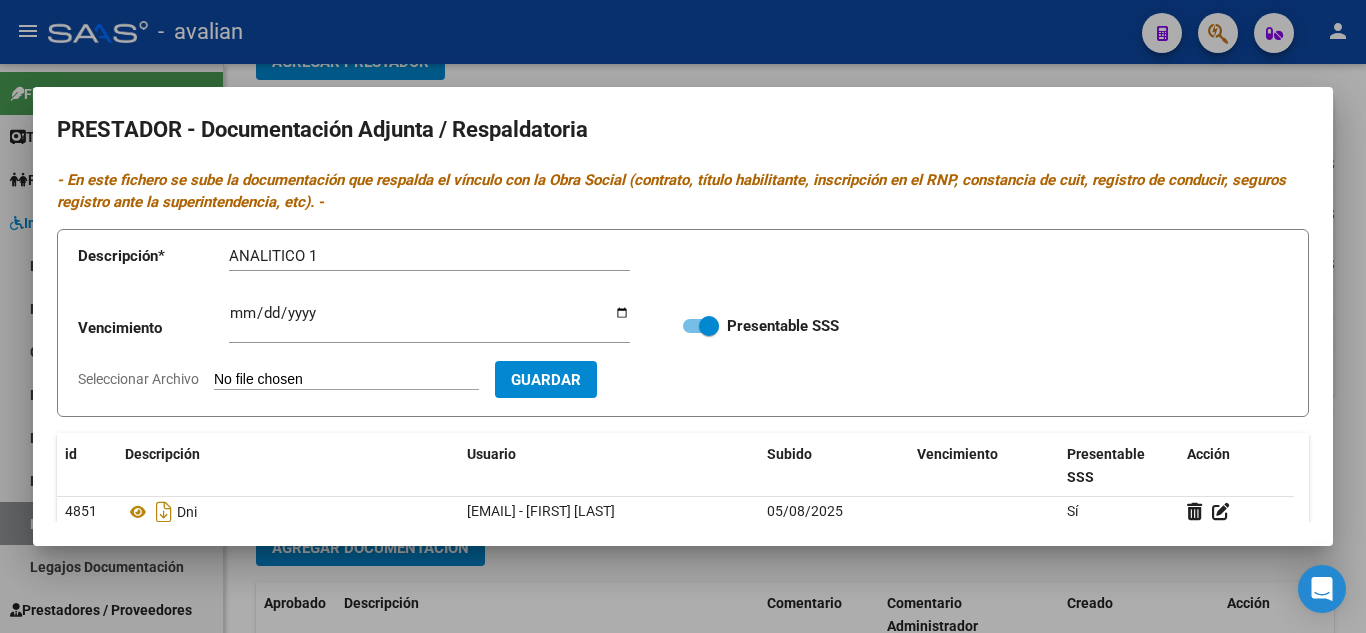 click on "Seleccionar Archivo" at bounding box center (346, 380) 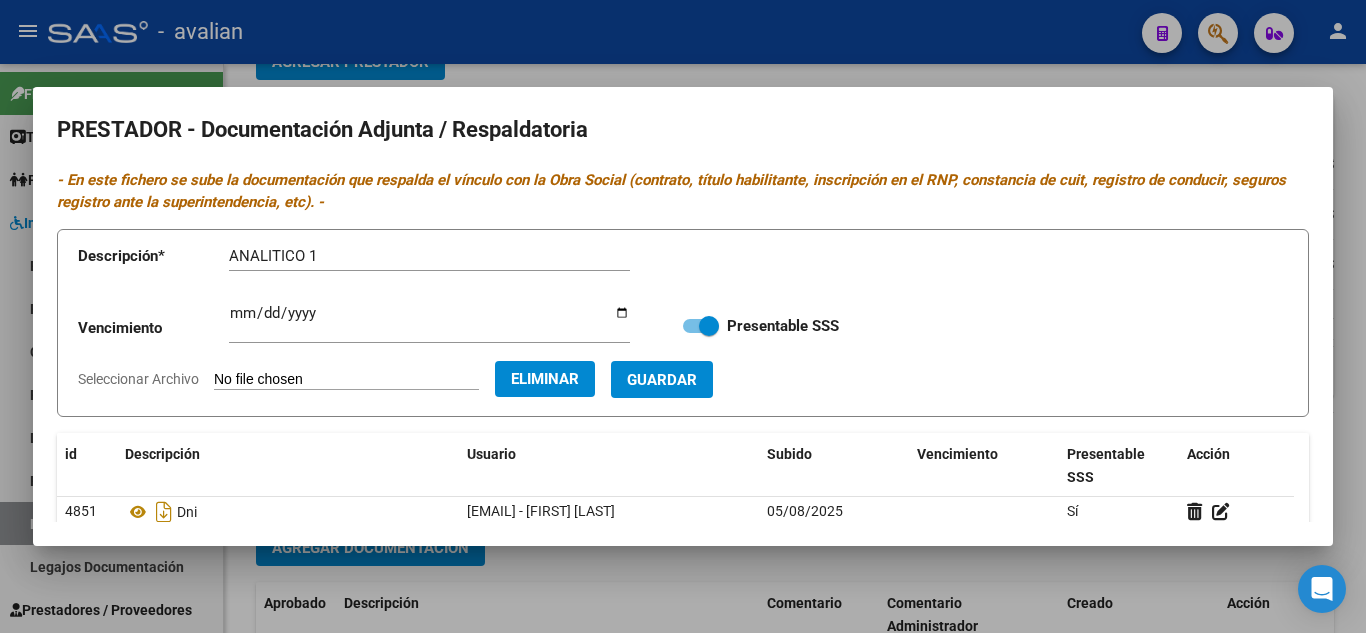 click on "Guardar" at bounding box center (662, 380) 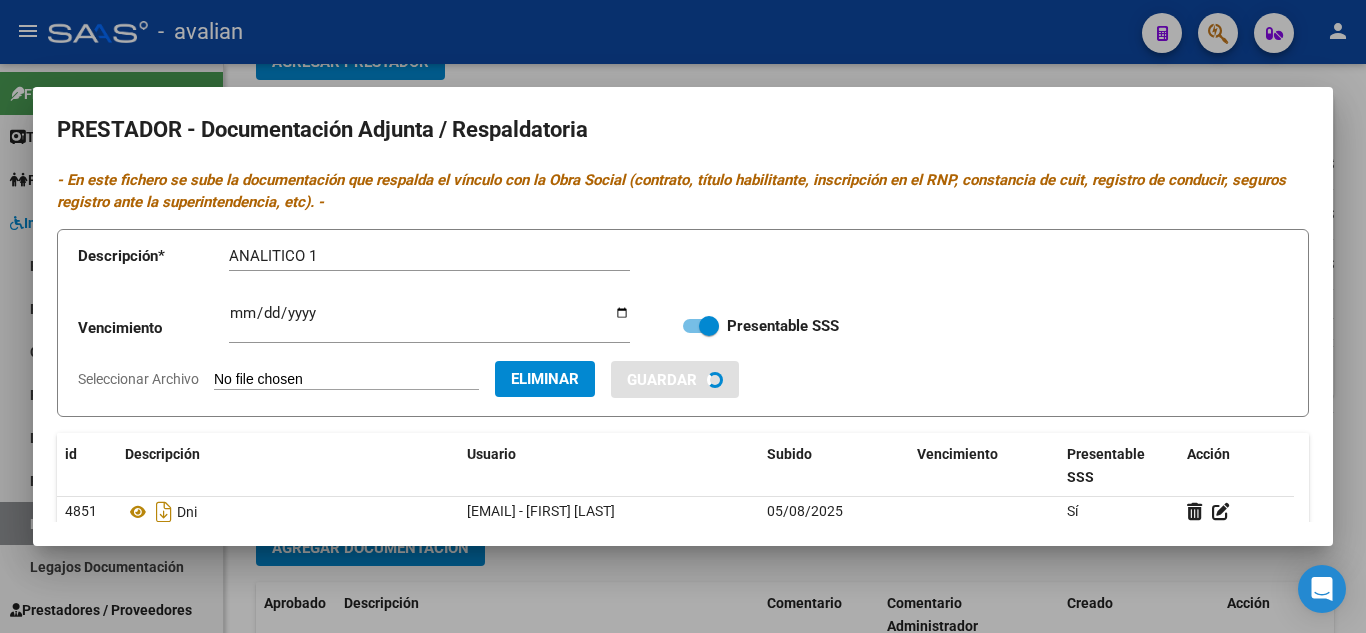type 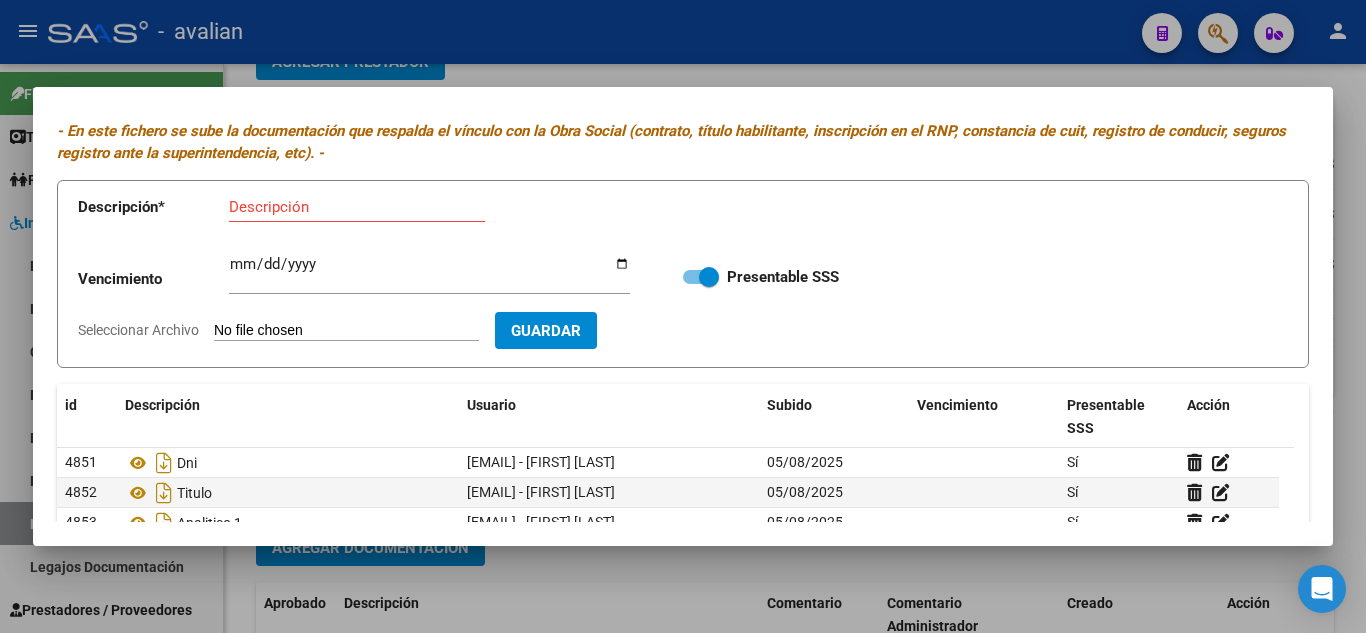 scroll, scrollTop: 0, scrollLeft: 0, axis: both 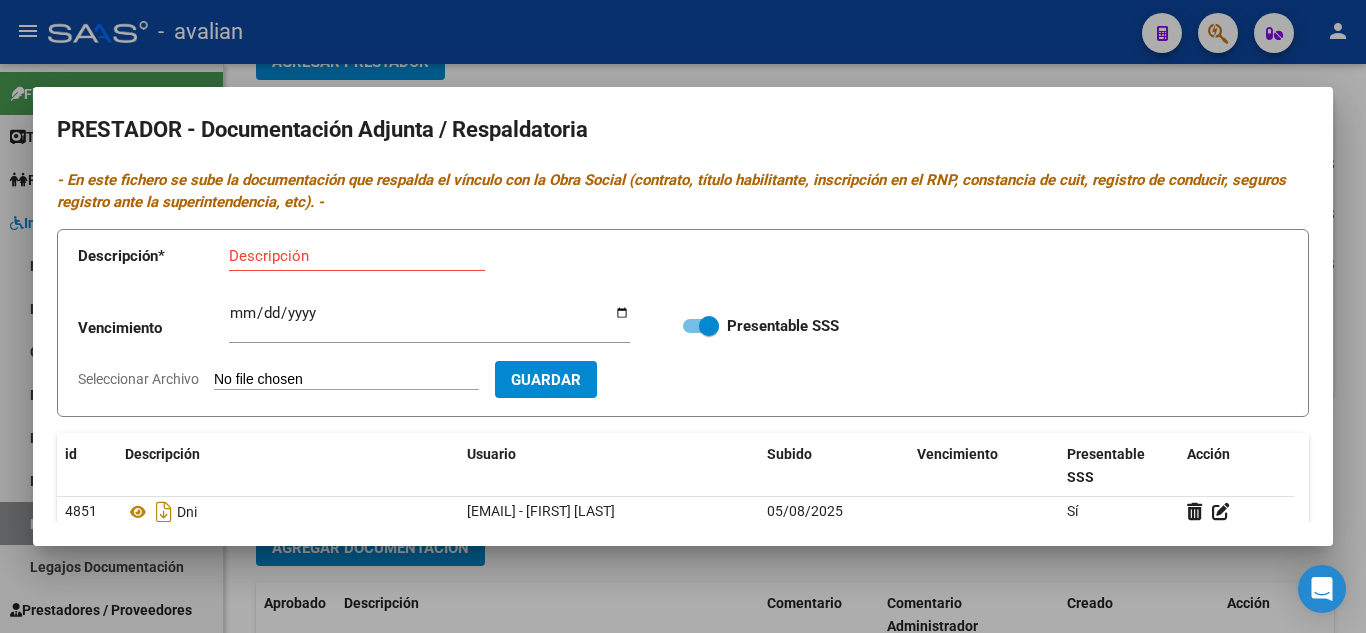 click on "Descripción" at bounding box center (357, 256) 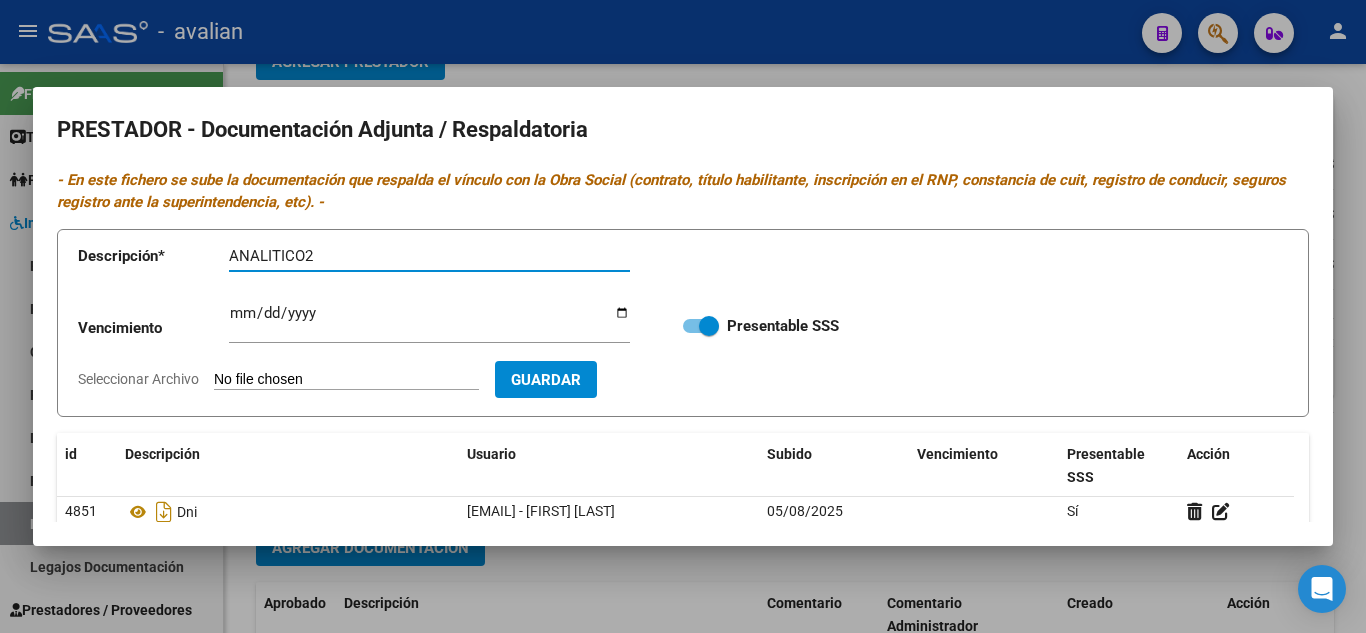type on "ANALITICO2" 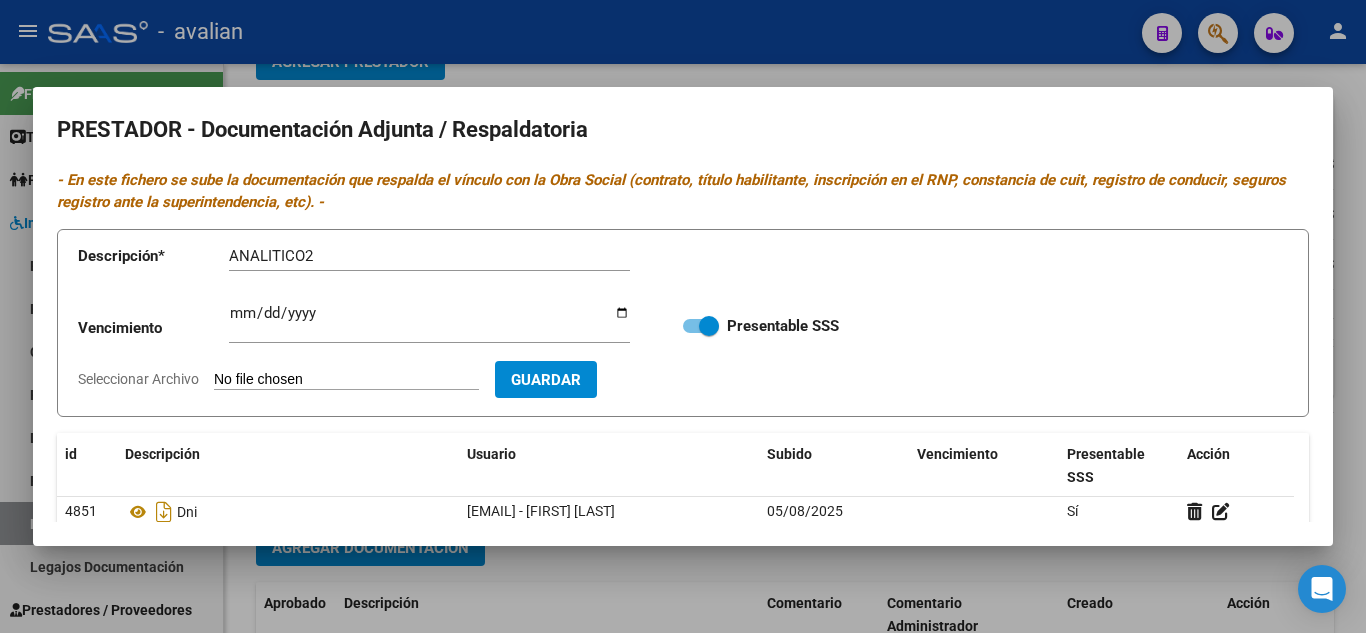 click on "Seleccionar Archivo" at bounding box center [346, 380] 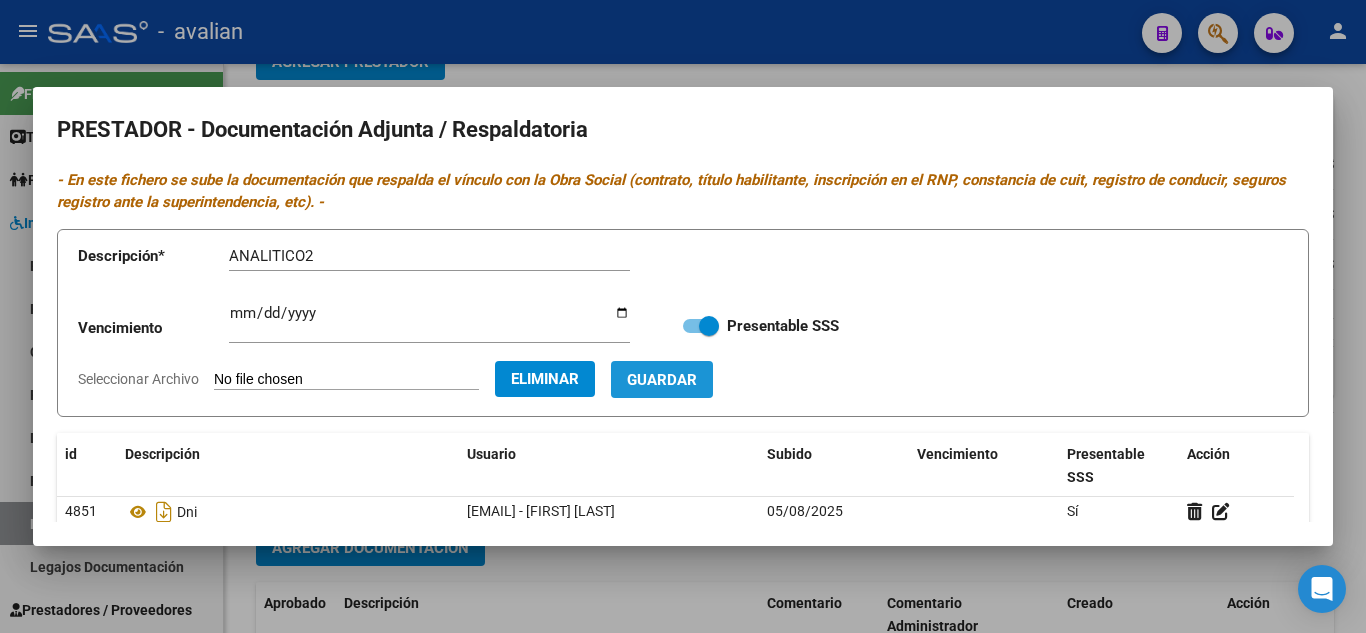 click on "Guardar" at bounding box center (662, 380) 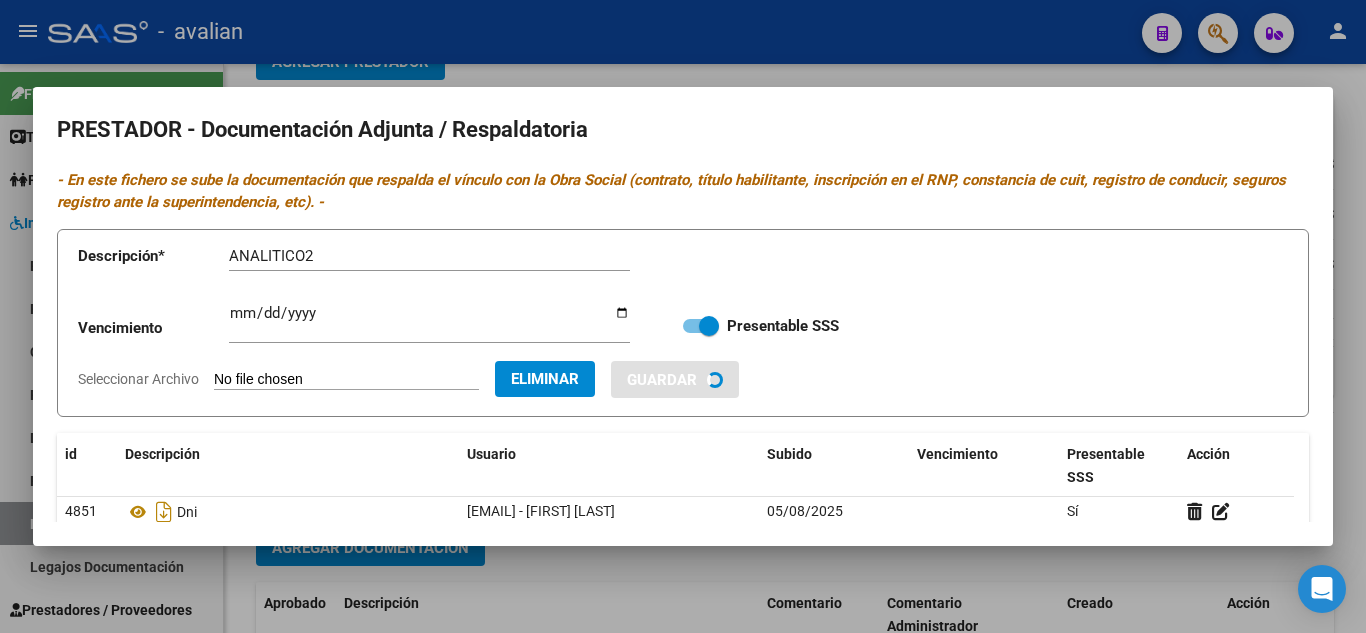 type 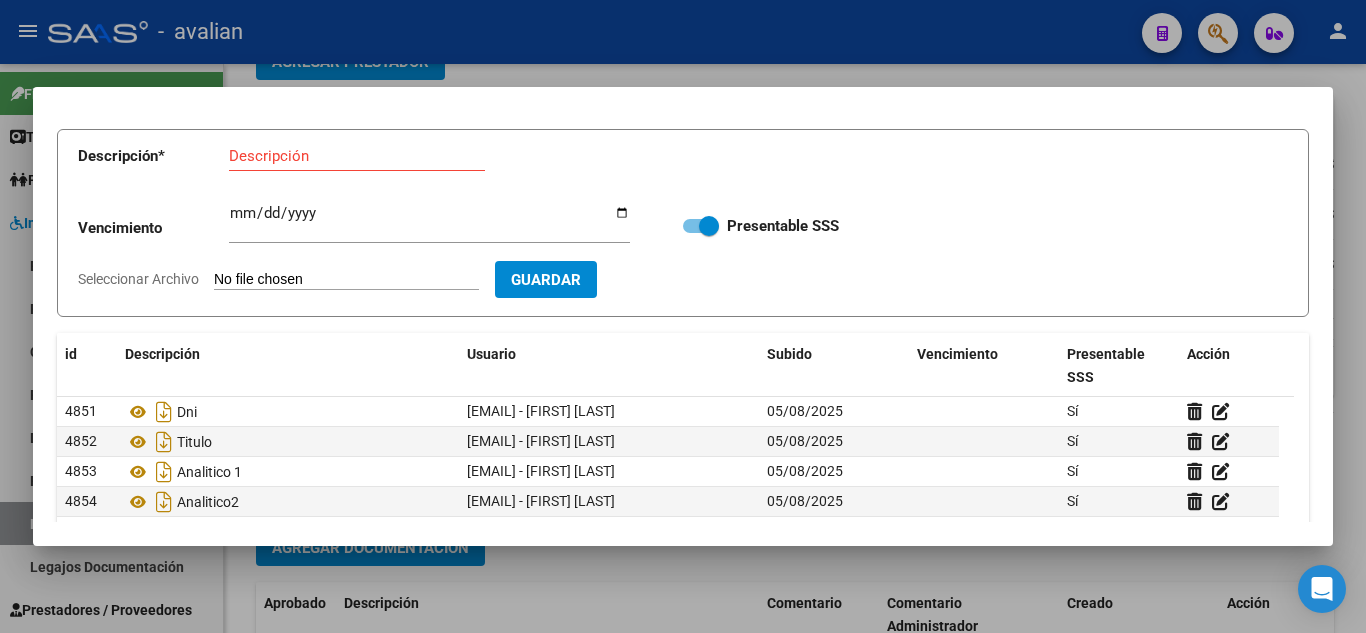 scroll, scrollTop: 0, scrollLeft: 0, axis: both 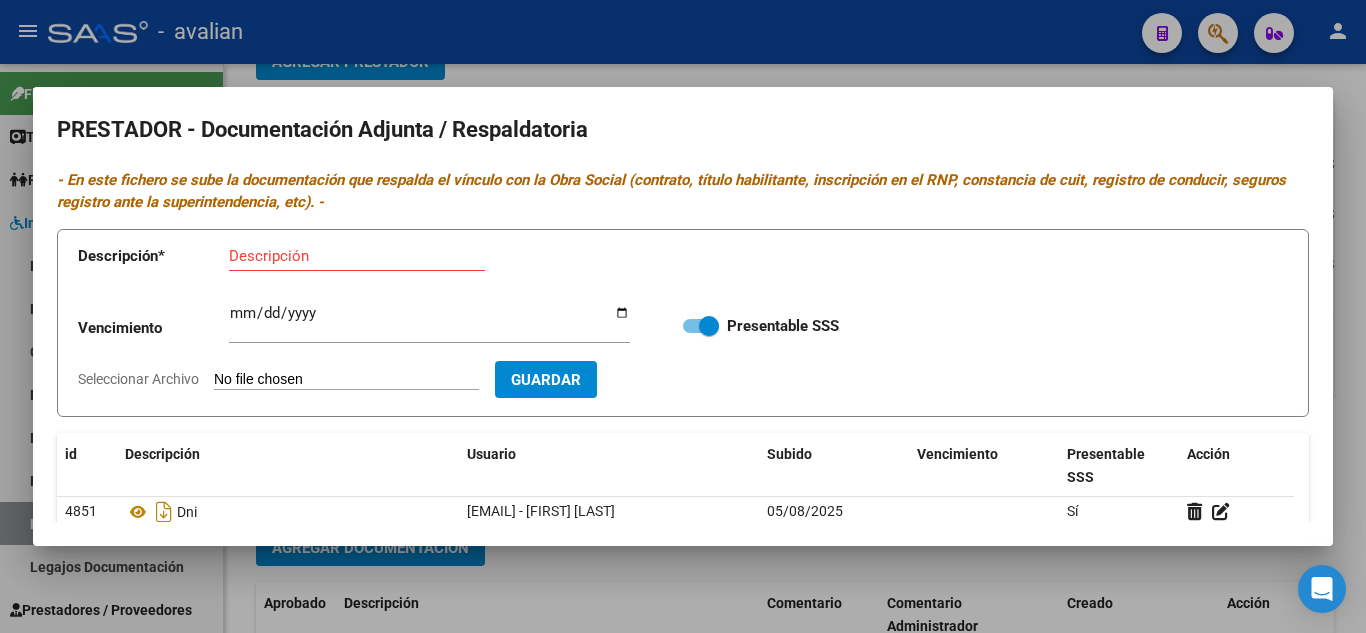 click on "Descripción" at bounding box center [357, 256] 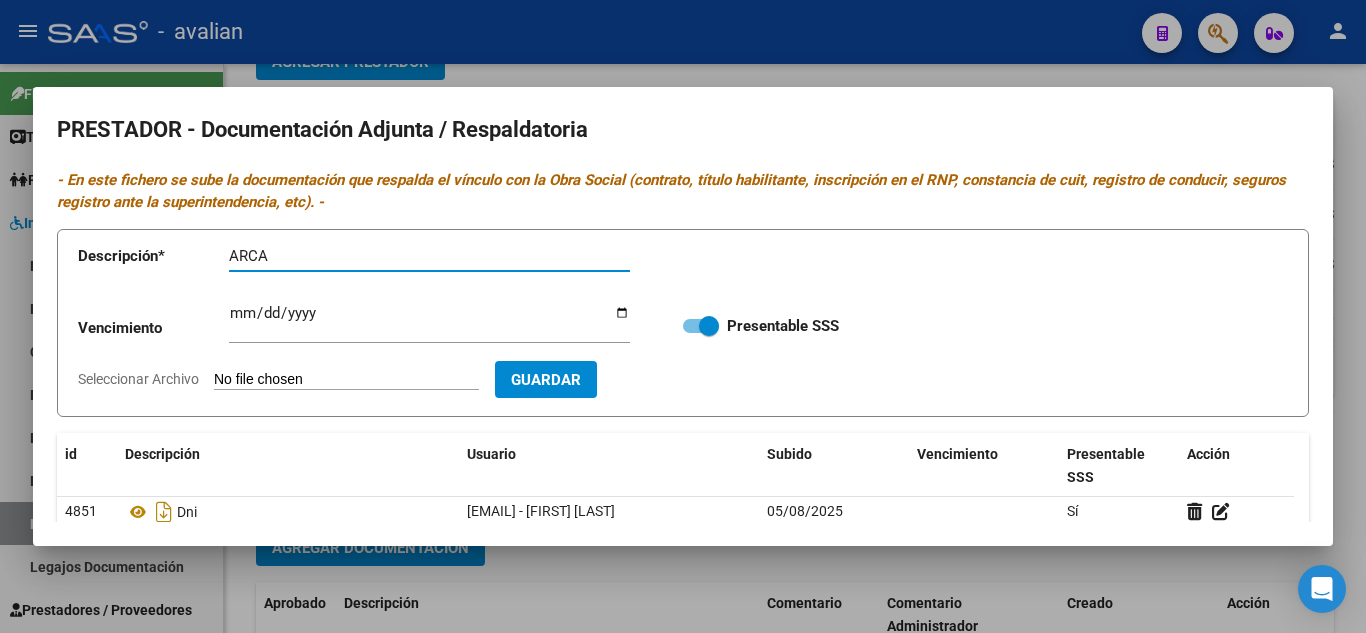 type on "ARCA" 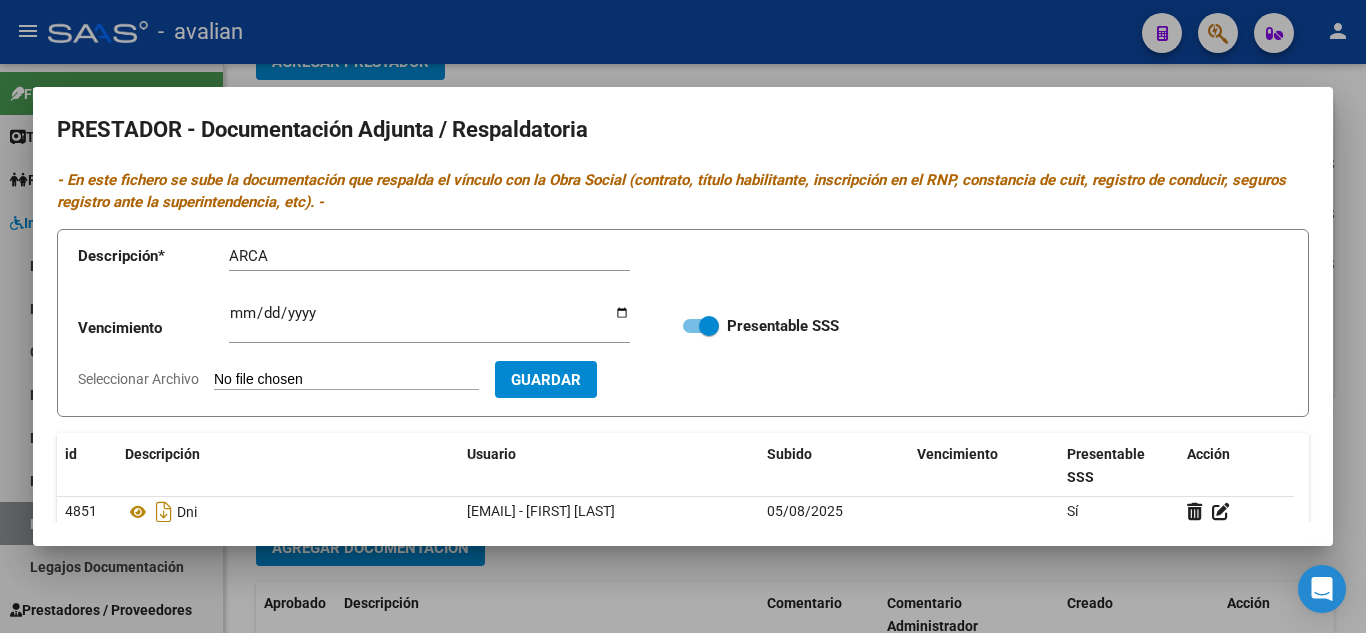 type on "C:\fakepath\AFIP - Administración Federal de Ingresos Públicos.pdf" 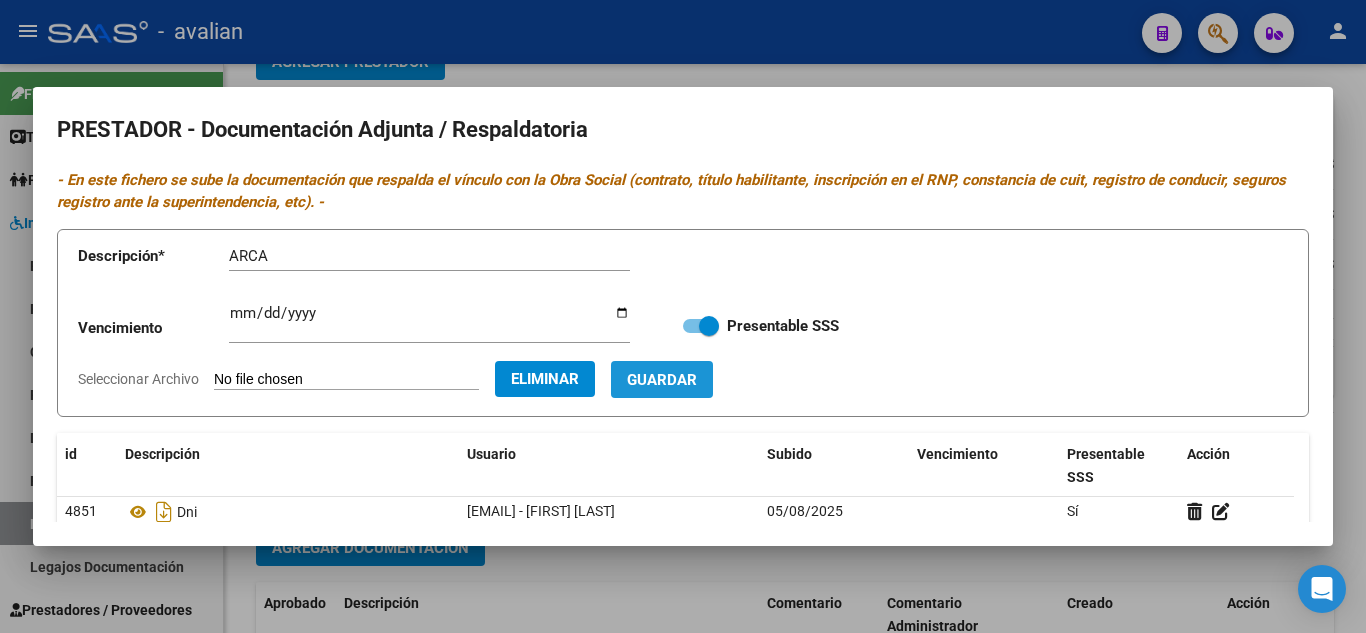 click on "Guardar" at bounding box center [662, 379] 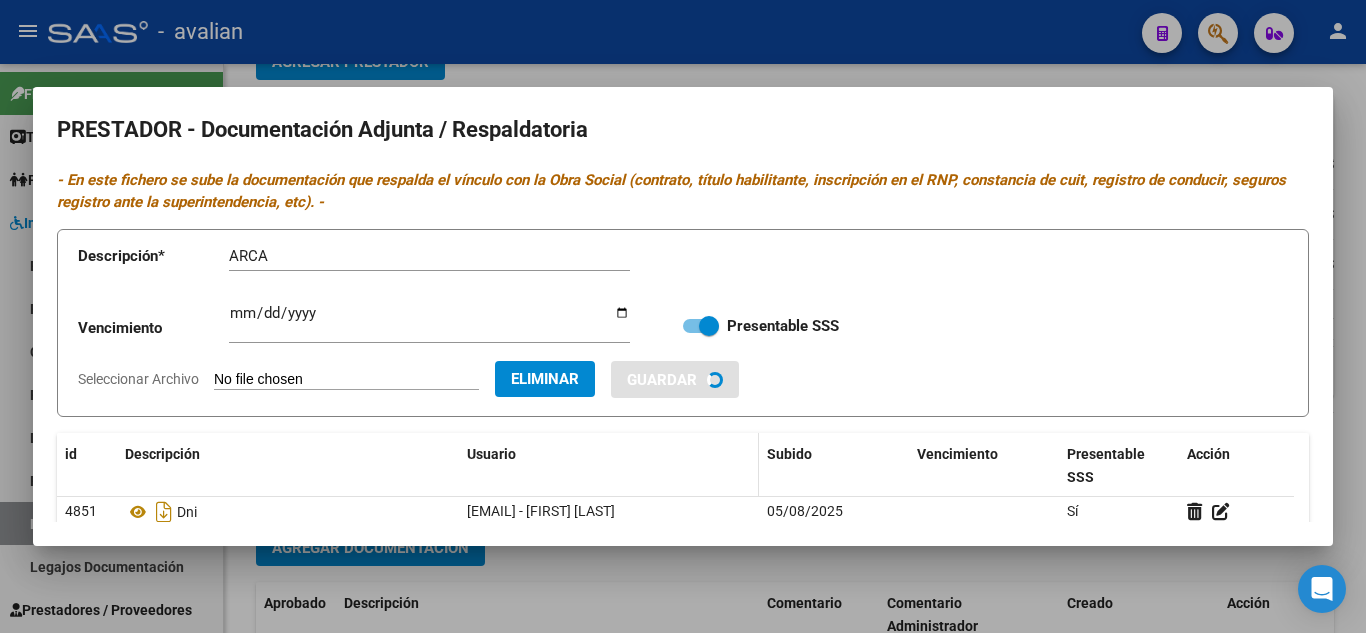 type 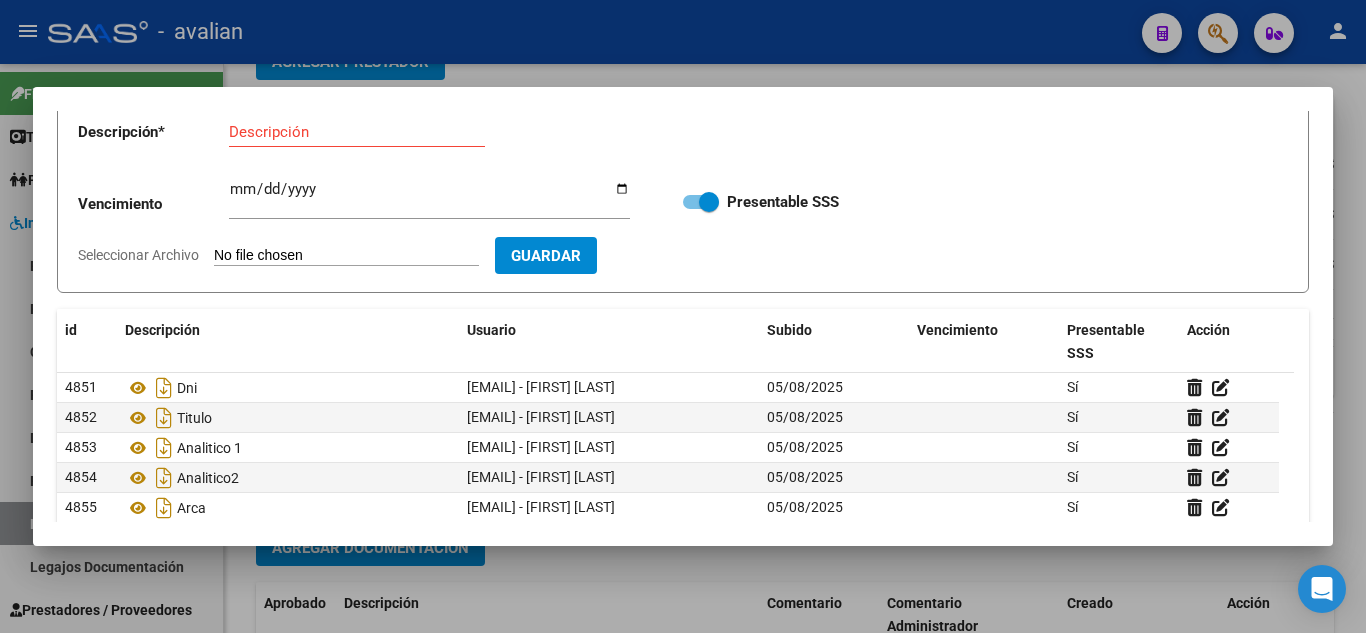 scroll, scrollTop: 0, scrollLeft: 0, axis: both 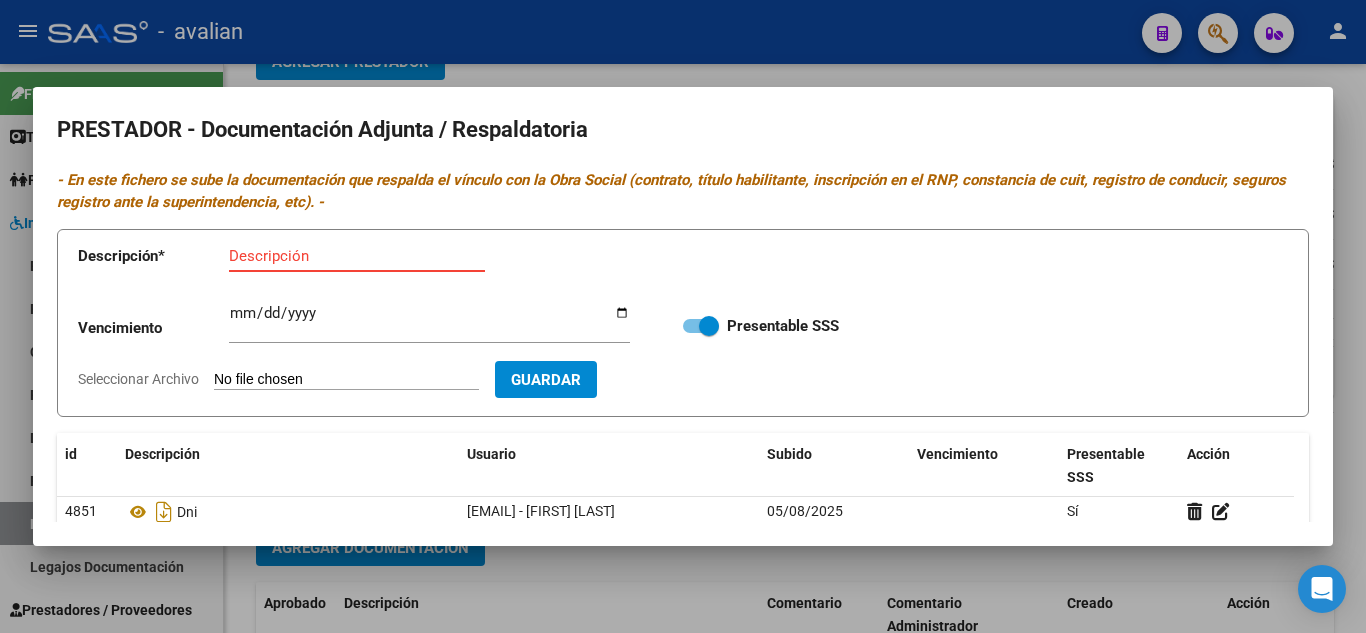click on "Descripción" at bounding box center (357, 256) 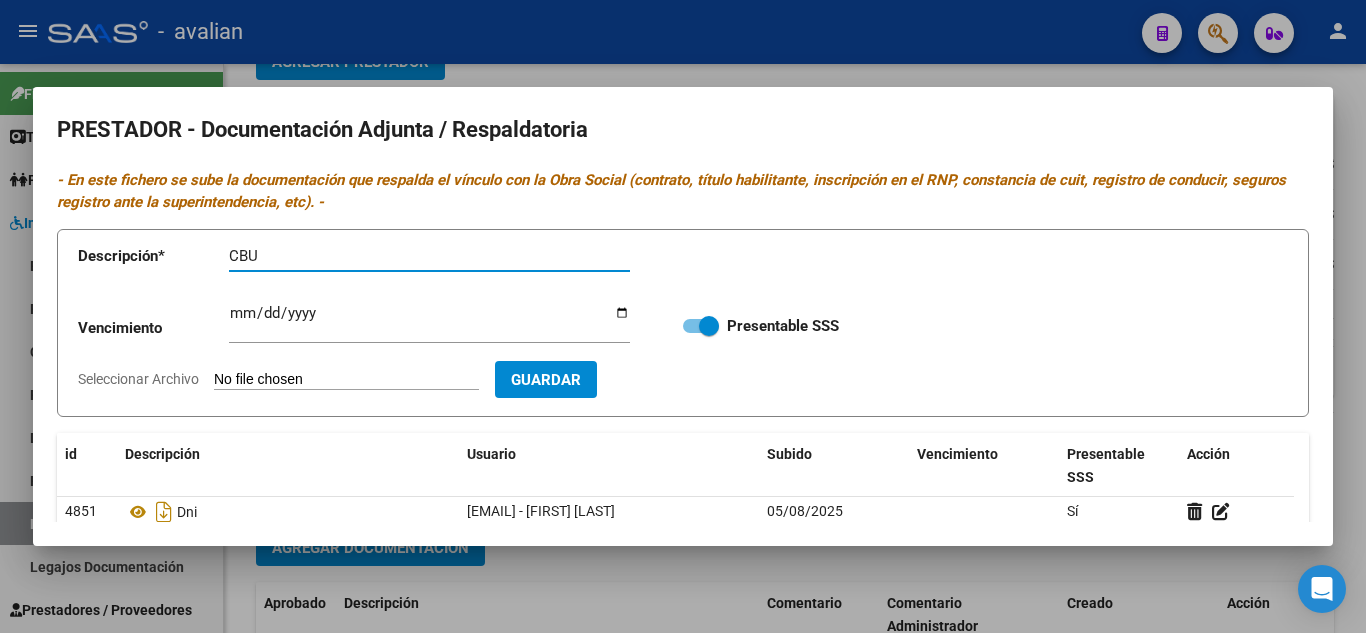 type on "CBU" 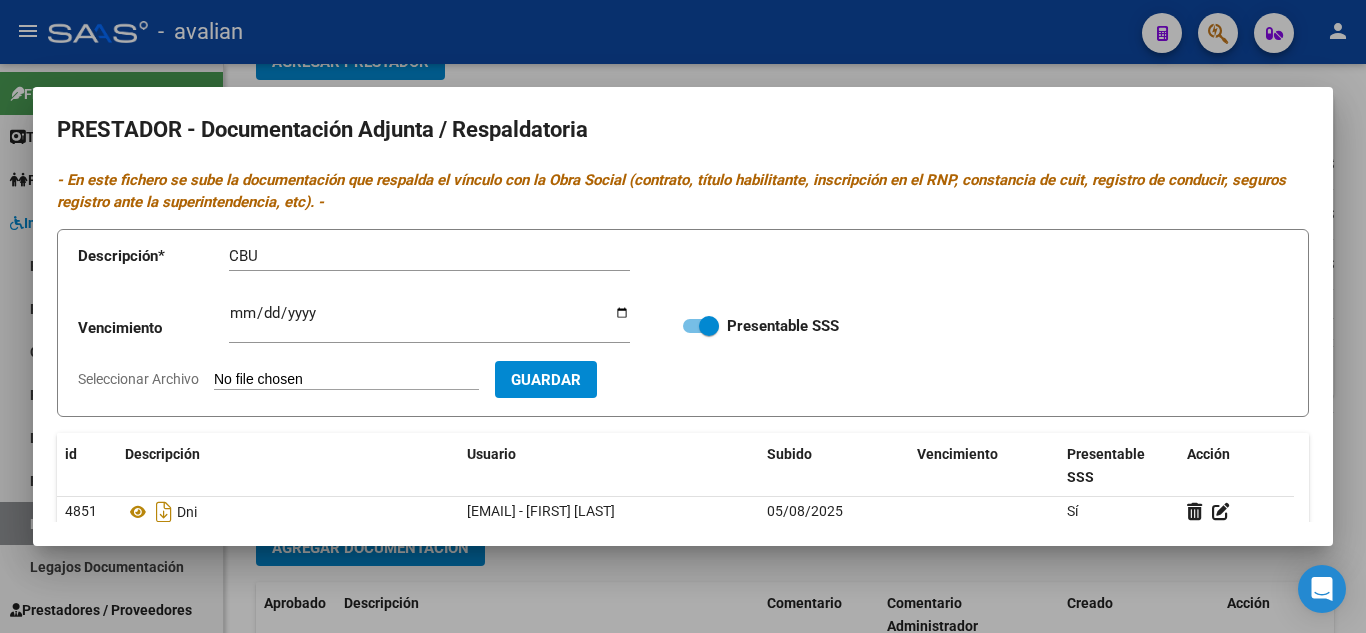 click on "Seleccionar Archivo" at bounding box center (346, 380) 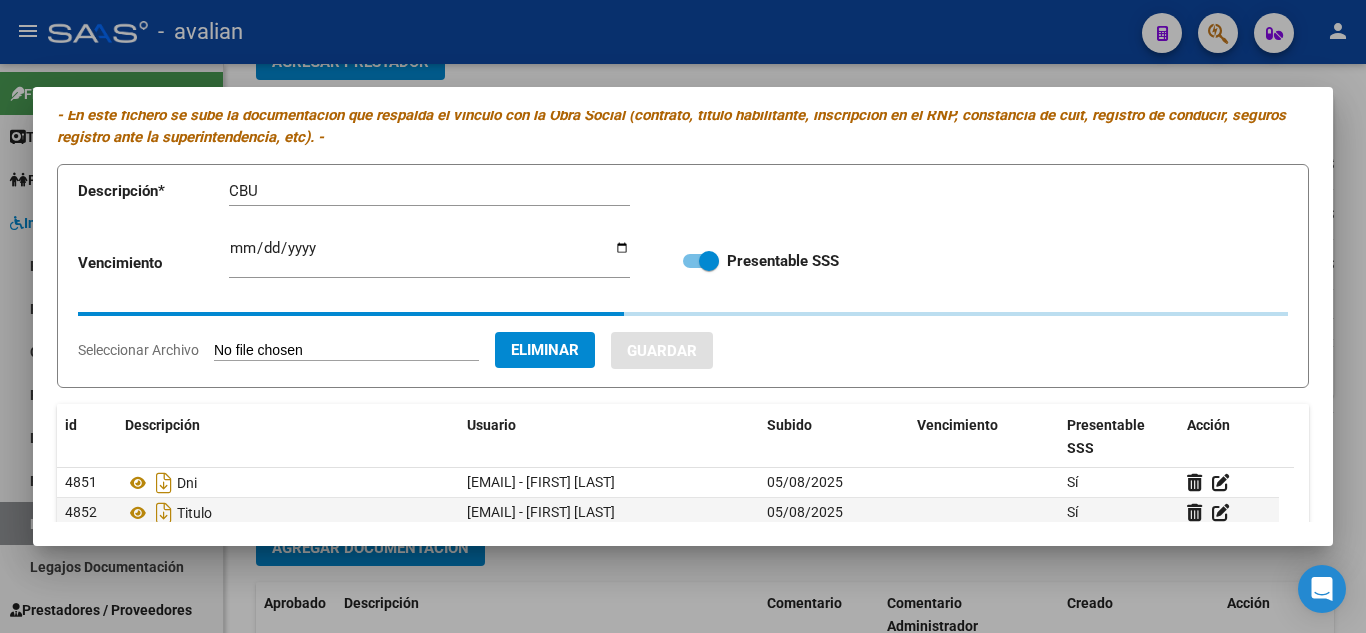 scroll, scrollTop: 100, scrollLeft: 0, axis: vertical 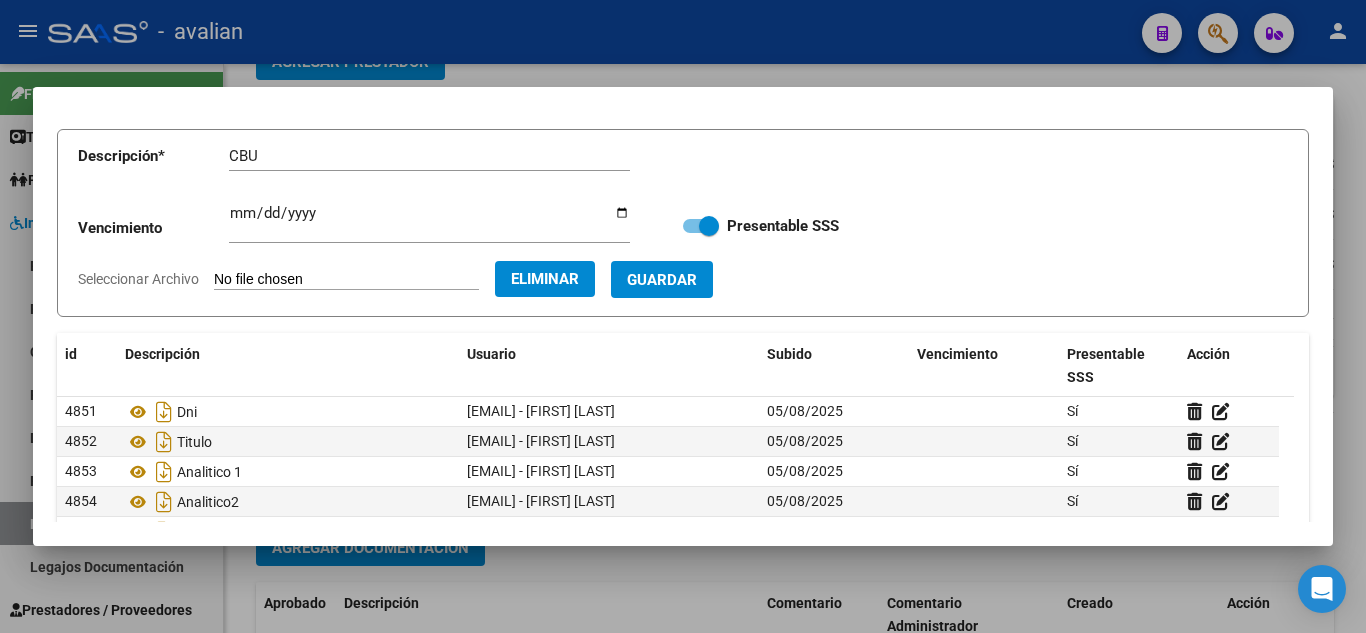 click on "Guardar" at bounding box center (662, 280) 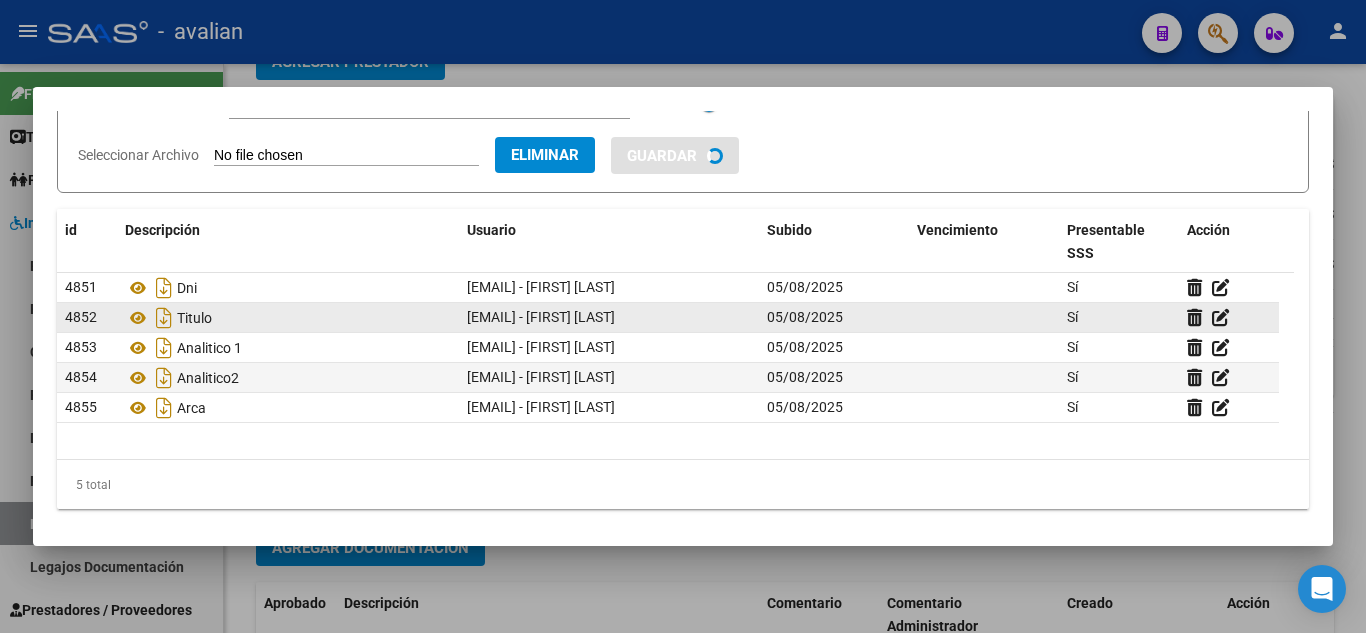 scroll, scrollTop: 227, scrollLeft: 0, axis: vertical 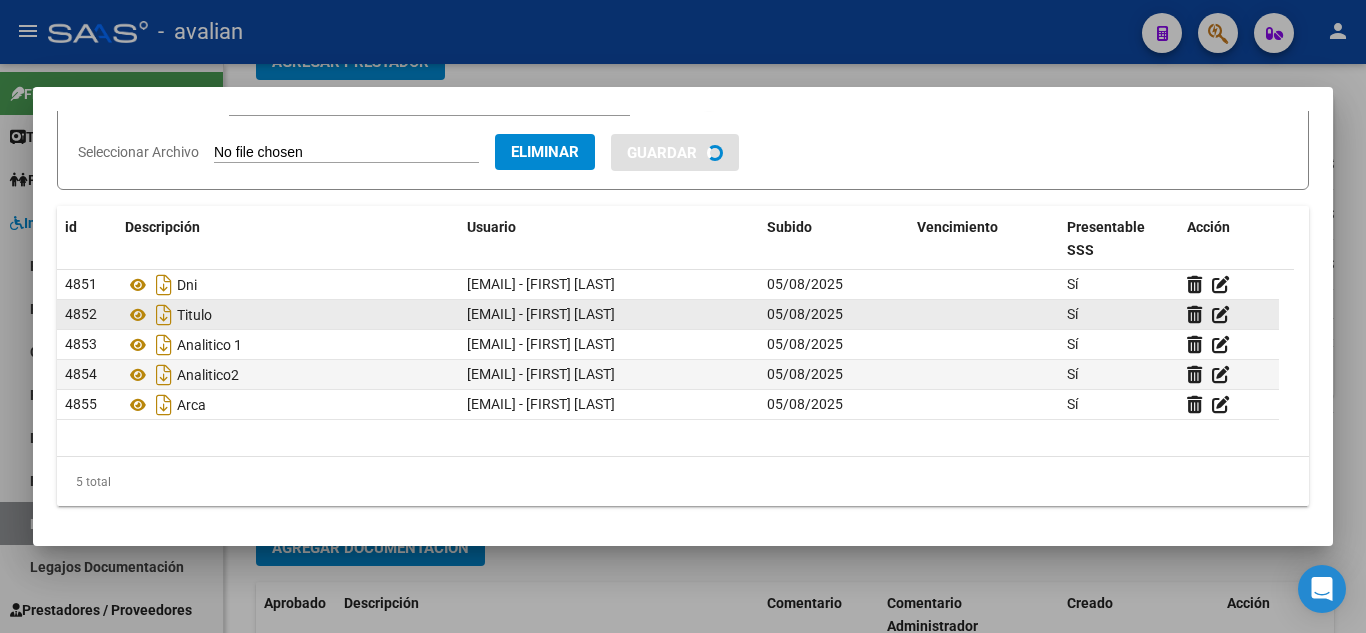 type 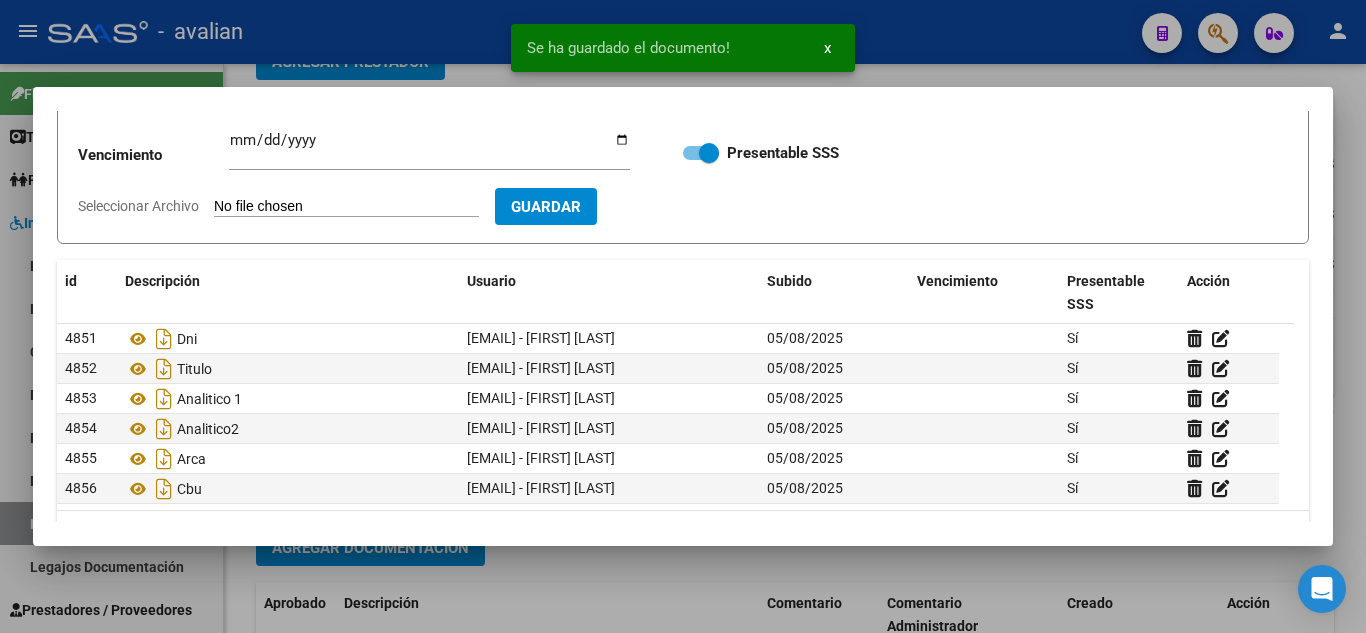 scroll, scrollTop: 127, scrollLeft: 0, axis: vertical 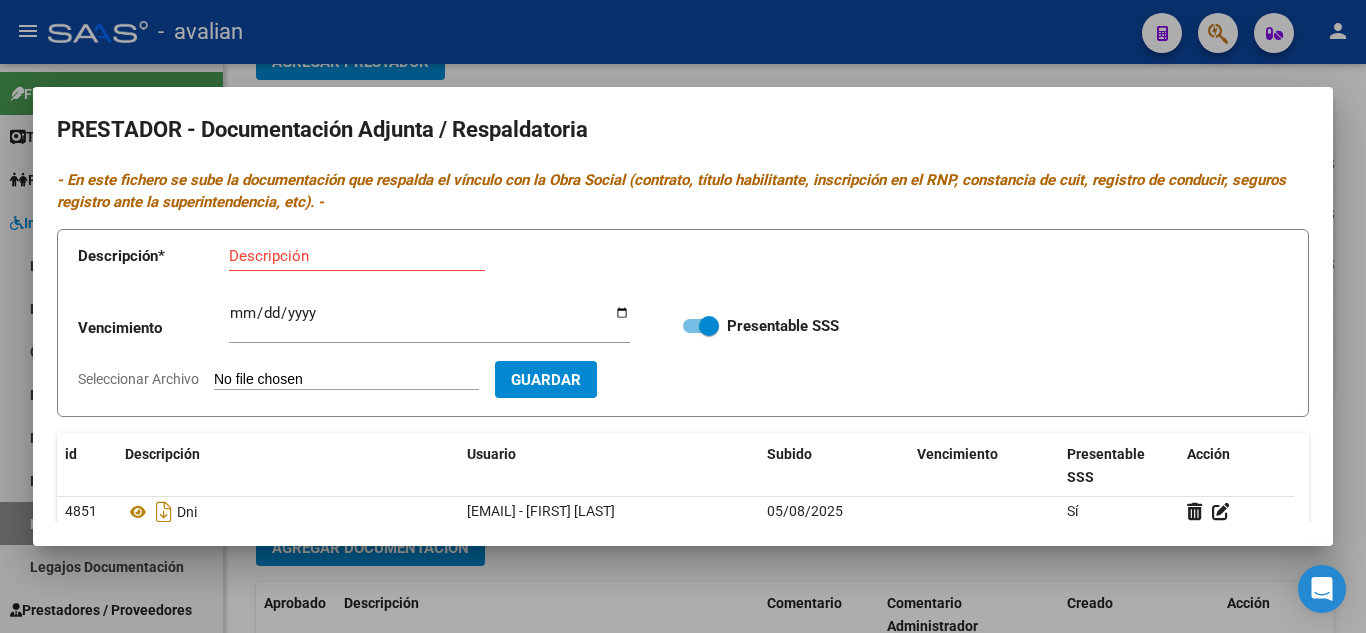 click at bounding box center (683, 316) 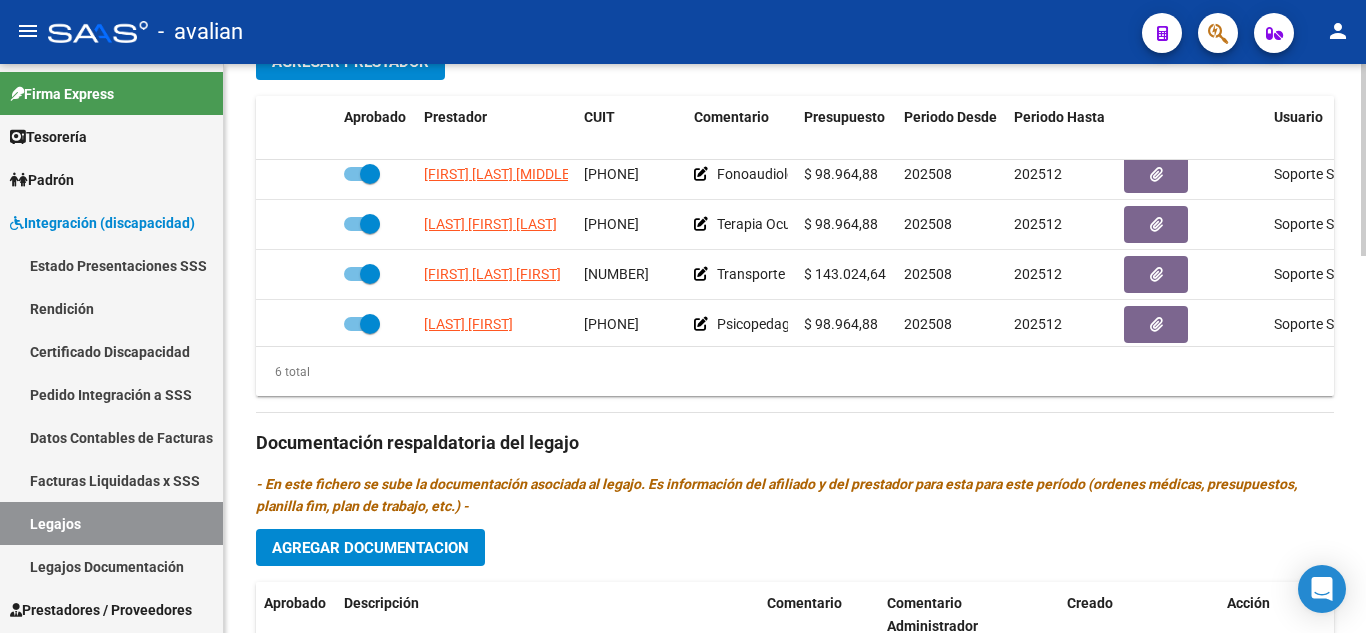 scroll, scrollTop: 0, scrollLeft: 0, axis: both 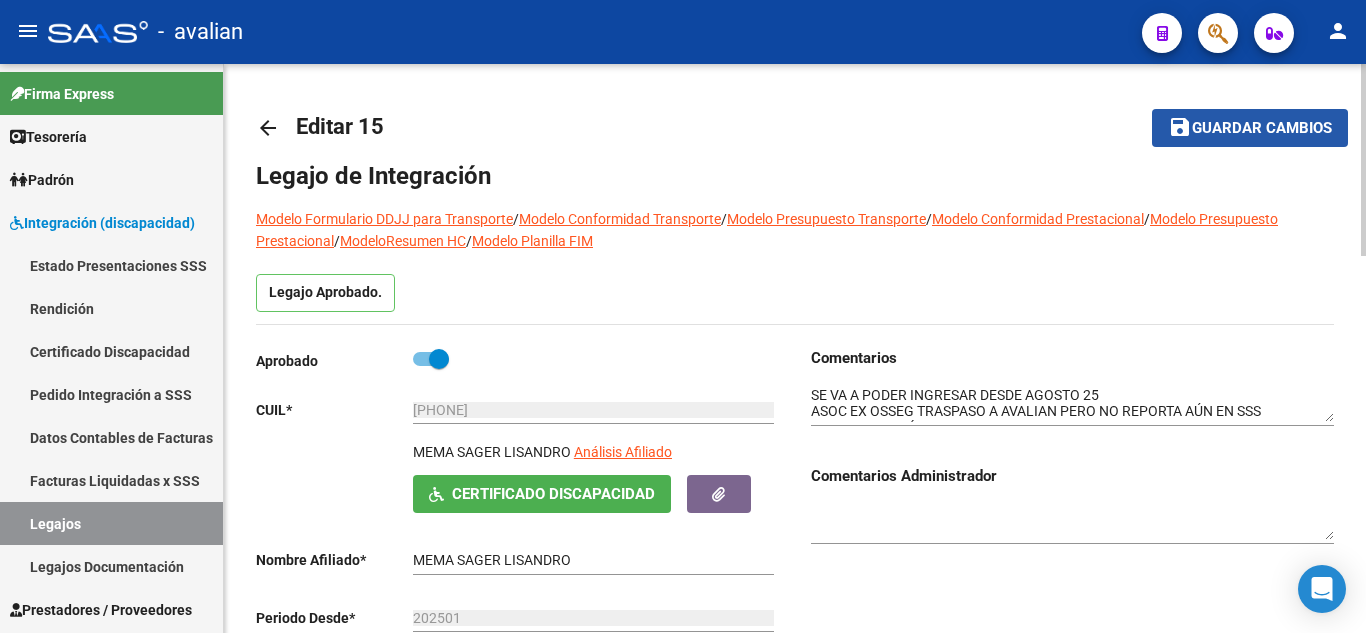 click on "save Guardar cambios" 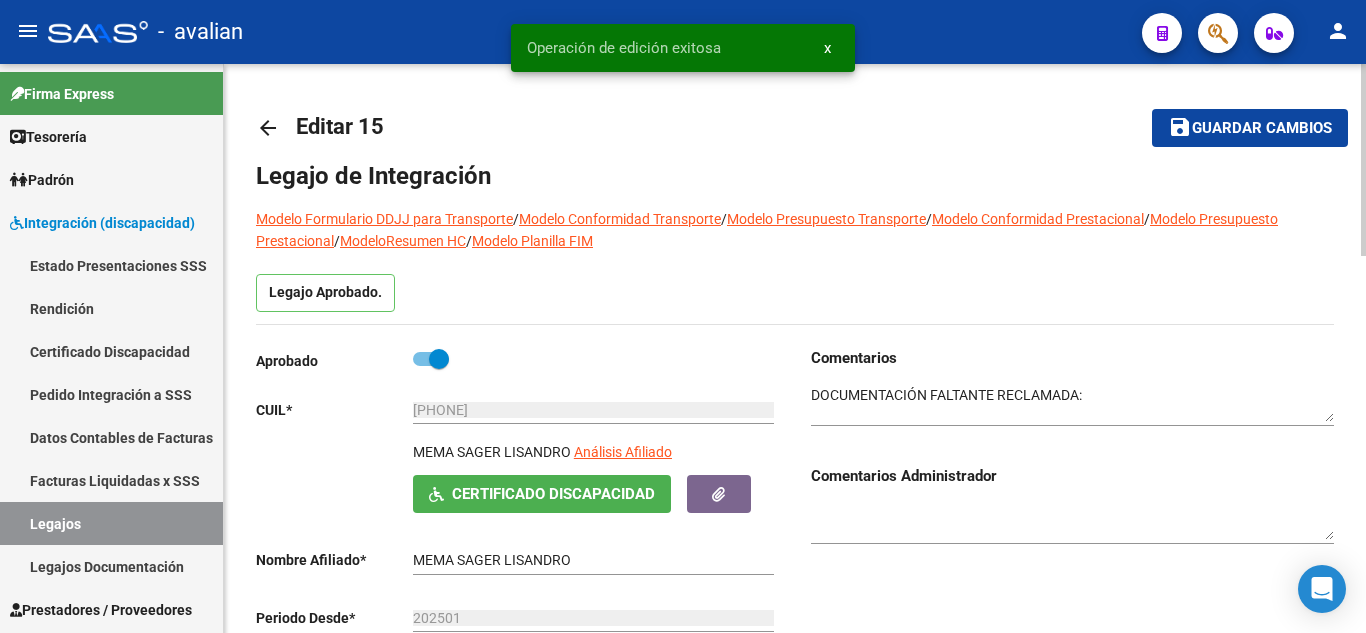 scroll, scrollTop: 50, scrollLeft: 0, axis: vertical 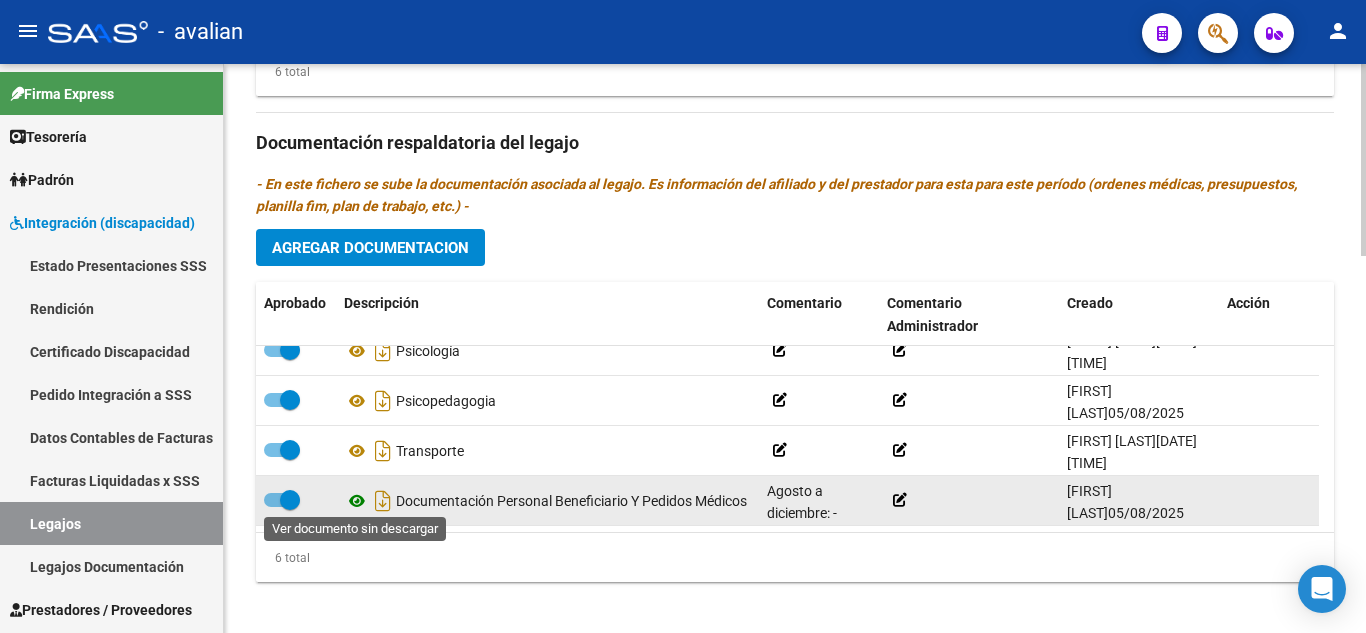 click 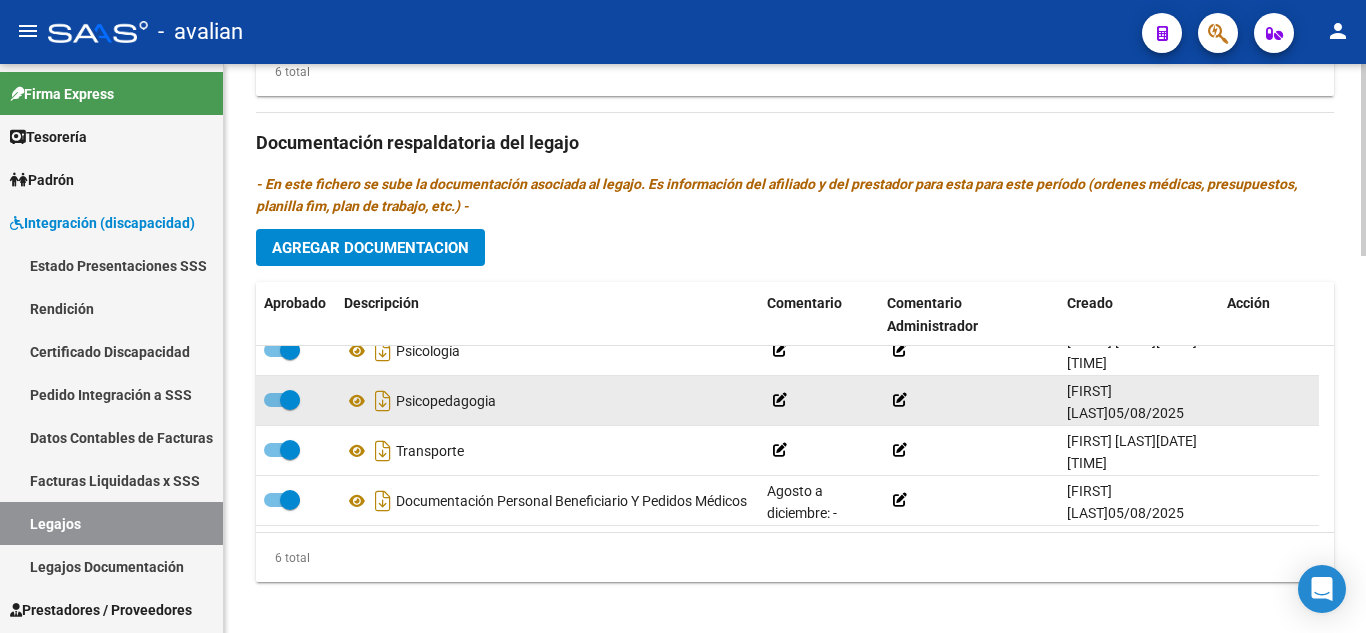 scroll, scrollTop: 1115, scrollLeft: 0, axis: vertical 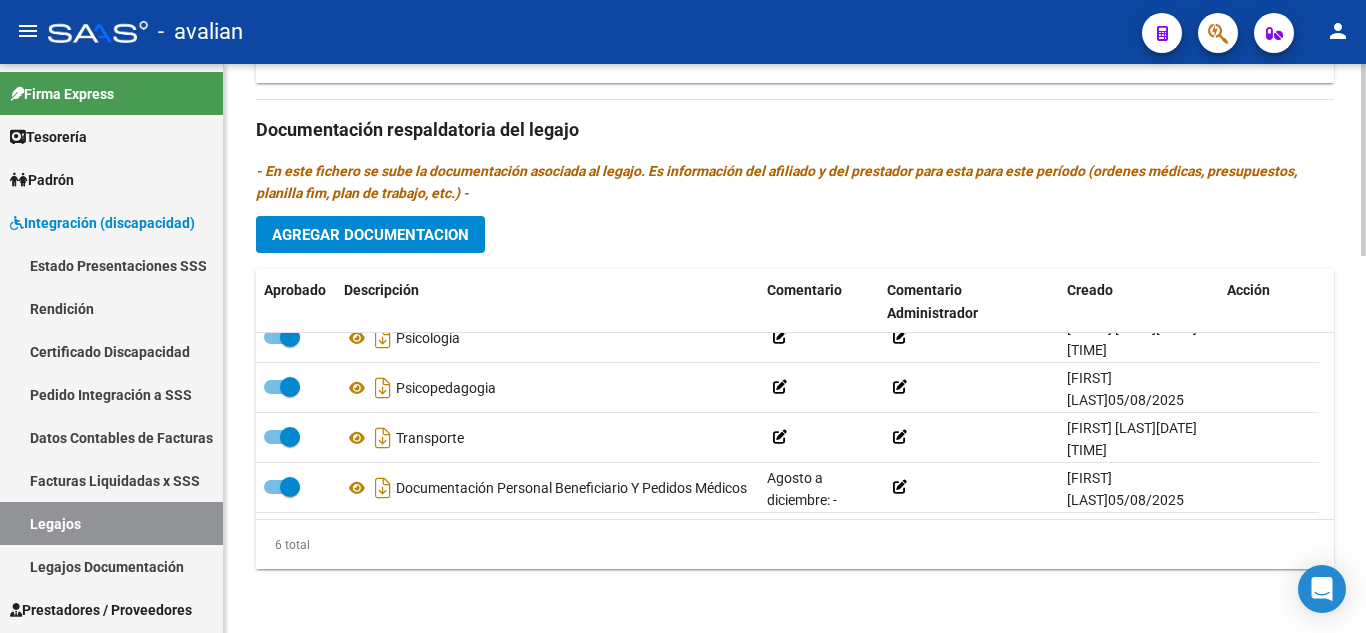 click on "Agregar Documentacion" 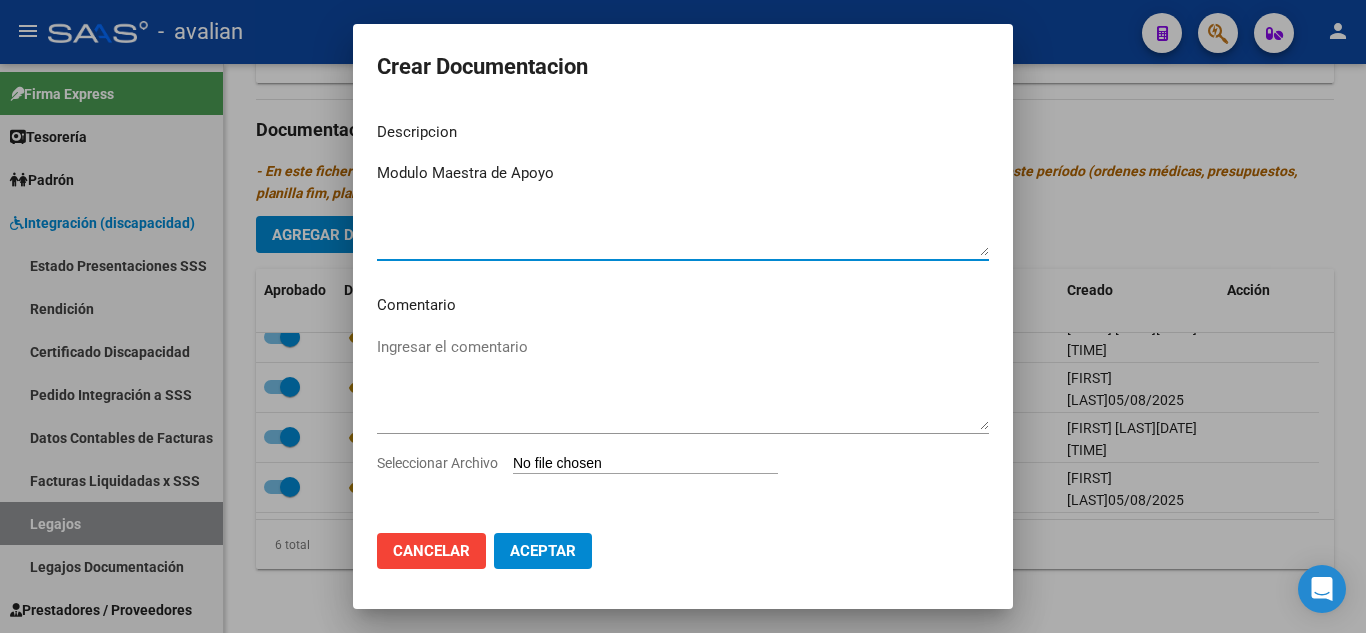 type on "Modulo Maestra de Apoyo" 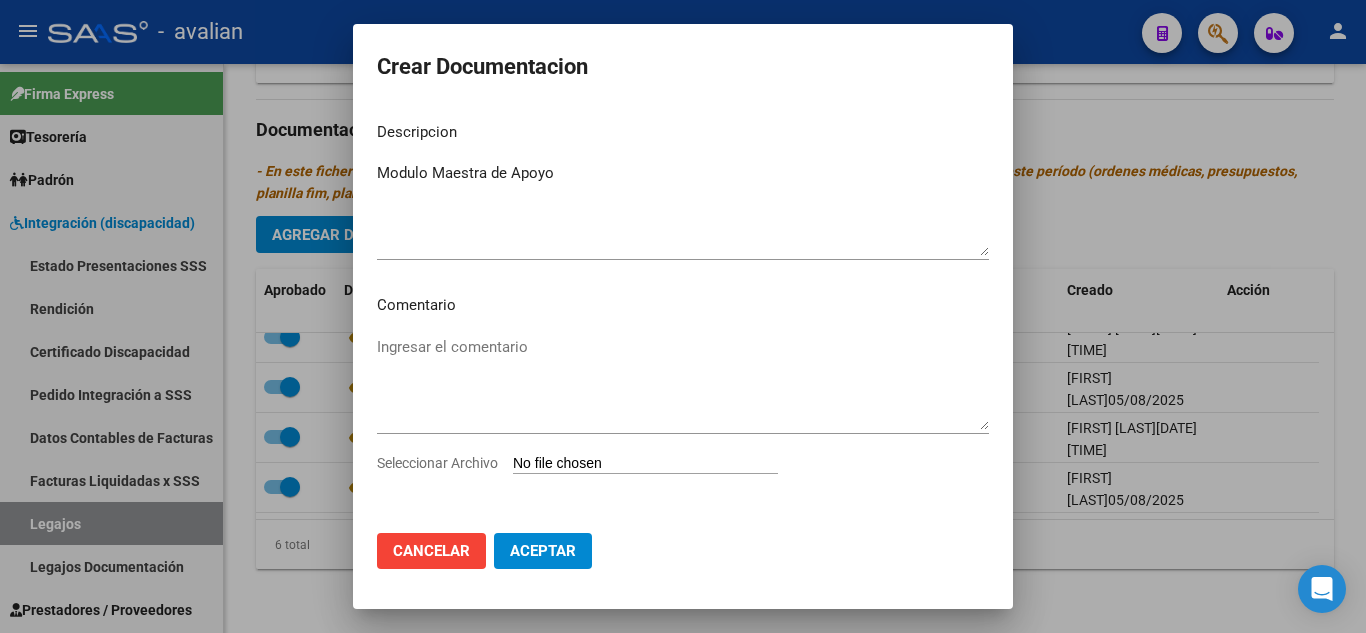 click on "Seleccionar Archivo" at bounding box center [645, 464] 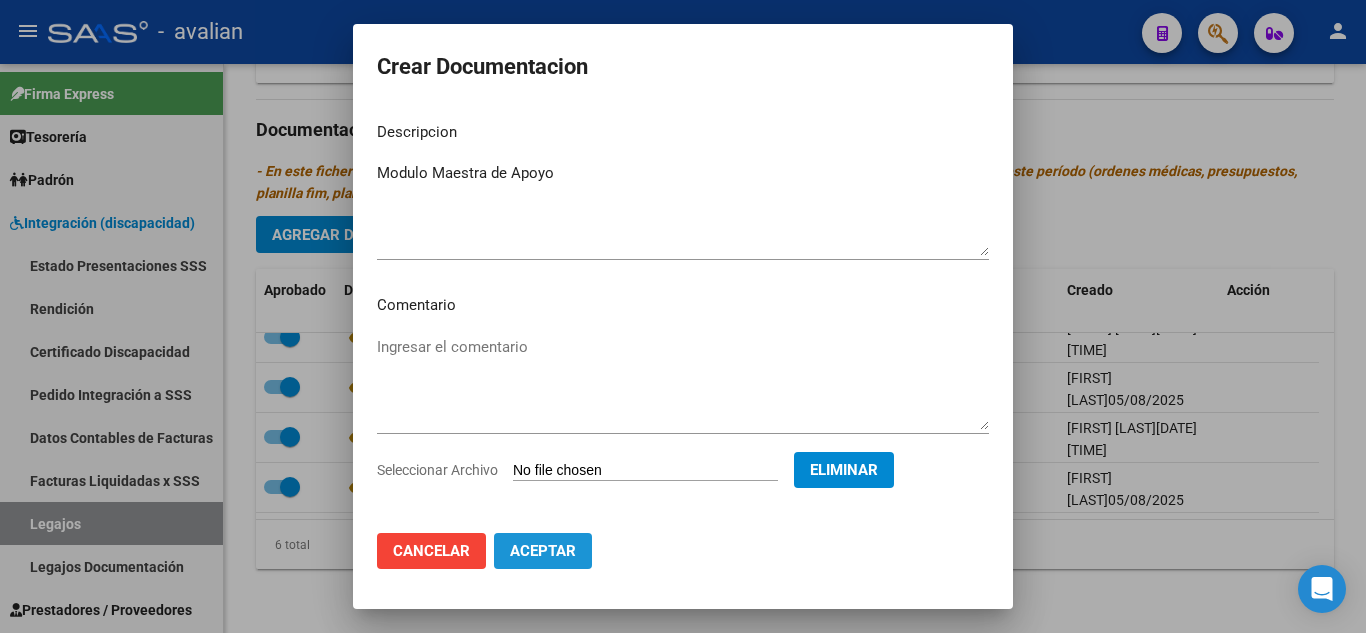 click on "Aceptar" 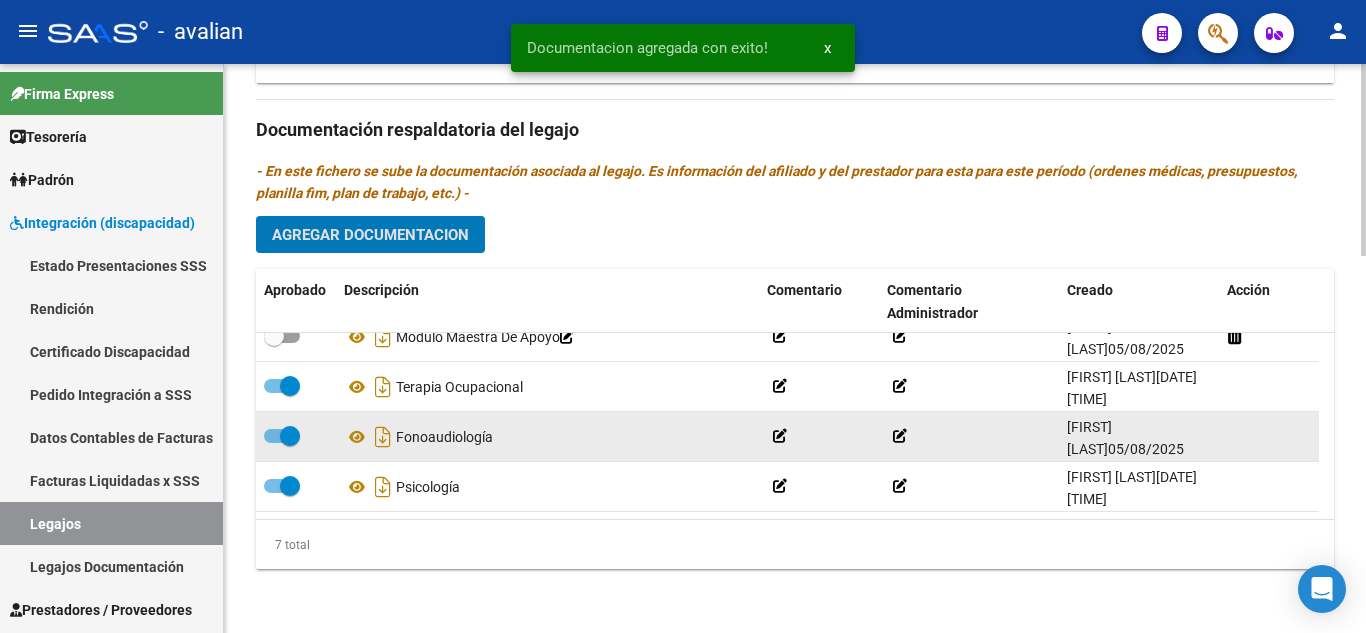 scroll, scrollTop: 0, scrollLeft: 0, axis: both 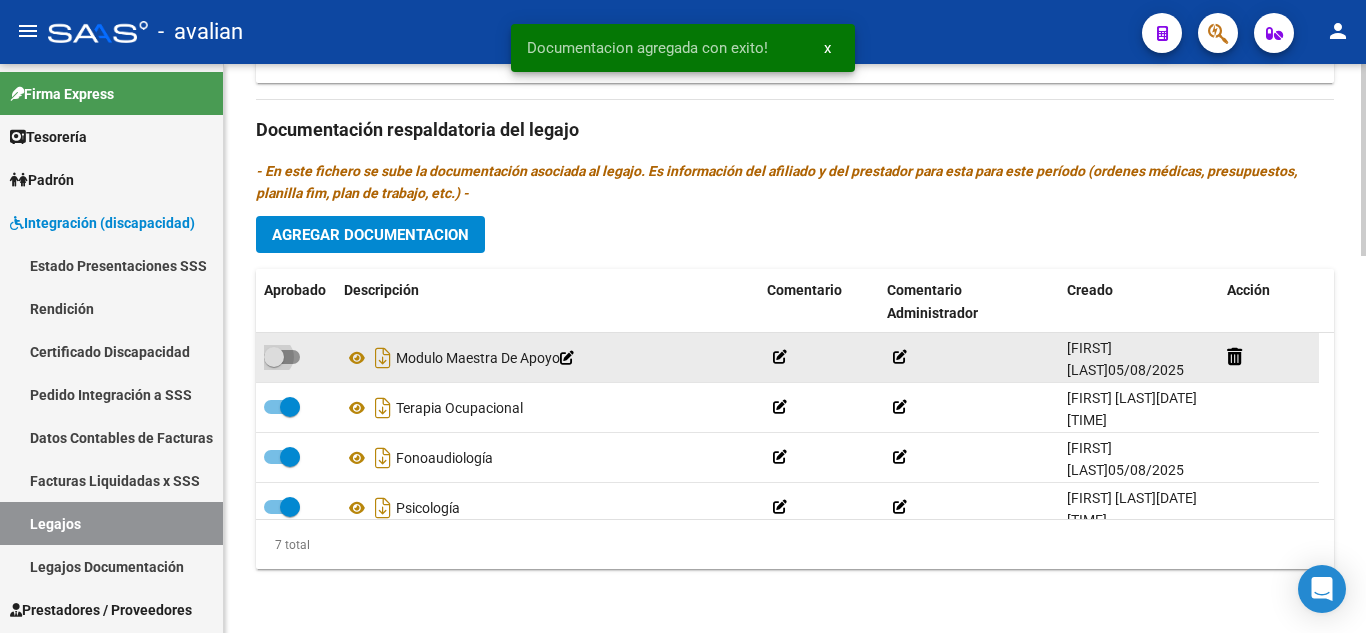 click at bounding box center (282, 357) 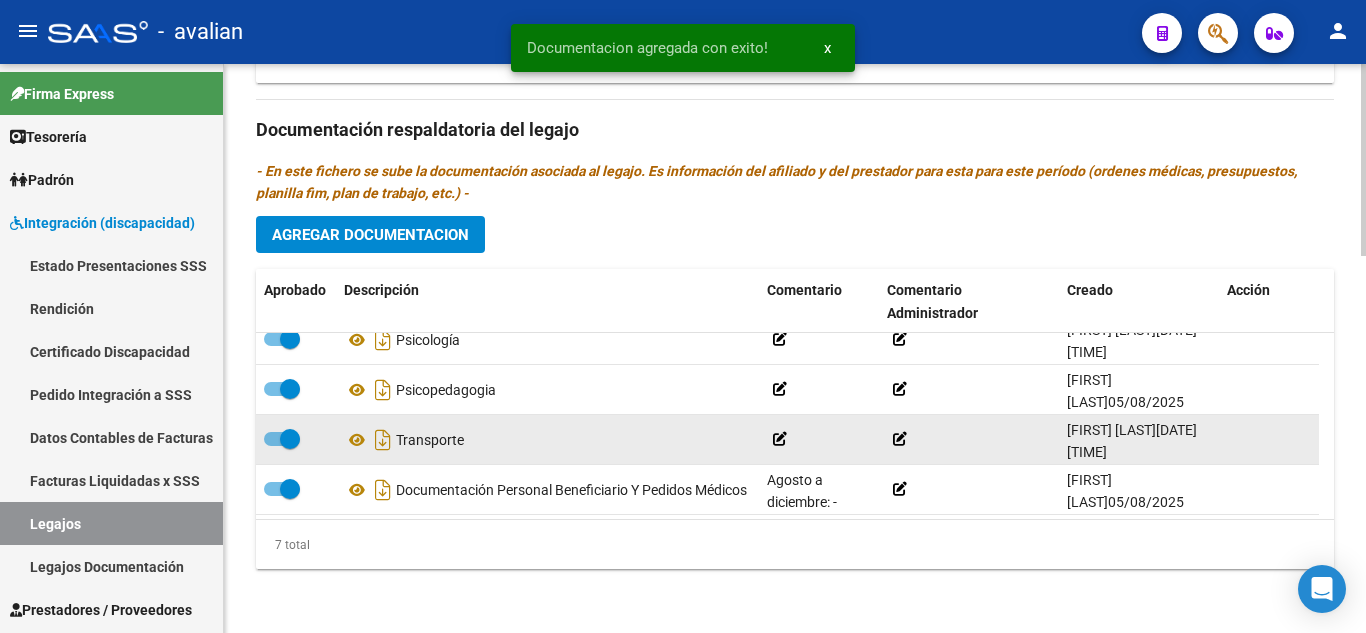 scroll, scrollTop: 171, scrollLeft: 0, axis: vertical 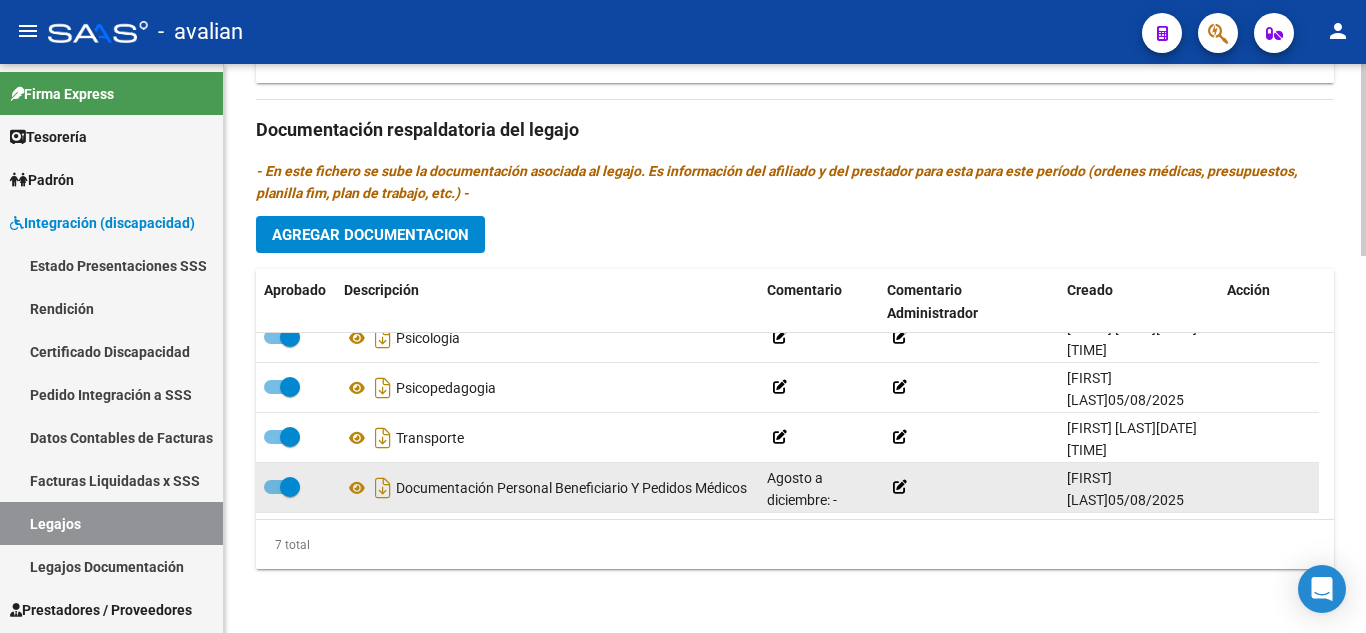 click 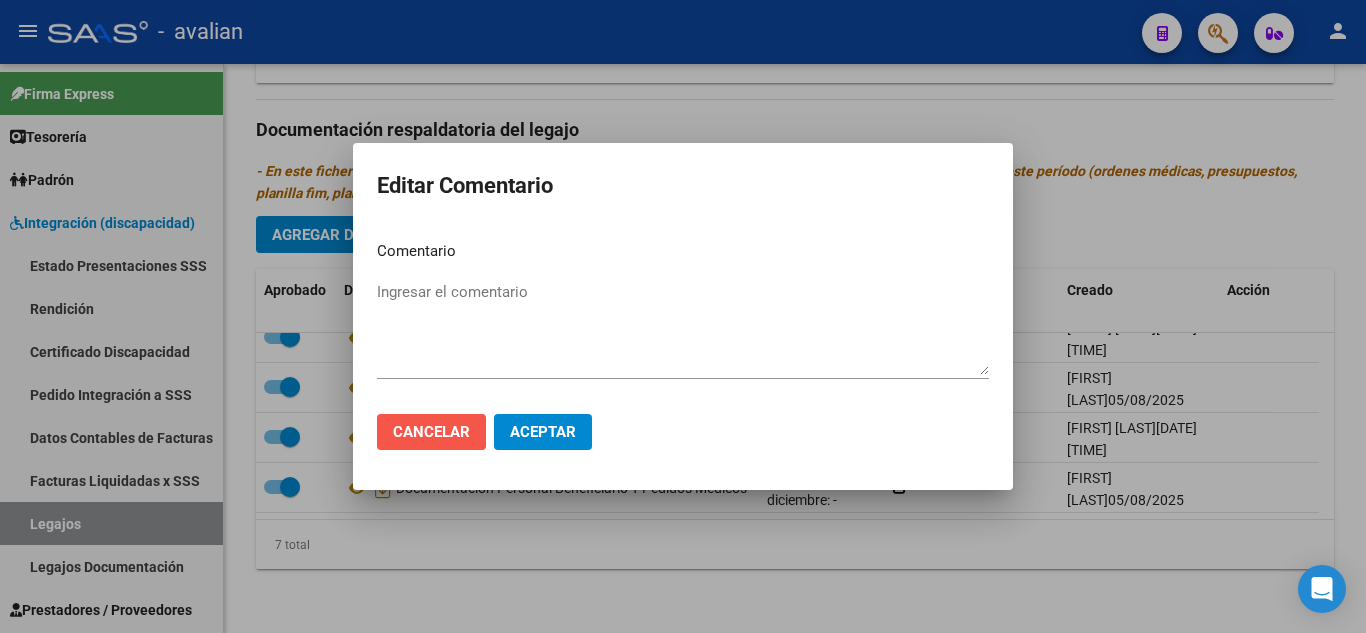 click on "Cancelar" 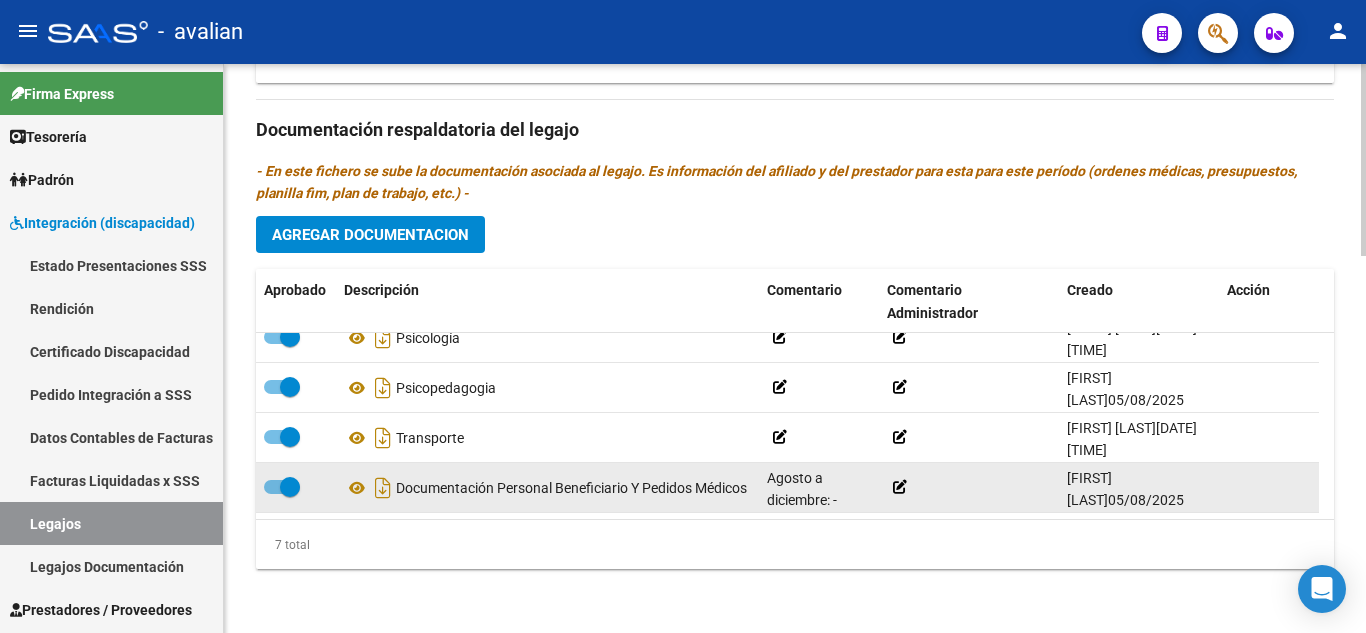 click at bounding box center [282, 487] 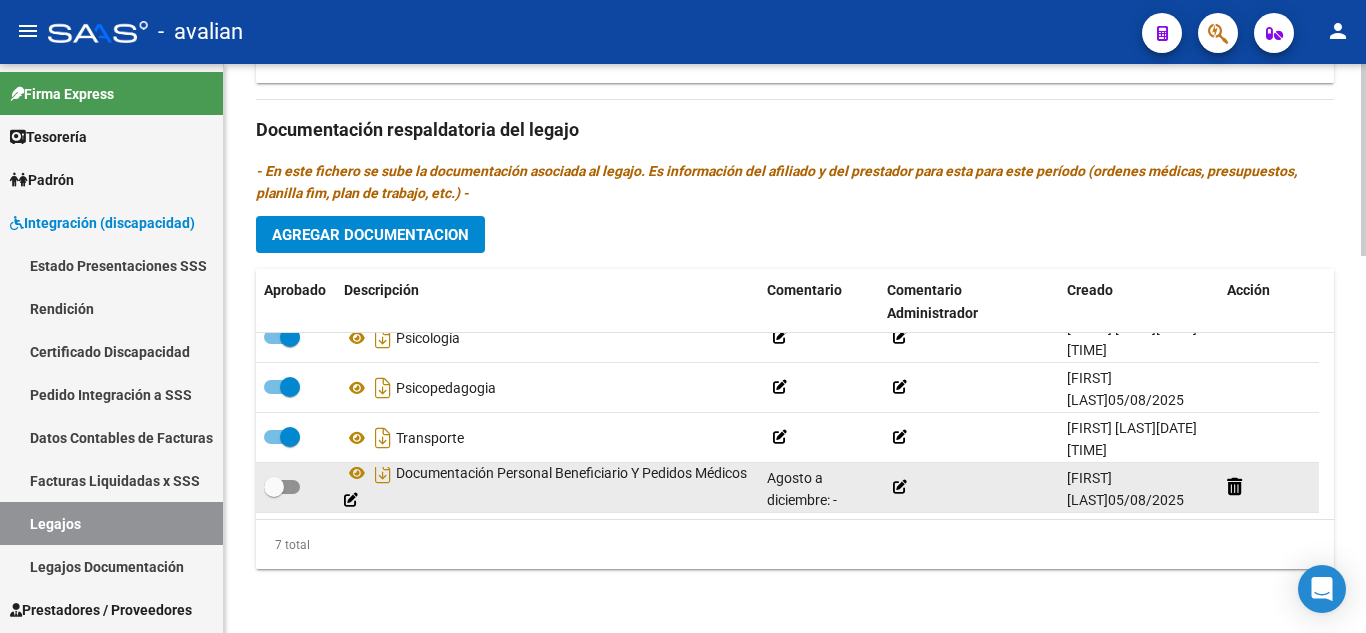 scroll, scrollTop: 12, scrollLeft: 0, axis: vertical 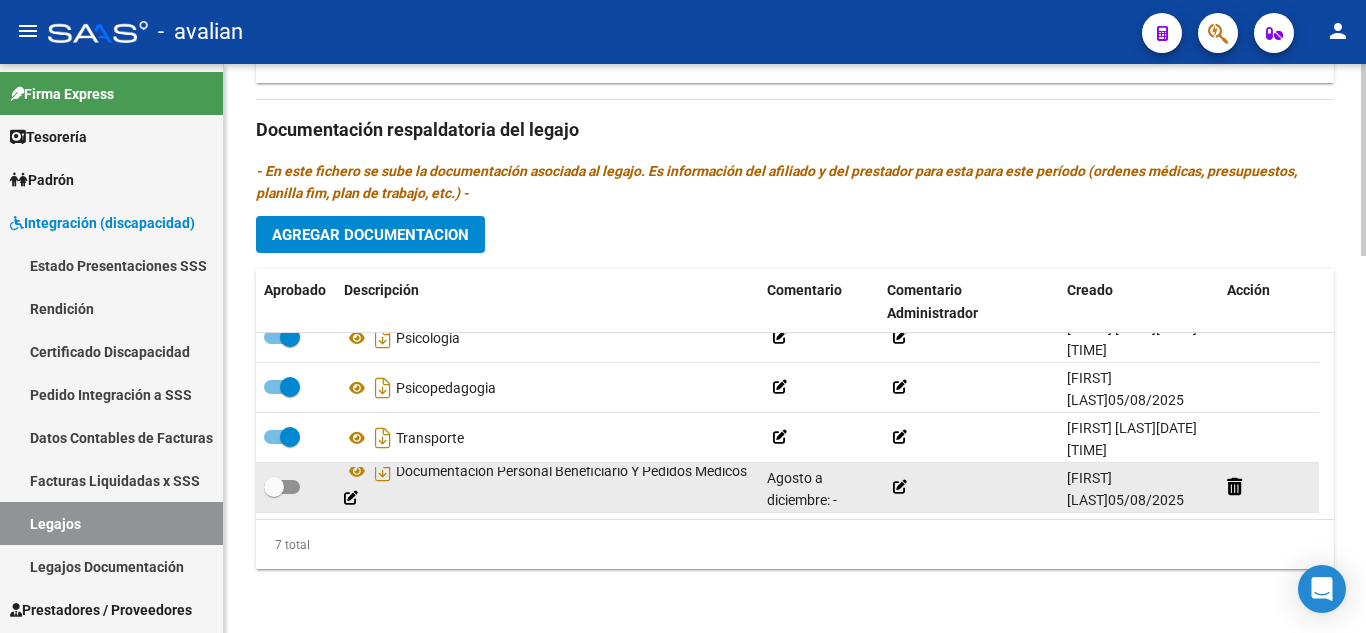 click 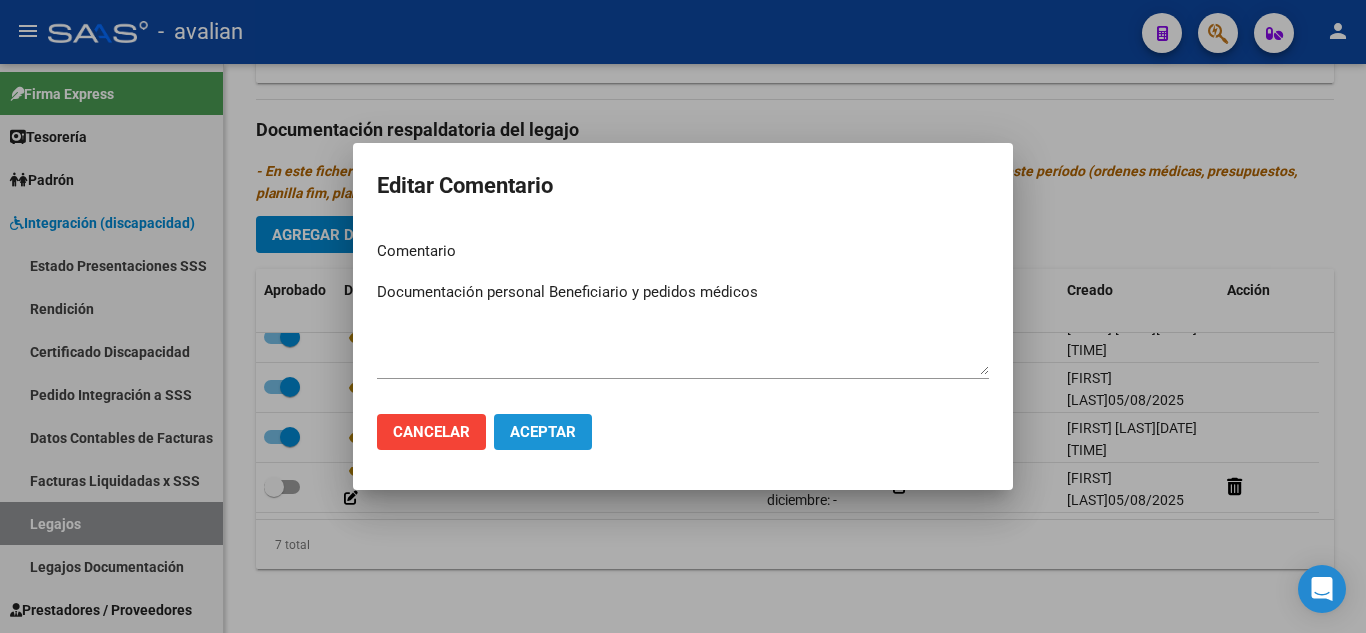 click on "Aceptar" 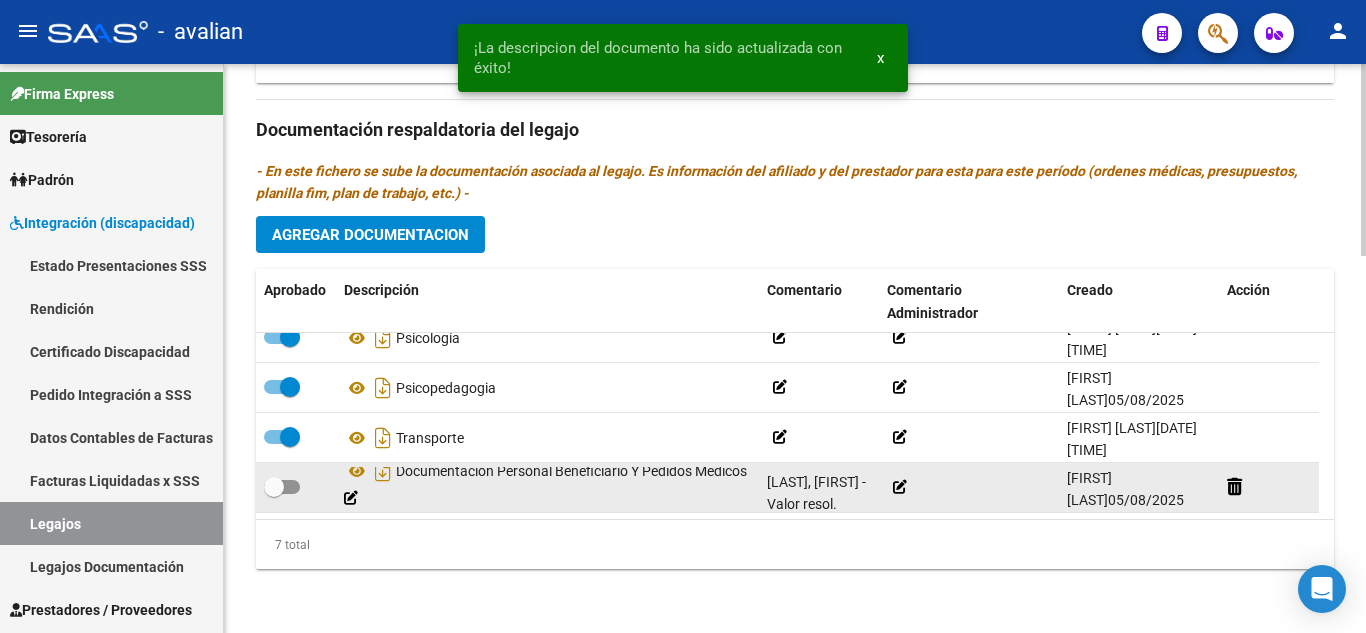 scroll, scrollTop: 600, scrollLeft: 0, axis: vertical 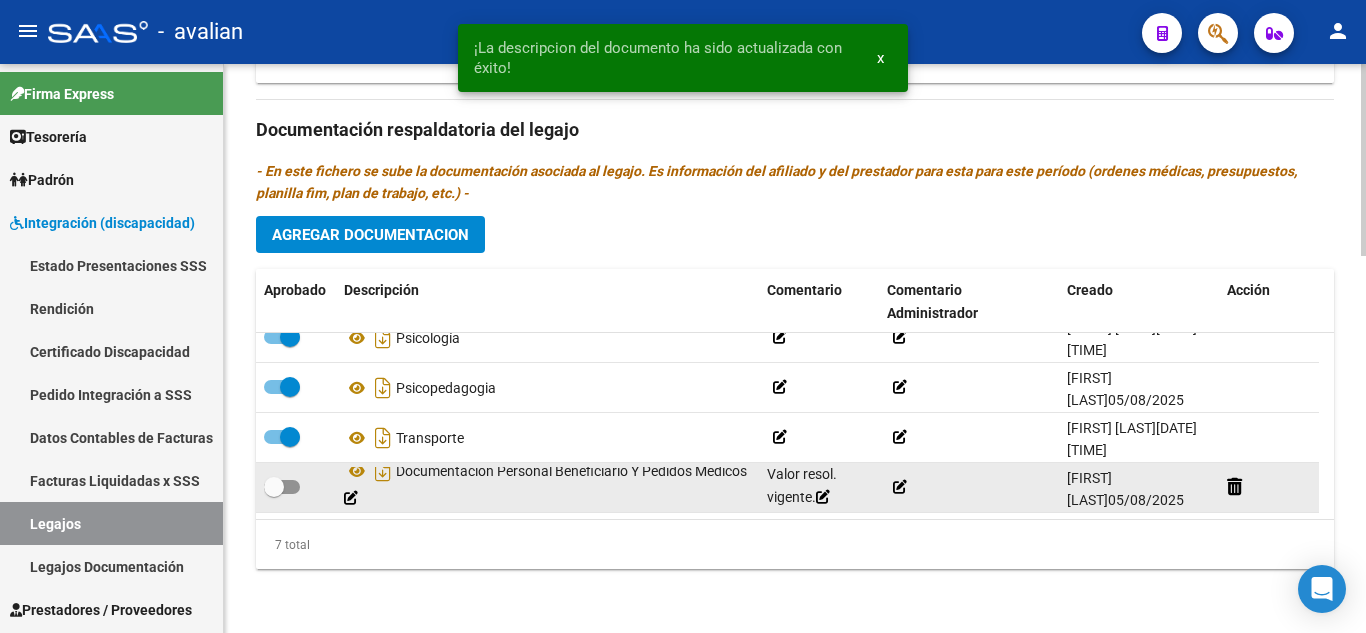 click 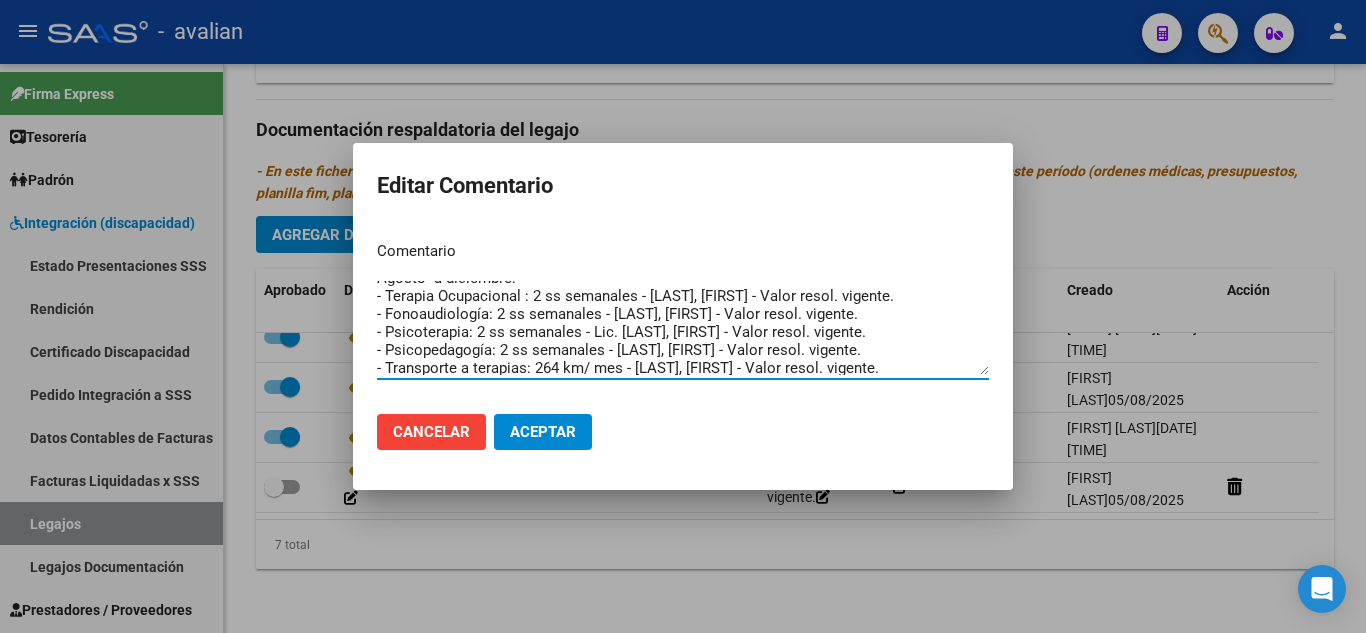 scroll, scrollTop: 18, scrollLeft: 0, axis: vertical 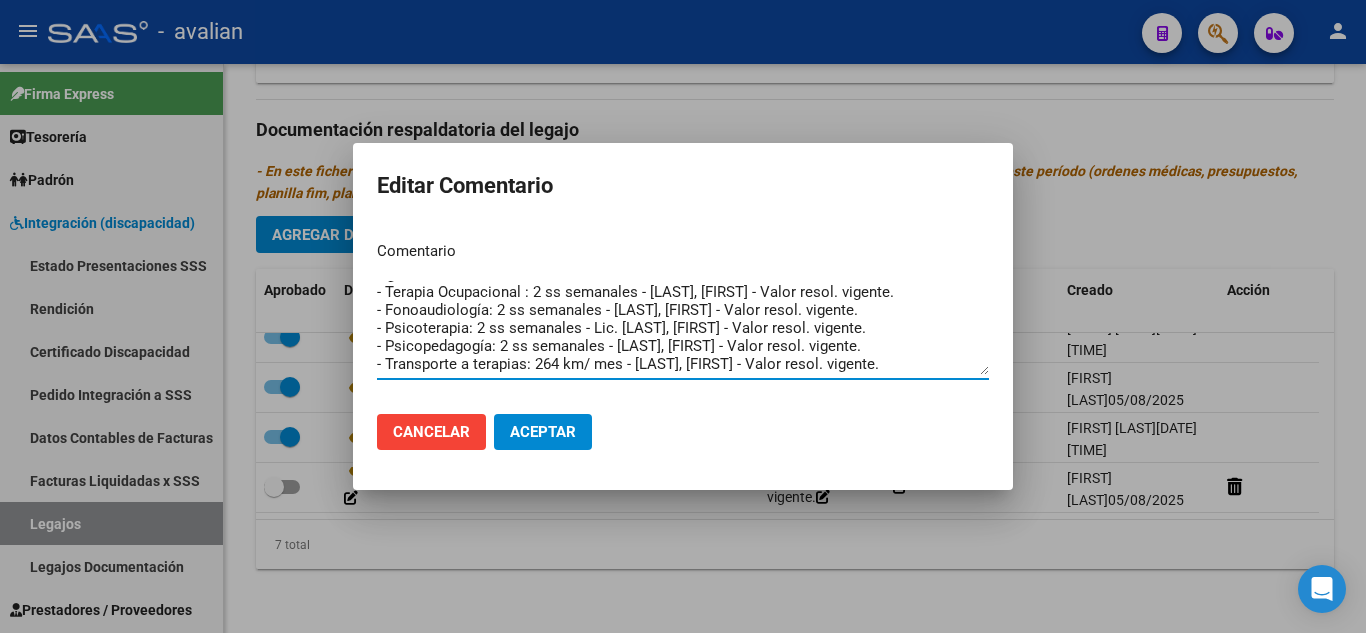 click on "Agosto  a diciembre:
- Terapia Ocupacional : 2 ss semanales - [LAST], [FIRST] - Valor resol. vigente.
- Fonoaudiología: 2 ss semanales - [LAST], [FIRST] - Valor resol. vigente.
- Psicoterapia: 2 ss semanales - Lic. [LAST], [FIRST] - Valor resol. vigente.
- Psicopedagogía: 2 ss semanales - [LAST], [FIRST] - Valor resol. vigente.
- Transporte a terapias: 264 km/ mes - [LAST], [FIRST] - Valor resol. vigente." at bounding box center (683, 328) 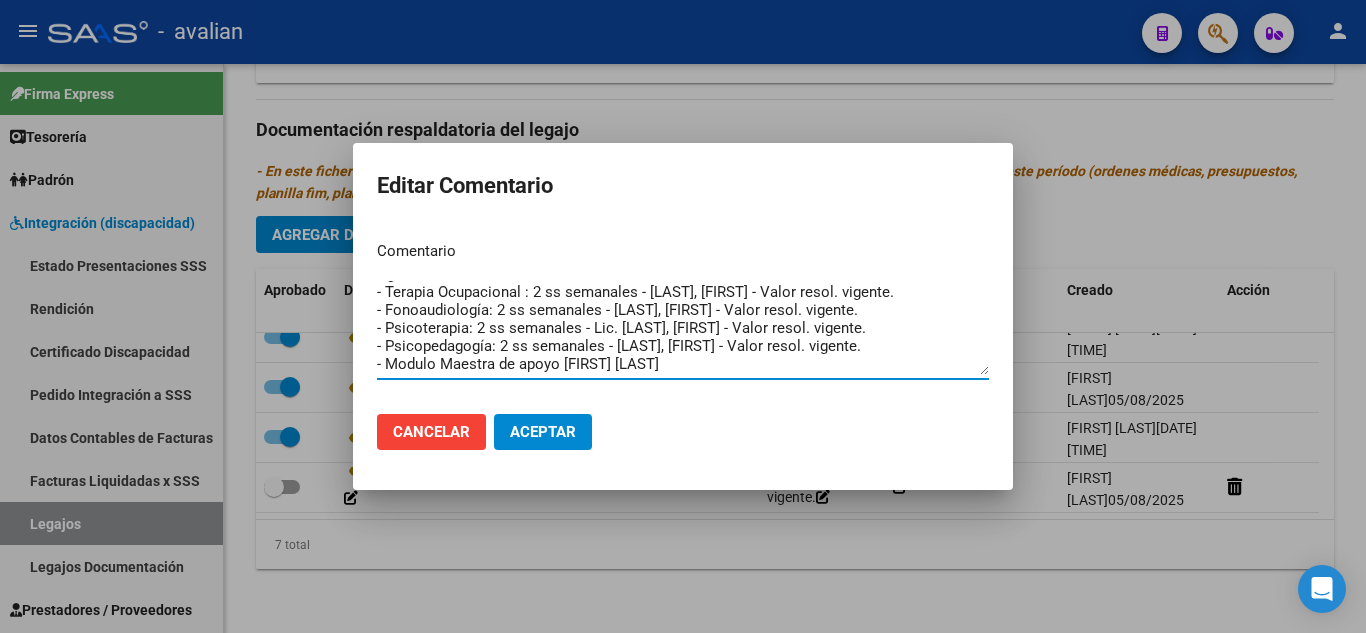 type on "Agosto  a diciembre:
- Terapia Ocupacional : 2 ss semanales - [LAST], [FIRST] - Valor resol. vigente.
- Fonoaudiología: 2 ss semanales - [LAST], [FIRST] - Valor resol. vigente.
- Psicoterapia: 2 ss semanales - Lic. [LAST], [FIRST] - Valor resol. vigente.
- Psicopedagogía: 2 ss semanales - [LAST], [FIRST] - Valor resol. vigente.
- Modulo Maestra de apoyo [FIRST] [LAST]
- Transporte a terapias: 264 km/ mes - [LAST], [FIRST] - Valor resol. vigente." 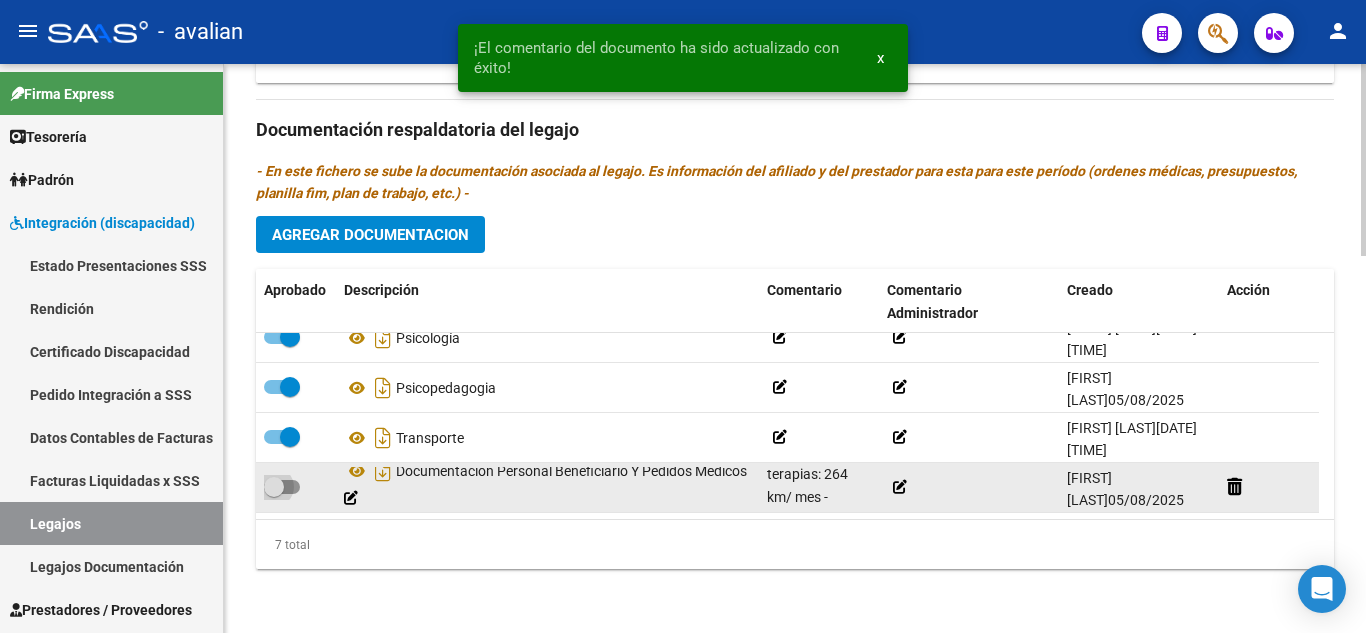 click at bounding box center (282, 487) 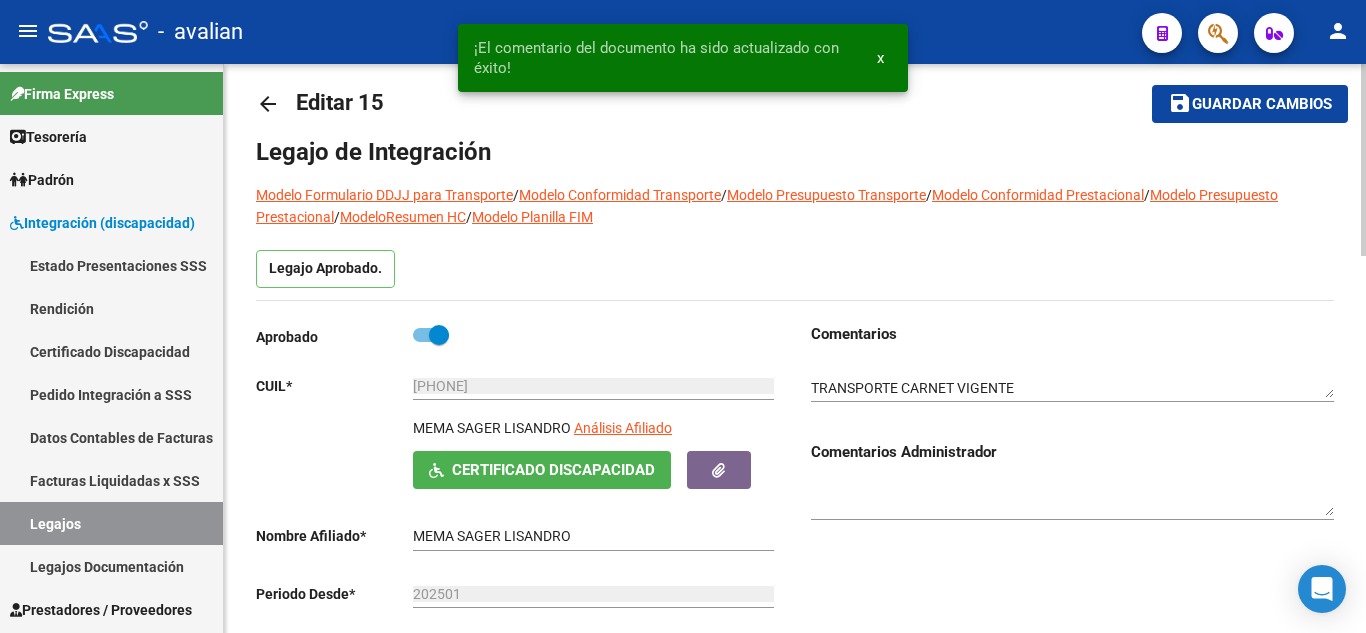 scroll, scrollTop: 0, scrollLeft: 0, axis: both 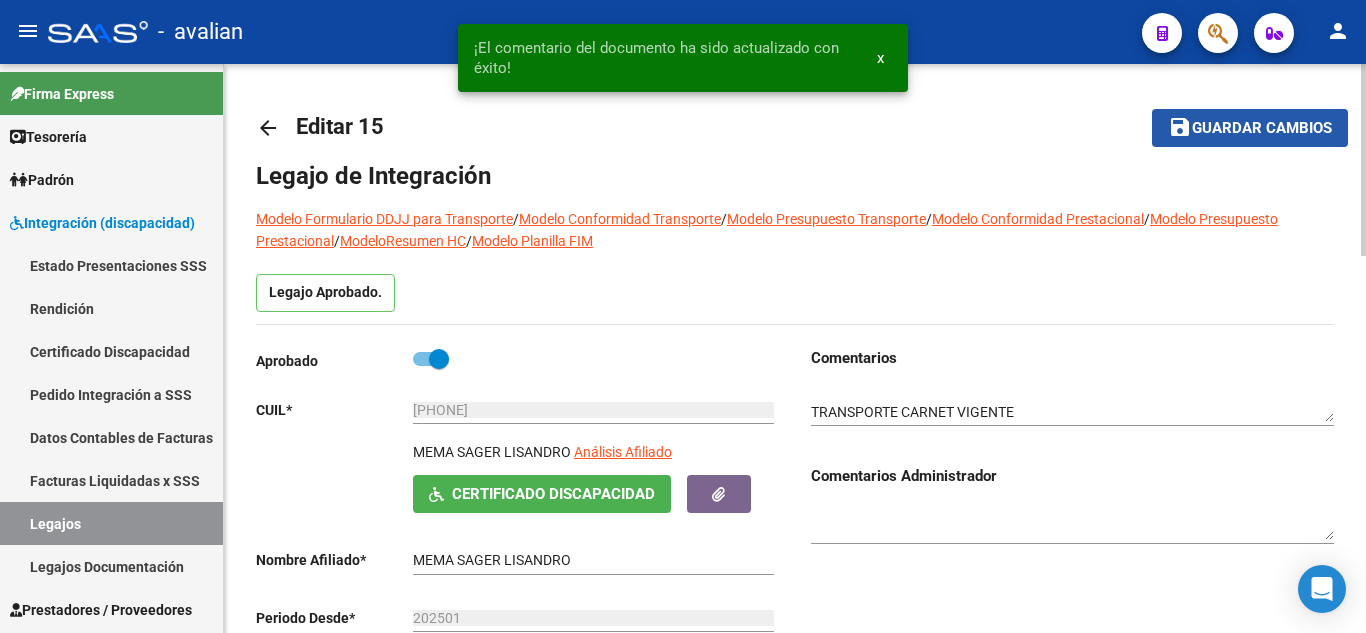 click on "Guardar cambios" 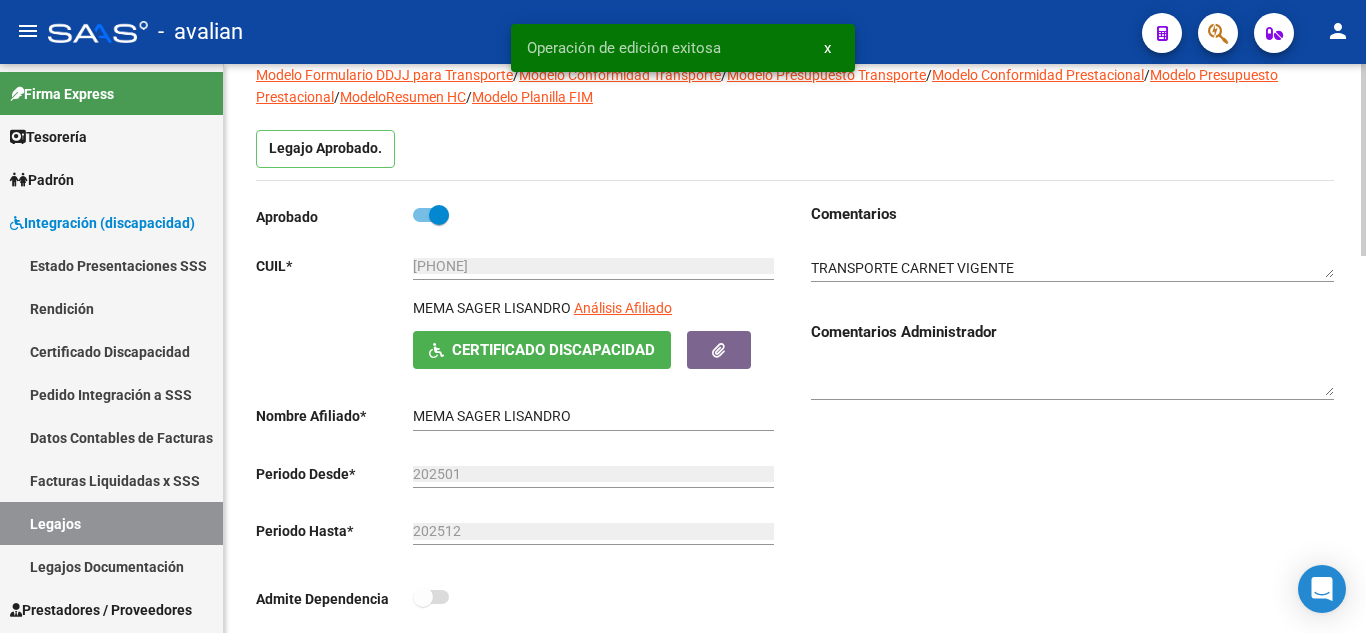 scroll, scrollTop: 100, scrollLeft: 0, axis: vertical 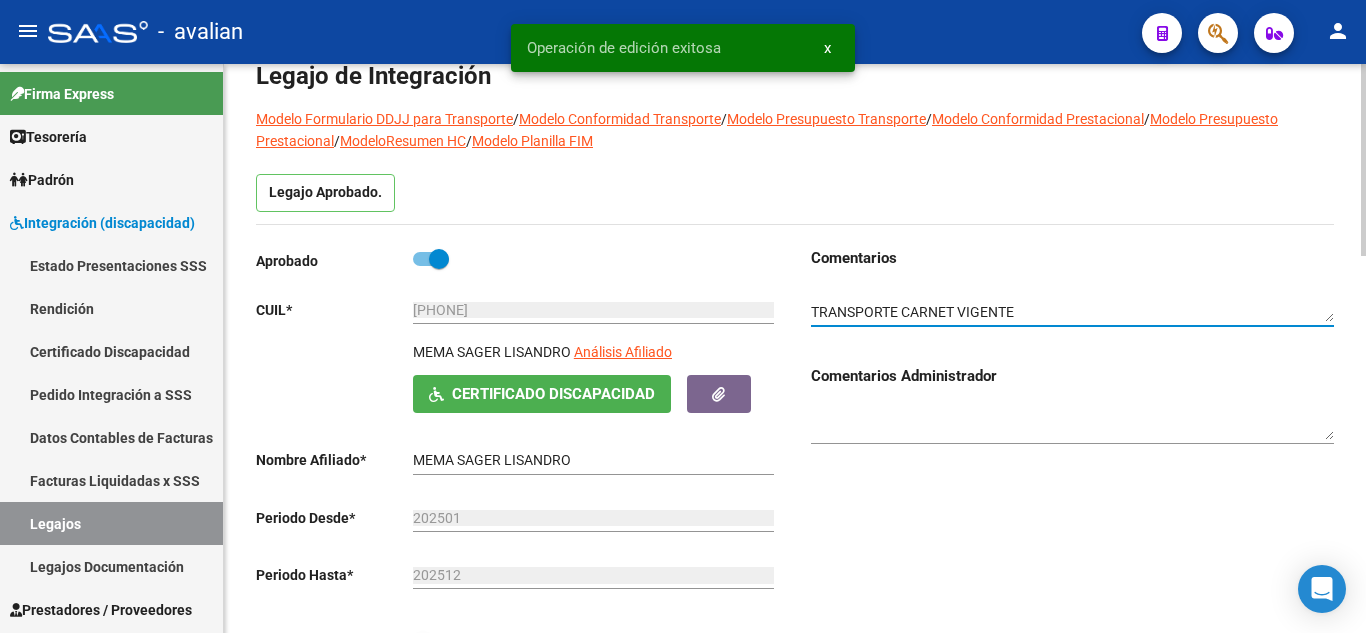 click at bounding box center [1072, 304] 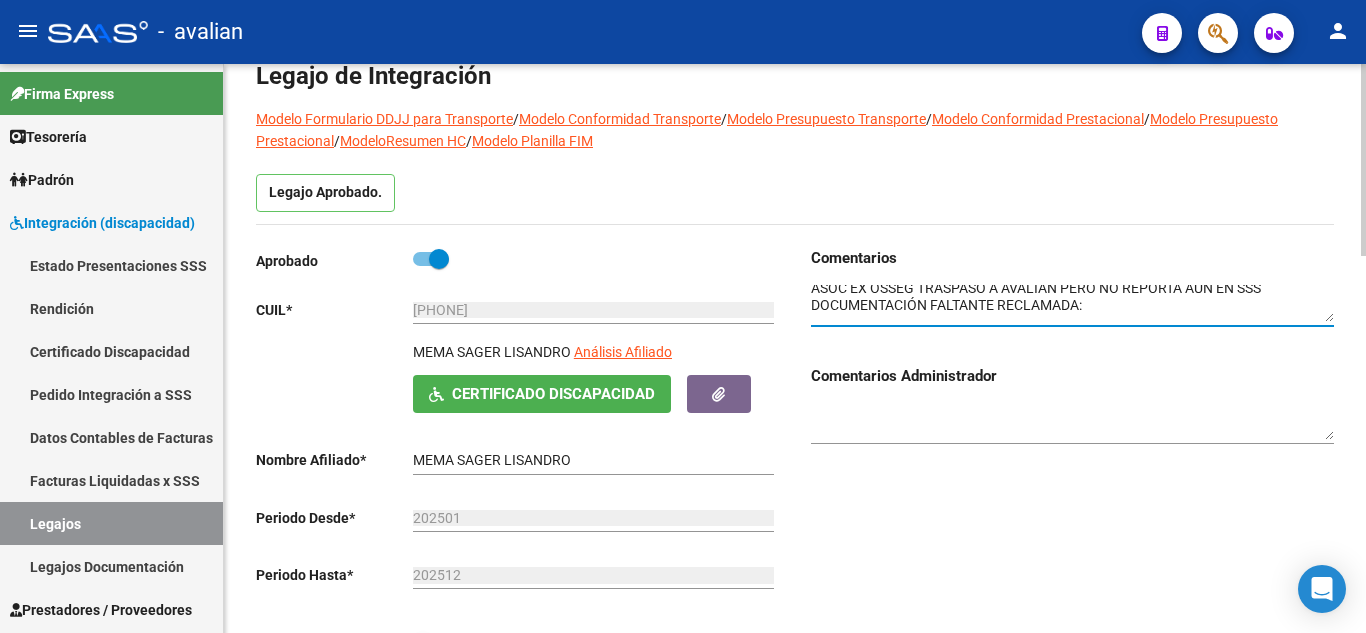 scroll, scrollTop: 0, scrollLeft: 0, axis: both 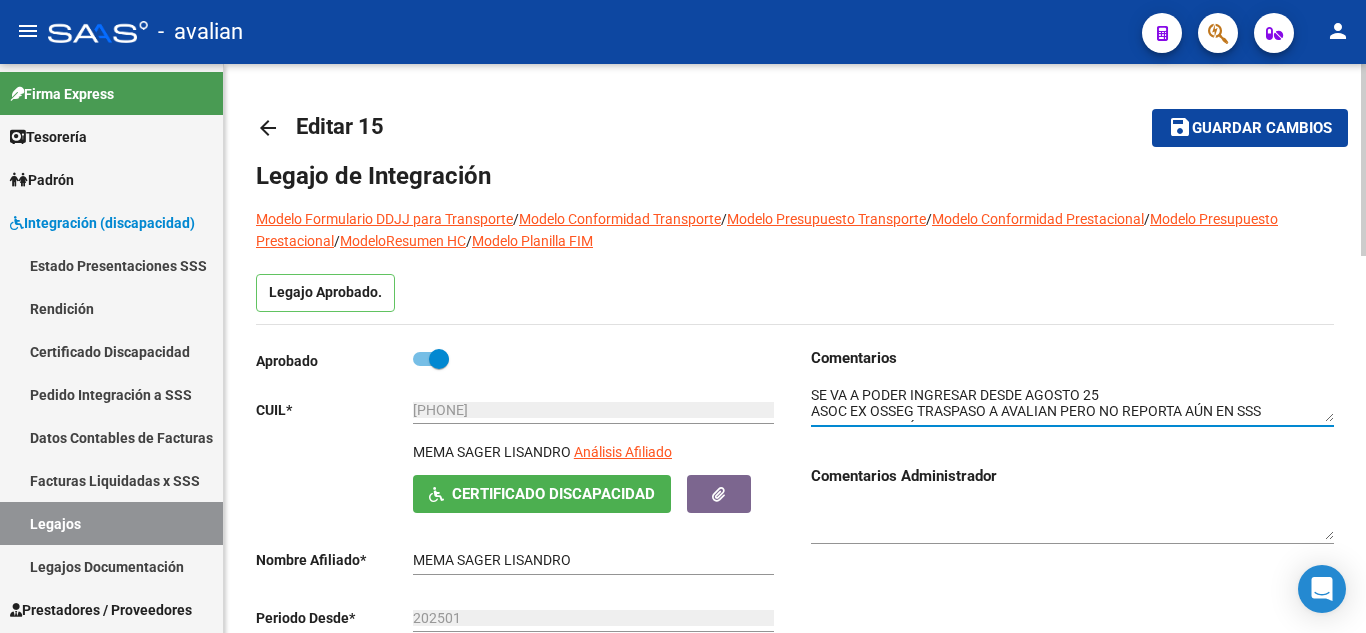 type on "SE VA A PODER INGRESAR DESDE AGOSTO 25
ASOC EX OSSEG TRASPASO A AVALIAN PERO NO REPORTA AÚN EN SSS
DOCUMENTACIÓN FALTANTE RECLAMADA:
TRANSPORTE CARNET VIGENTE
CAR [NUMBER]" 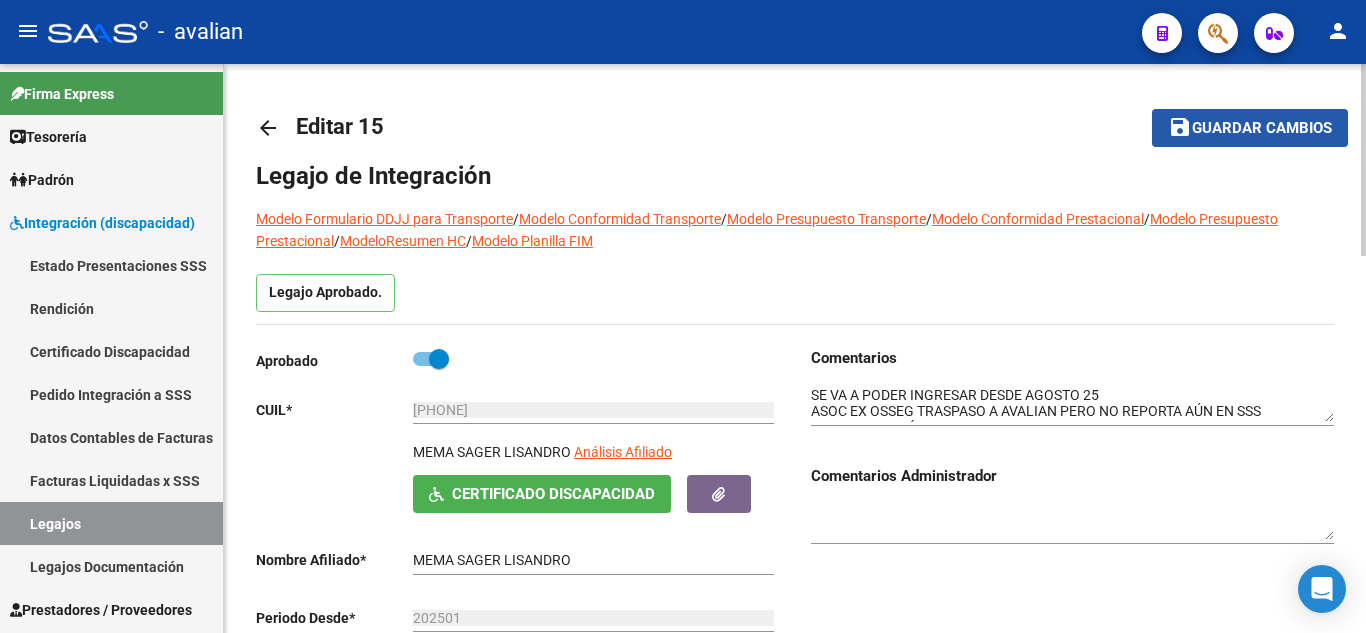click on "Guardar cambios" 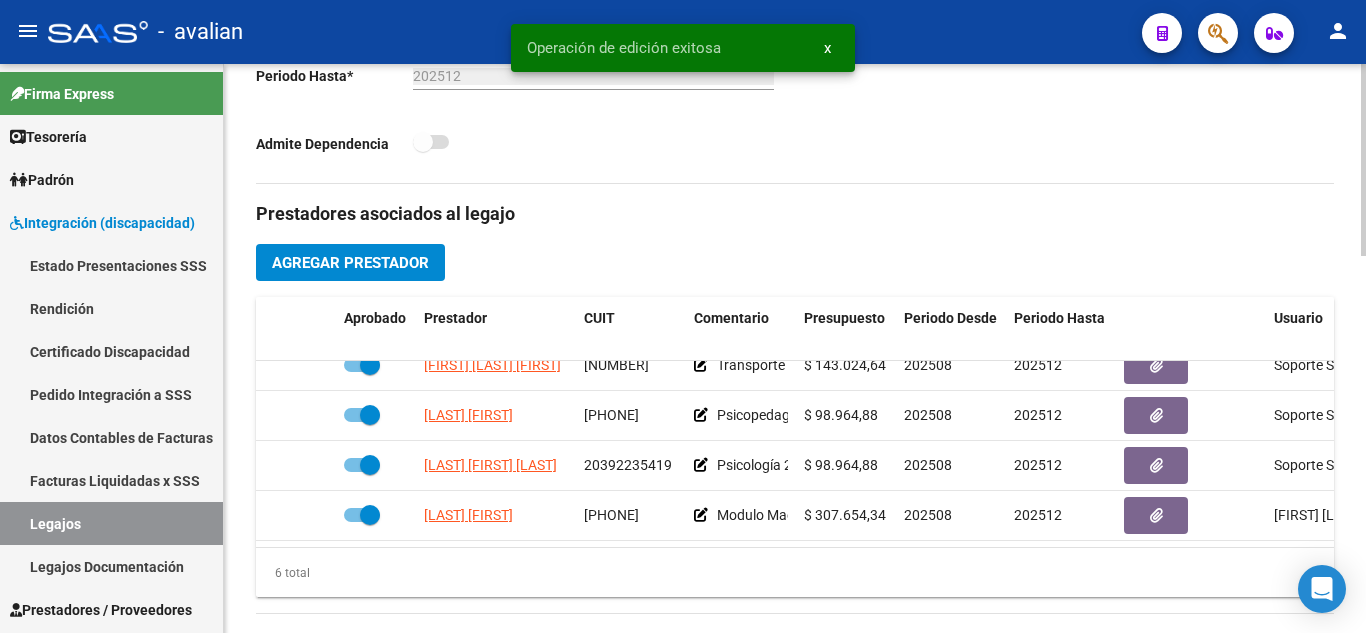 scroll, scrollTop: 600, scrollLeft: 0, axis: vertical 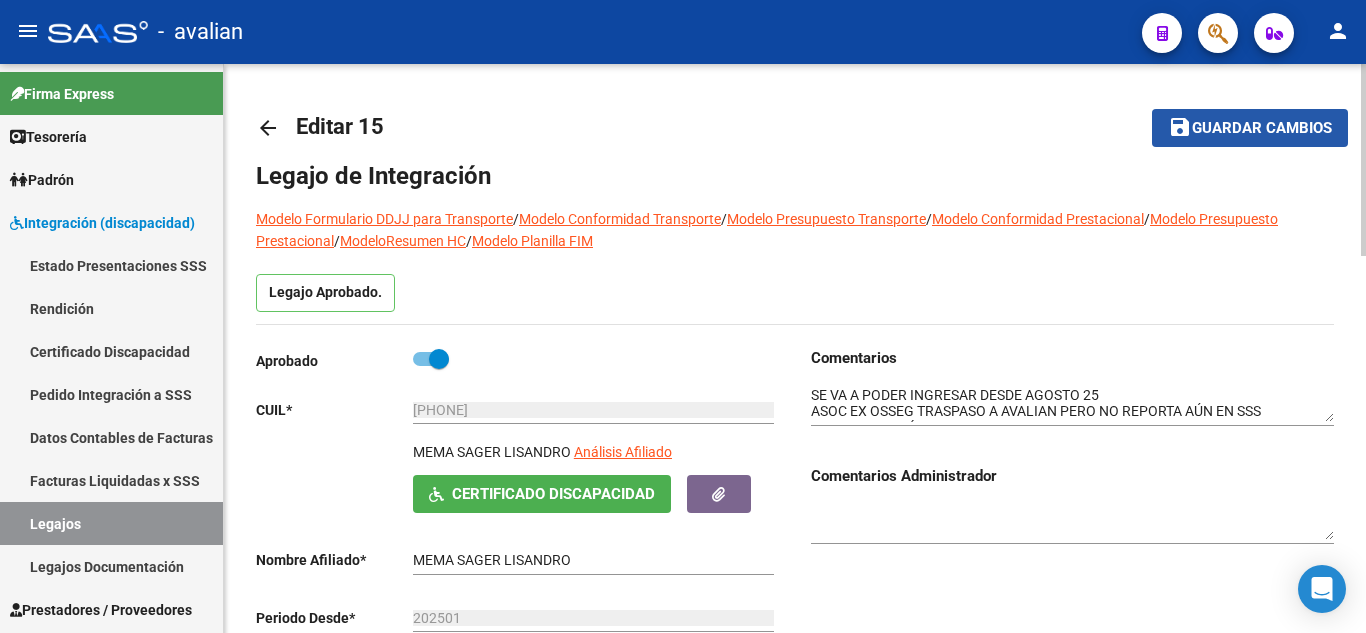 click on "Guardar cambios" 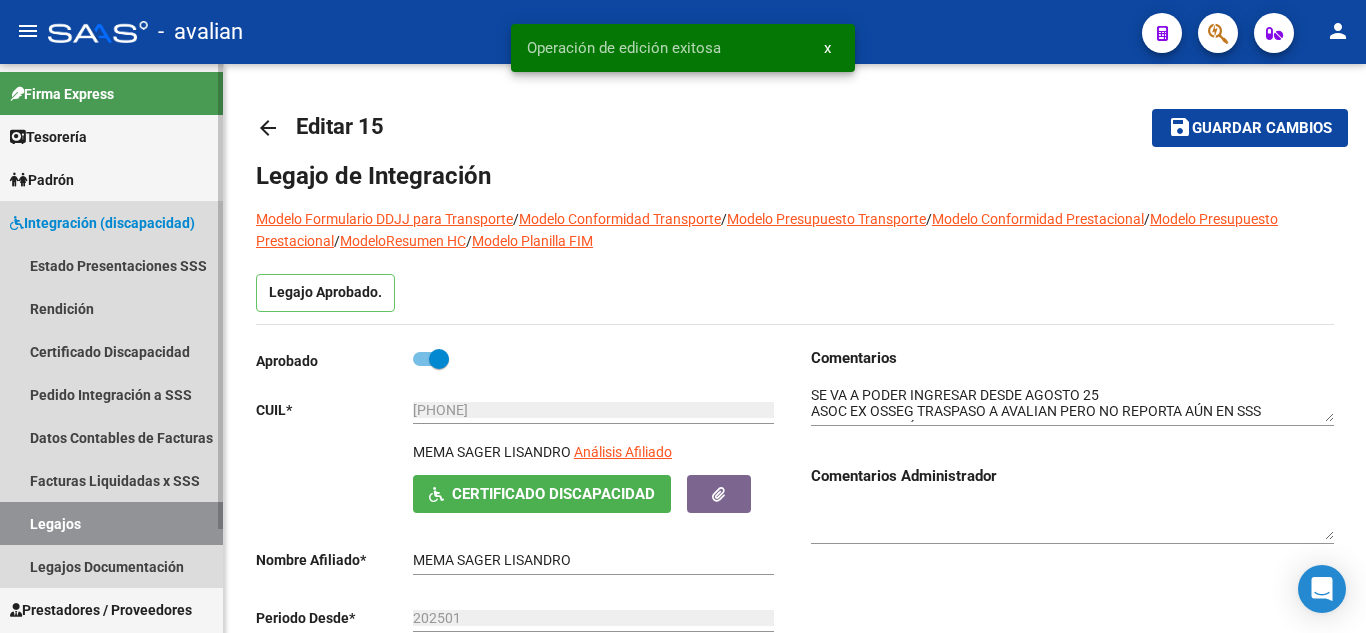 click on "Legajos" at bounding box center [111, 523] 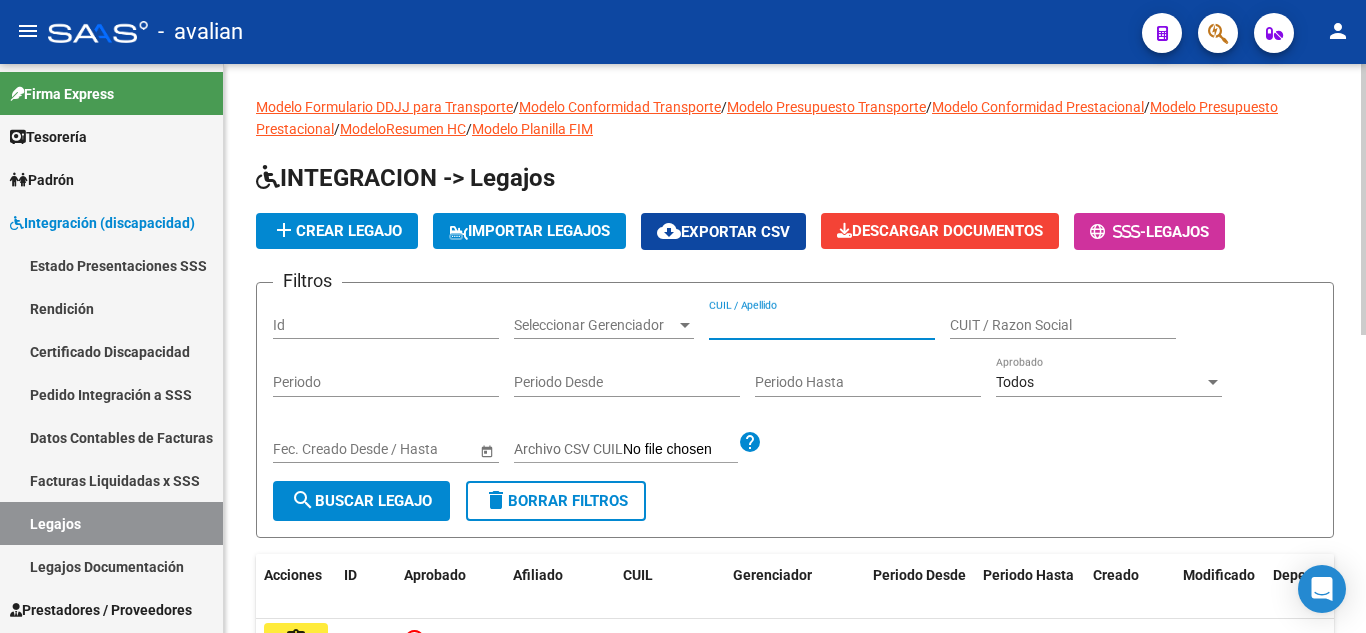 paste on "[NUMBER]" 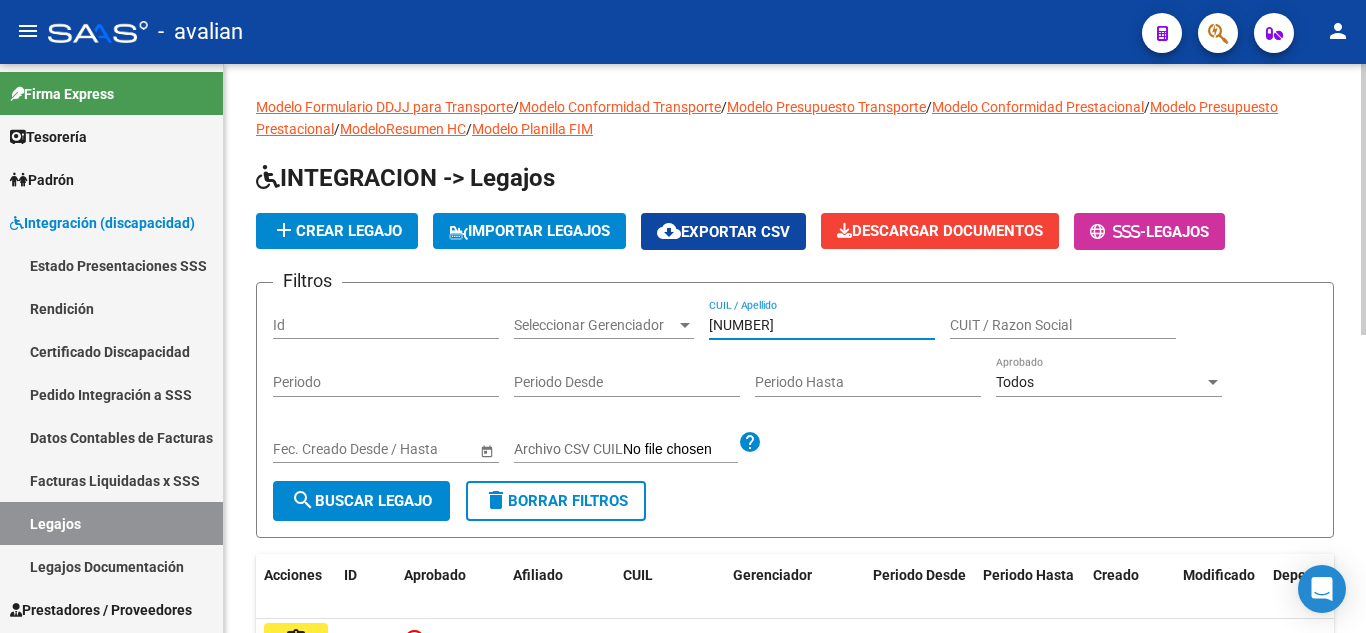 type on "[NUMBER]" 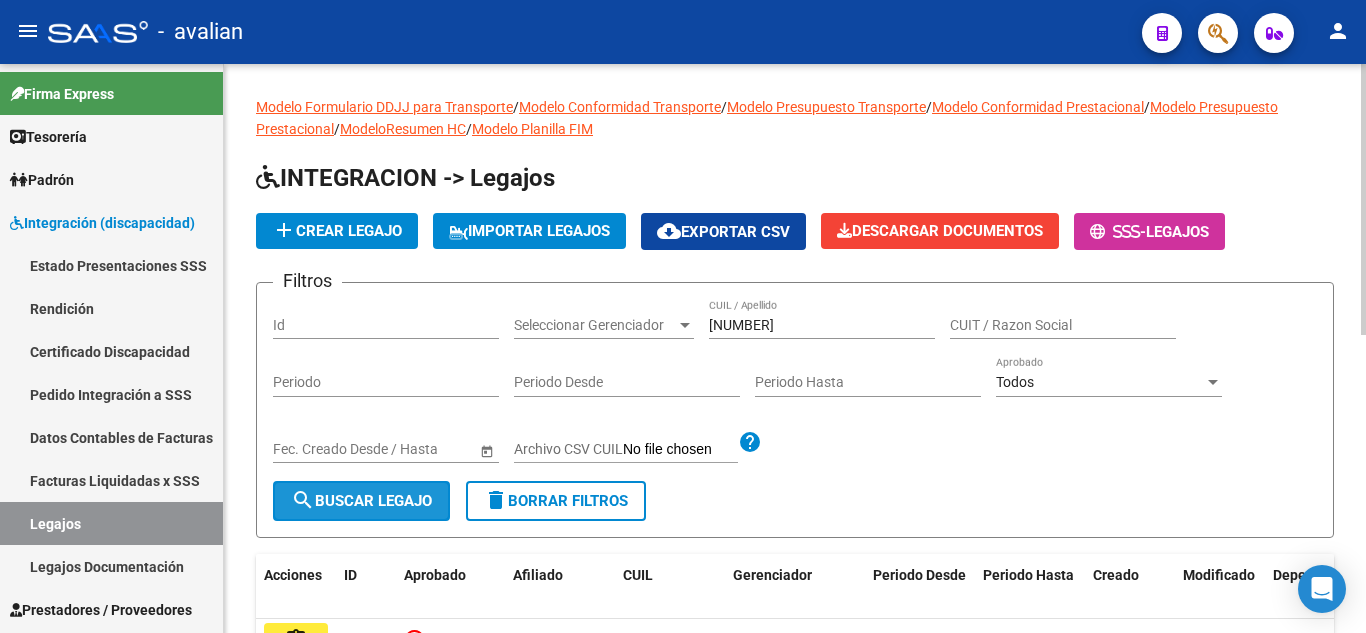 click on "search  Buscar Legajo" 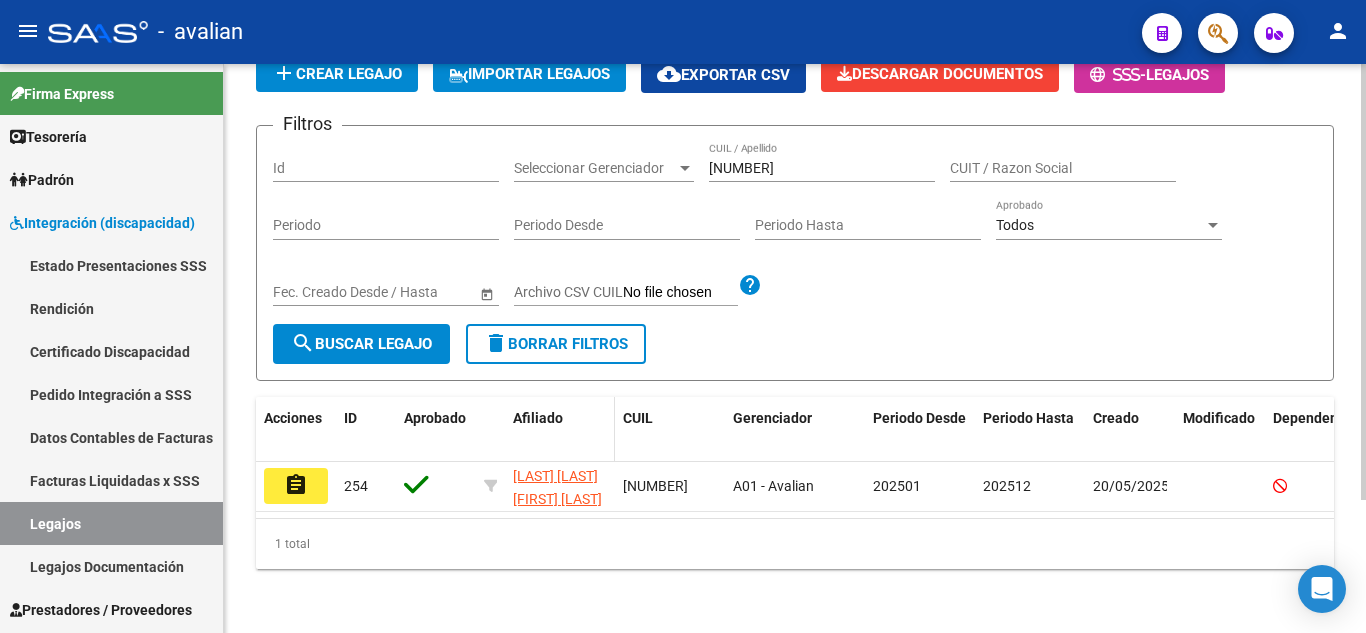 scroll, scrollTop: 174, scrollLeft: 0, axis: vertical 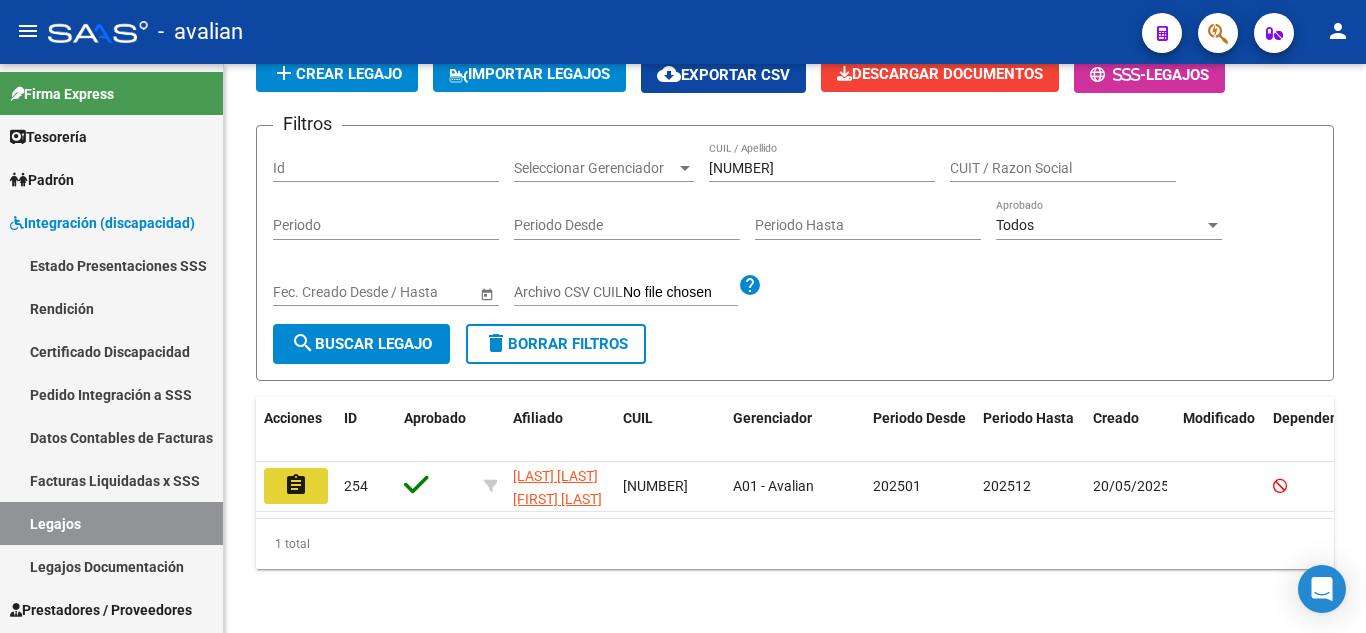click on "assignment" 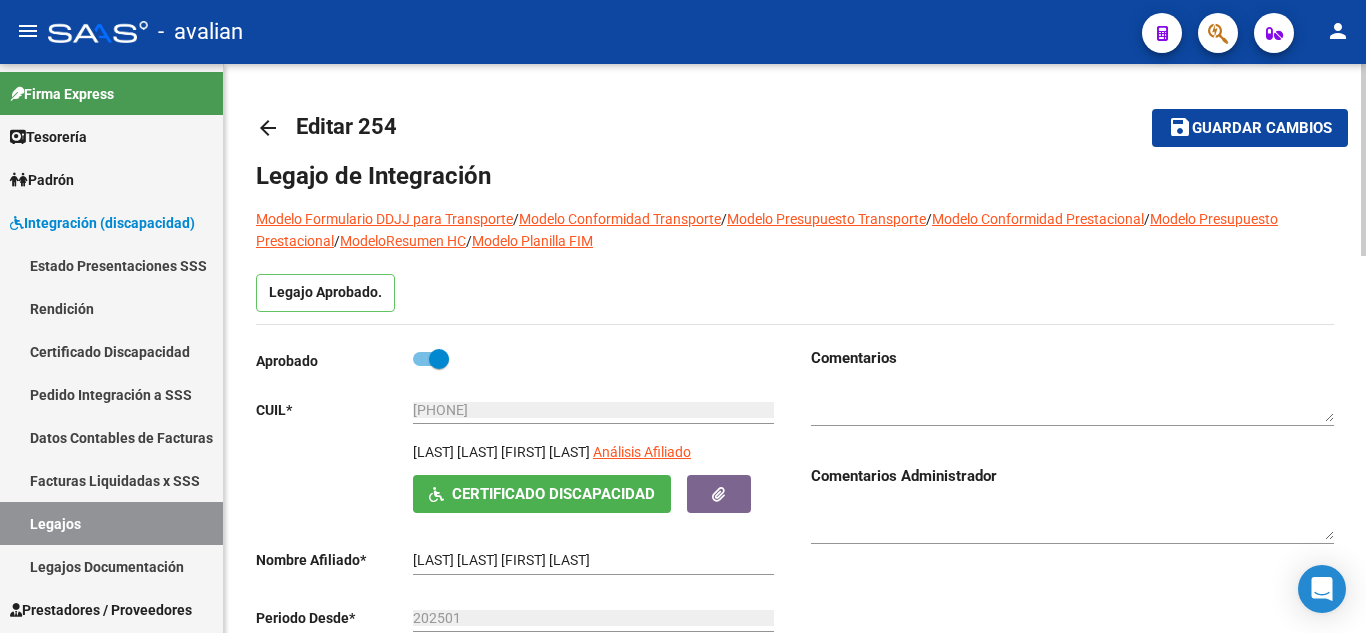 scroll, scrollTop: 100, scrollLeft: 0, axis: vertical 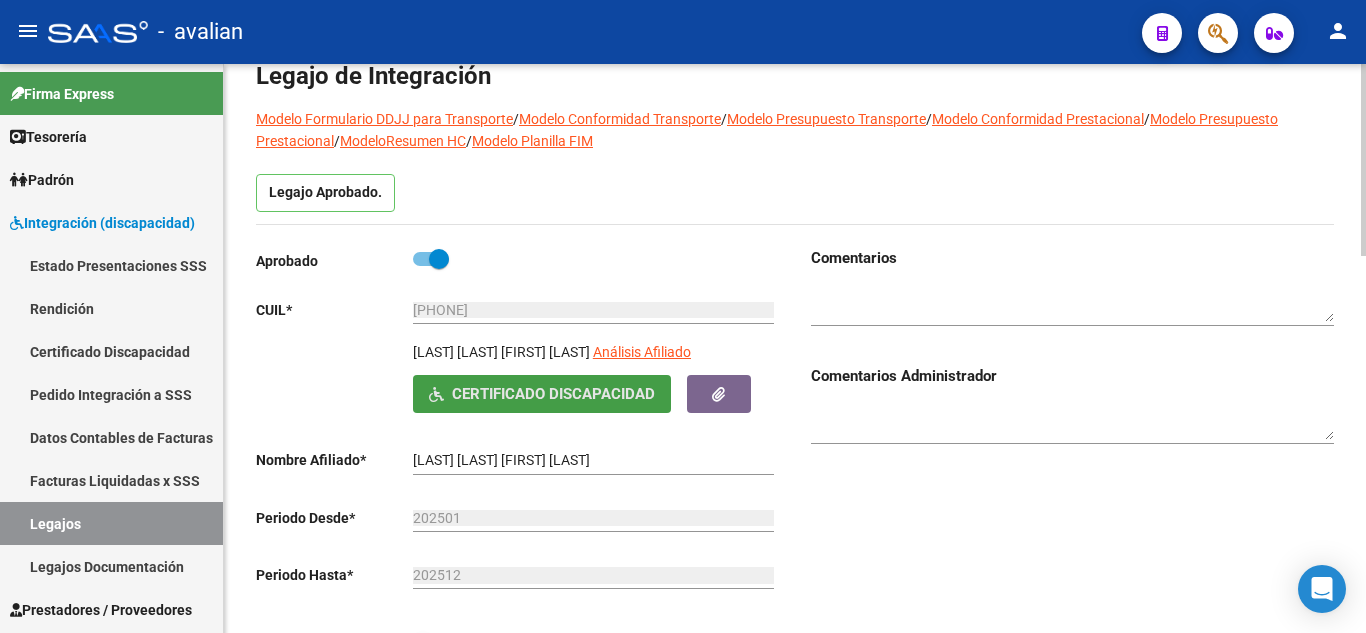 click on "Certificado Discapacidad" 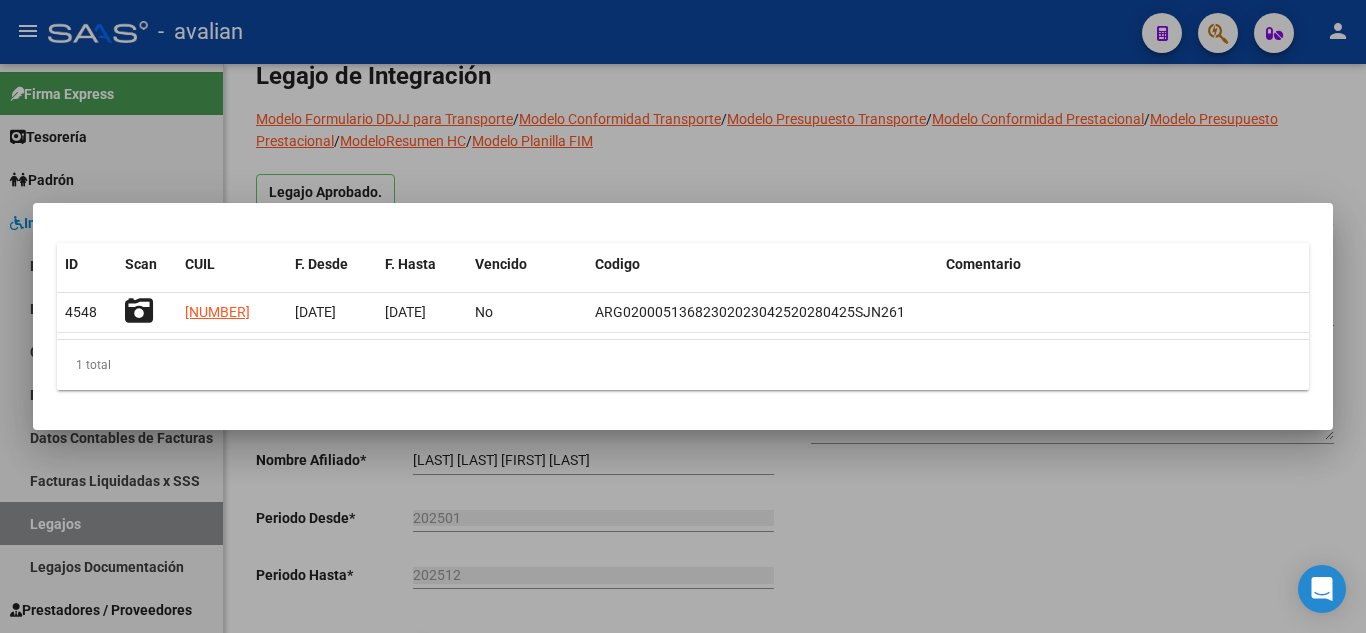 click at bounding box center [683, 316] 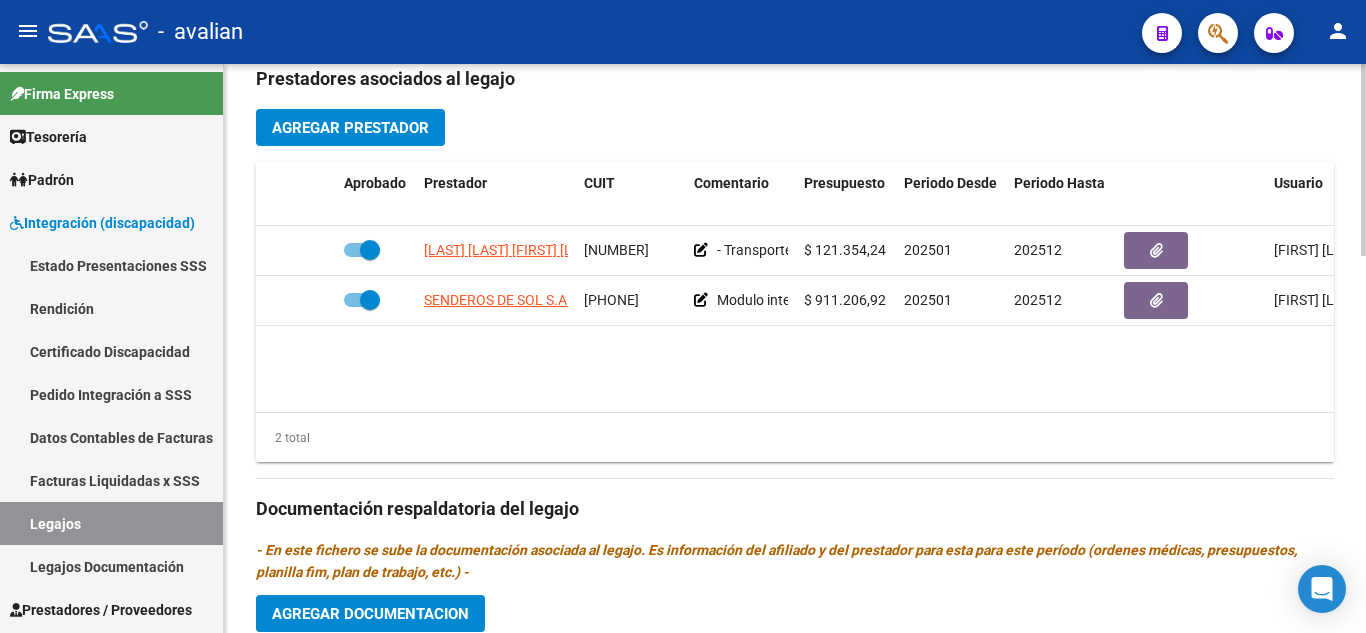 scroll, scrollTop: 700, scrollLeft: 0, axis: vertical 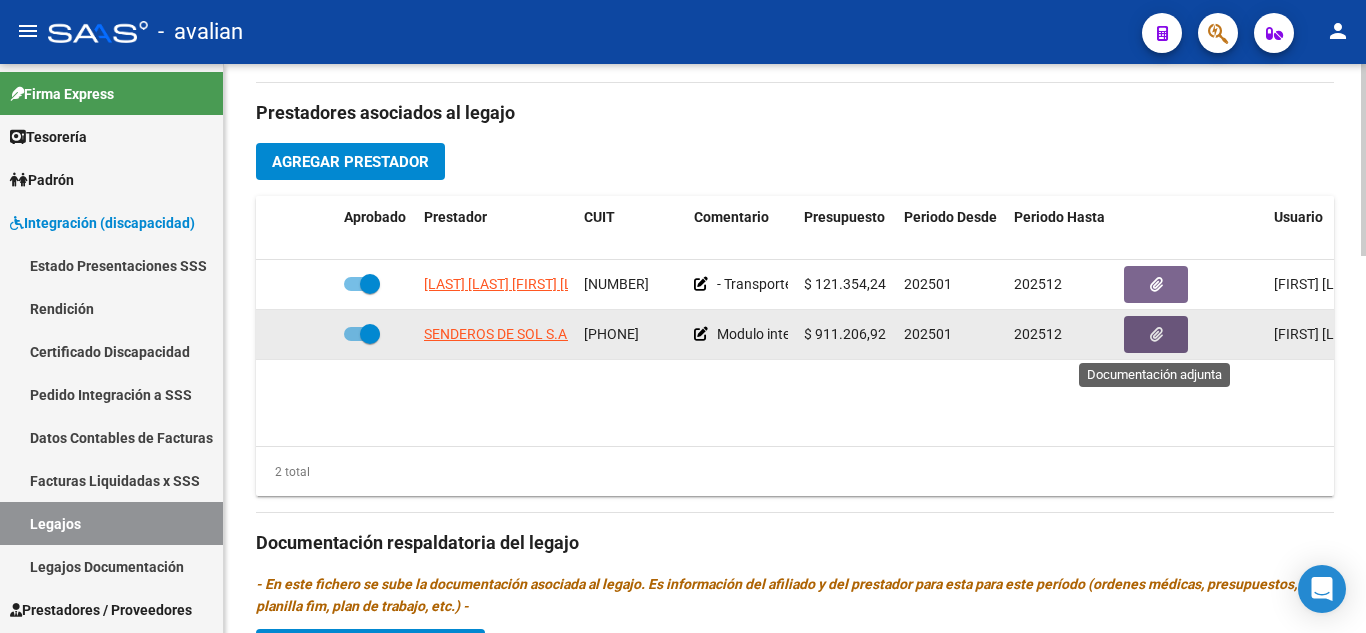 click 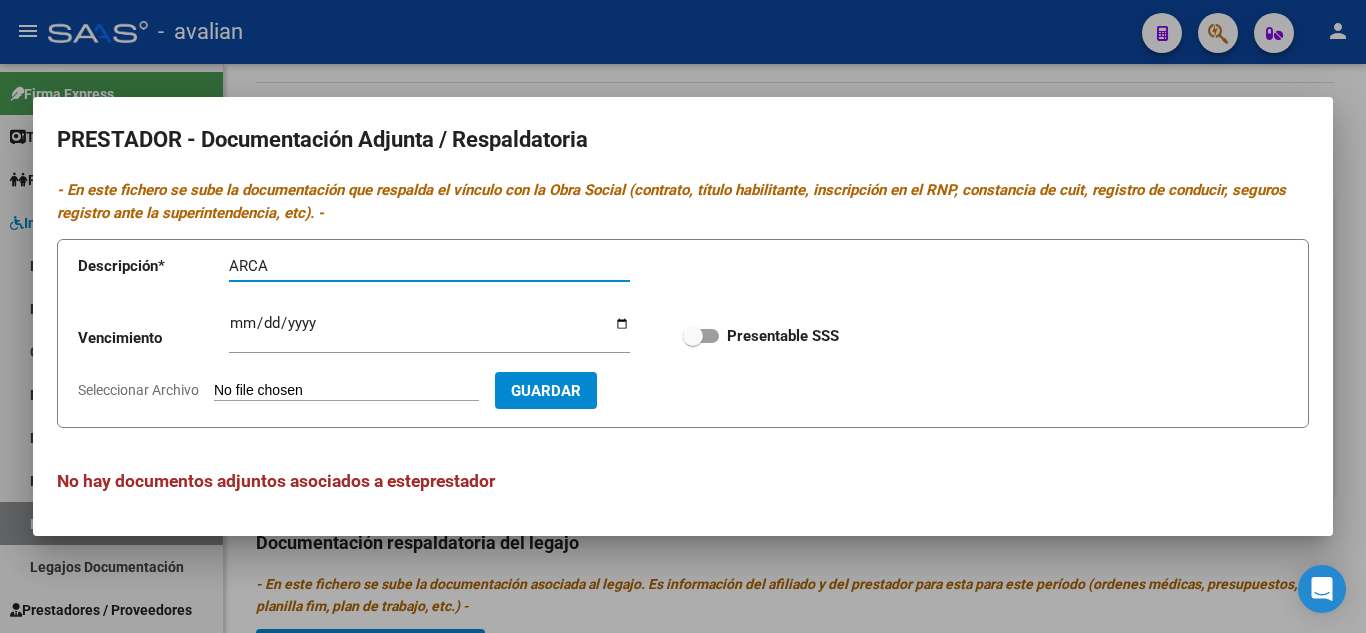 type on "ARCA" 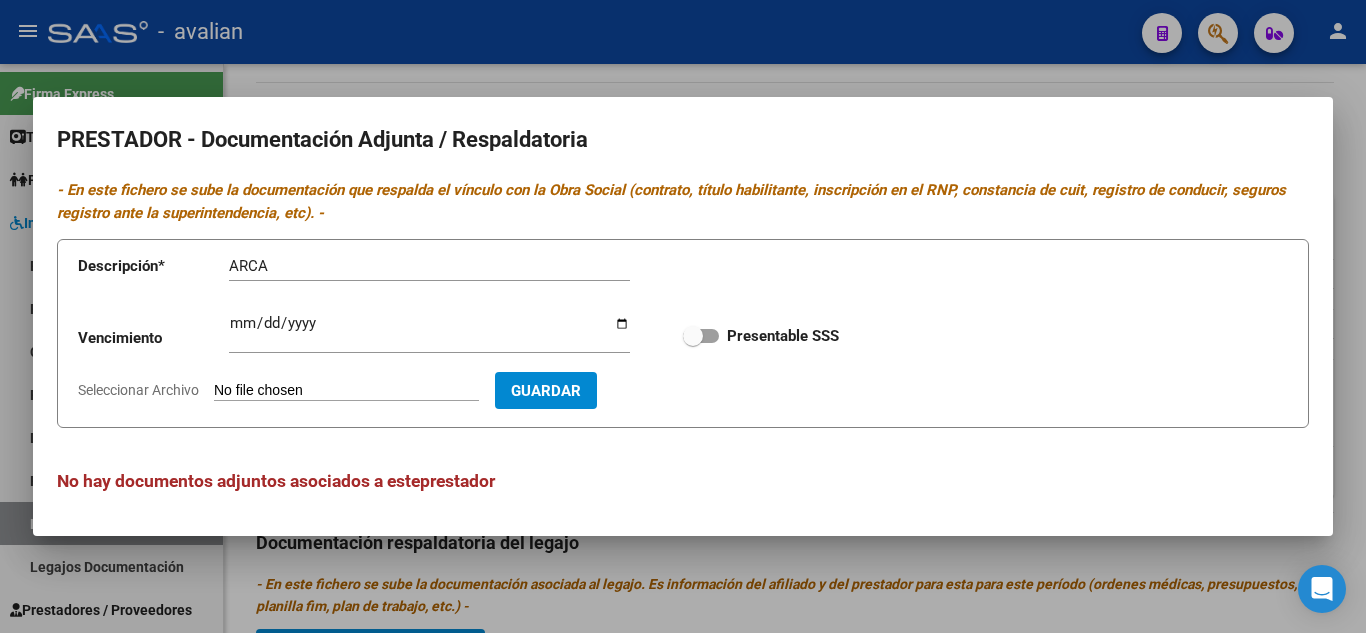 click on "Seleccionar Archivo" at bounding box center (346, 391) 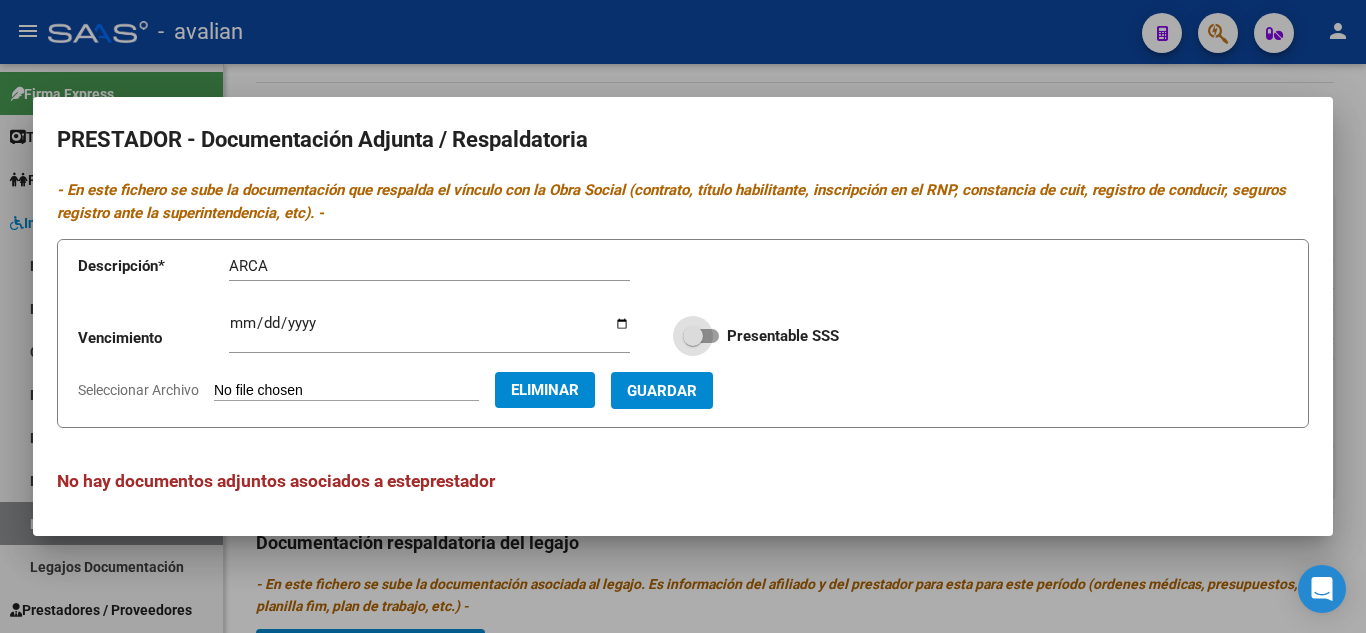 click at bounding box center [701, 336] 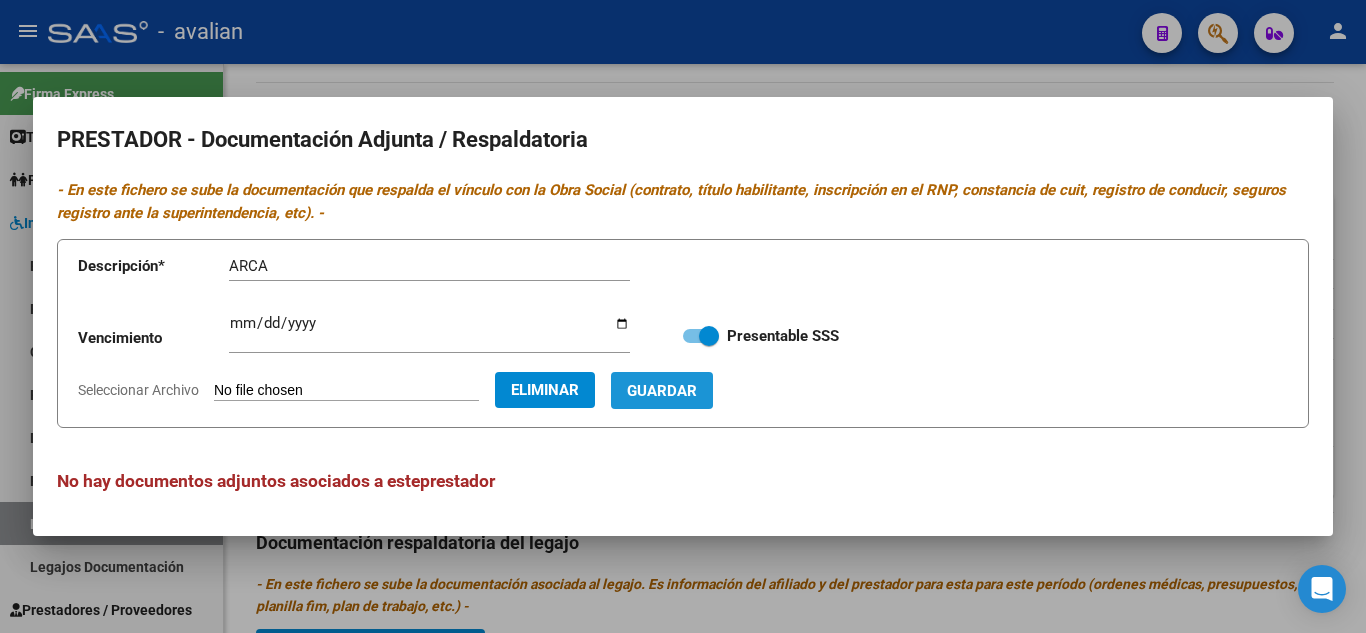 click on "Guardar" at bounding box center [662, 391] 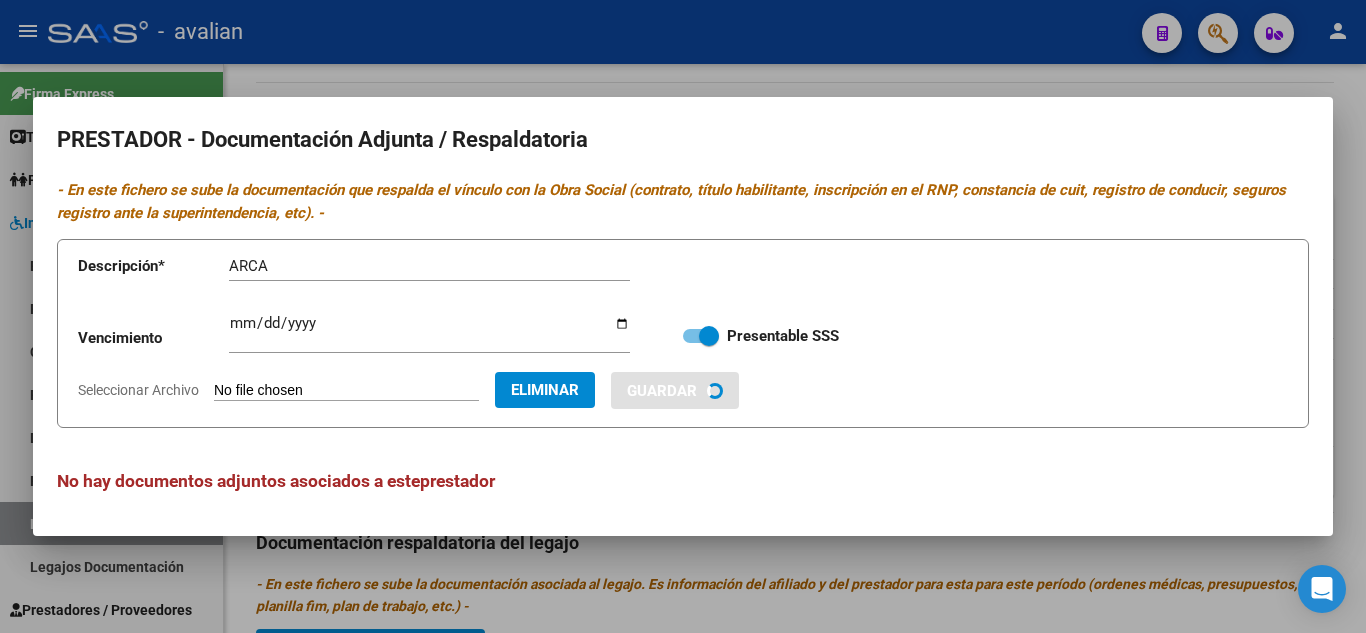 type 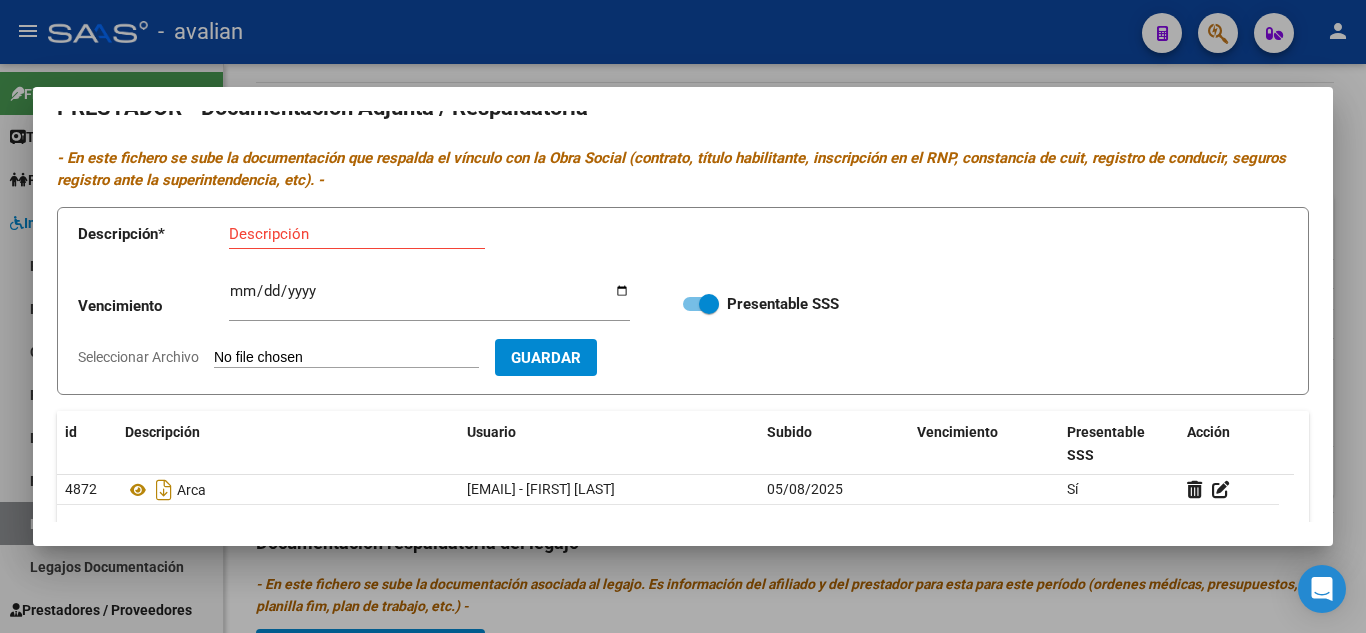 scroll, scrollTop: 0, scrollLeft: 0, axis: both 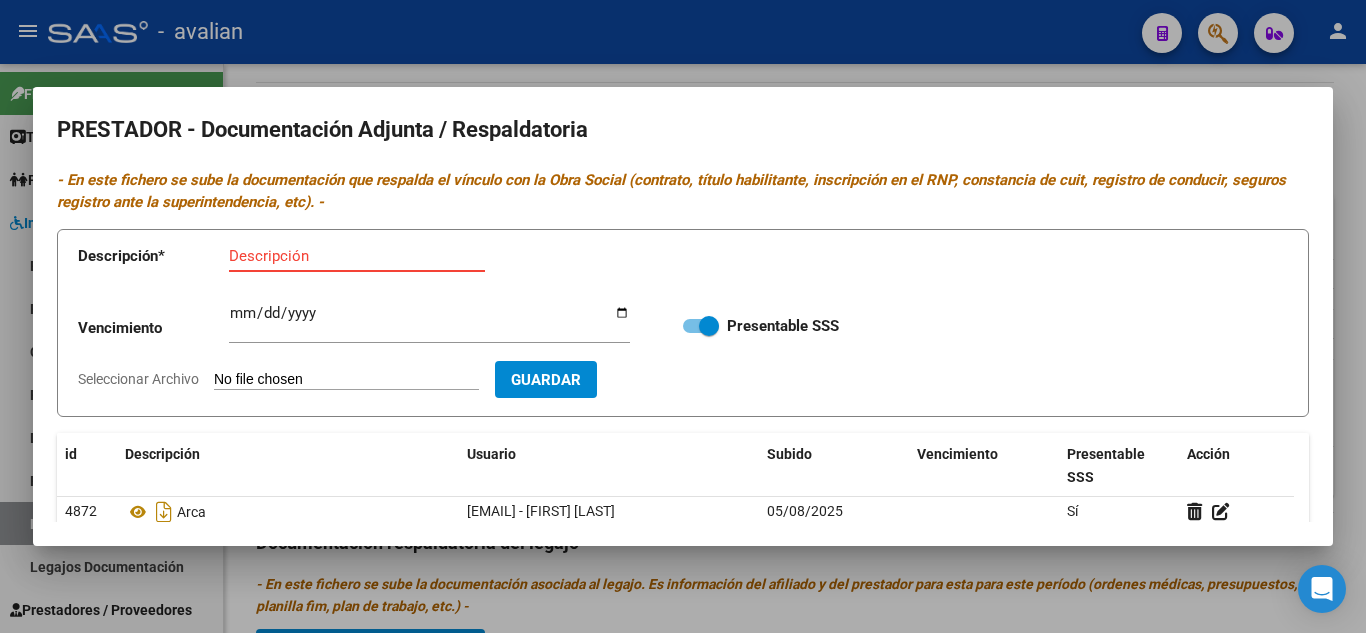 click on "Descripción" at bounding box center [357, 256] 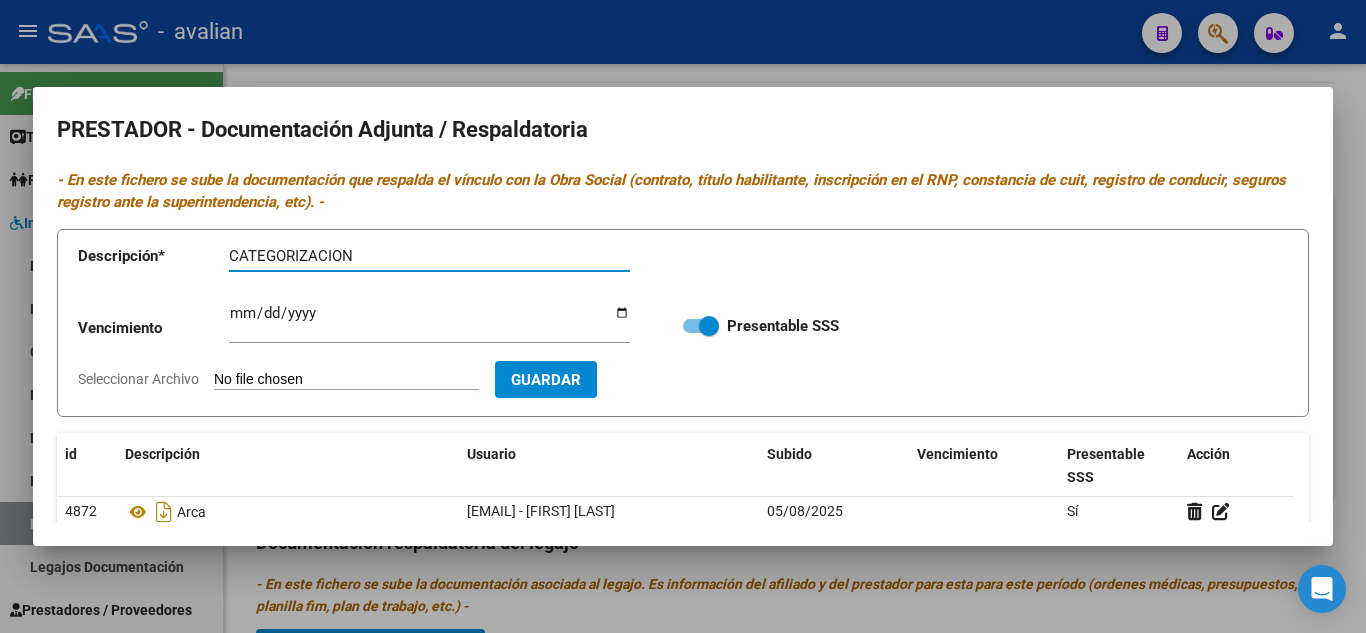 type on "CATEGORIZACION" 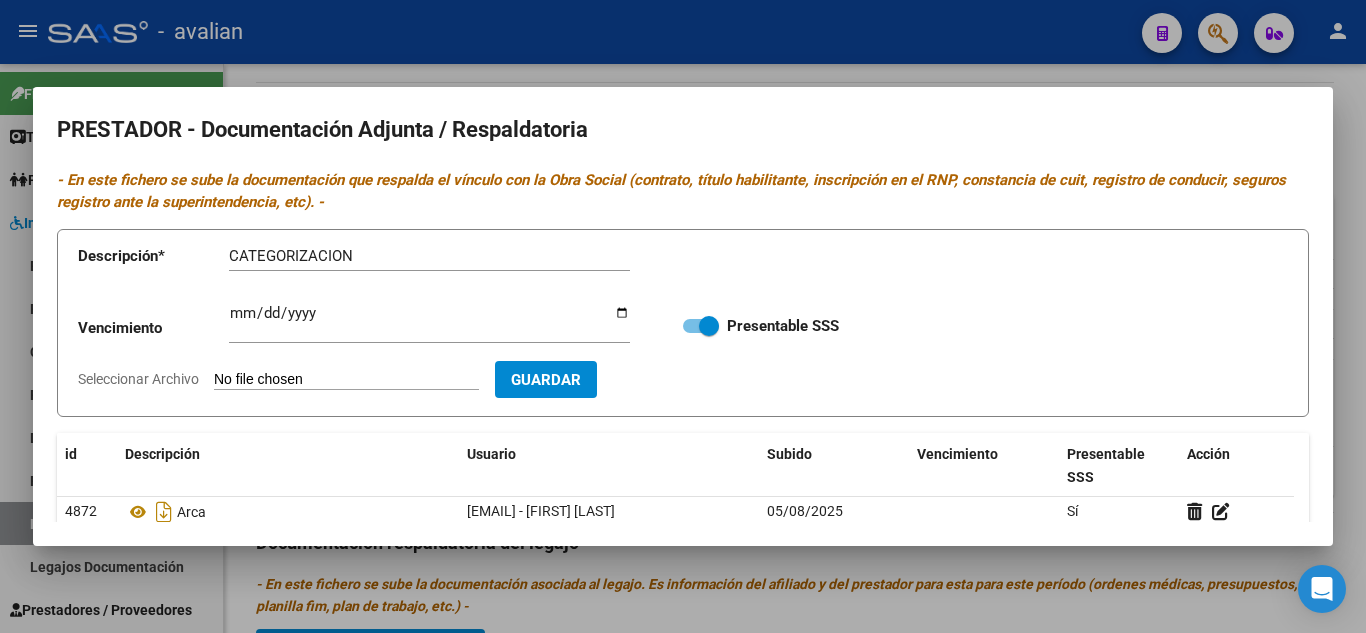 click on "Seleccionar Archivo" at bounding box center (346, 380) 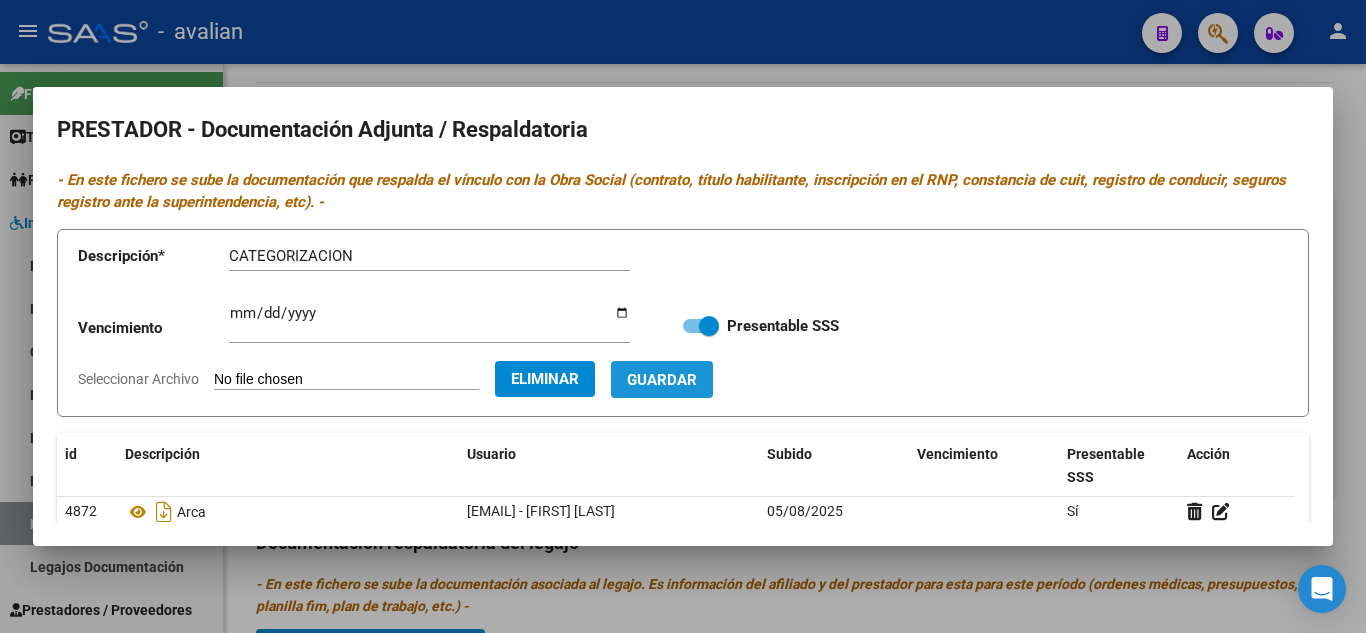 click on "Guardar" at bounding box center (662, 380) 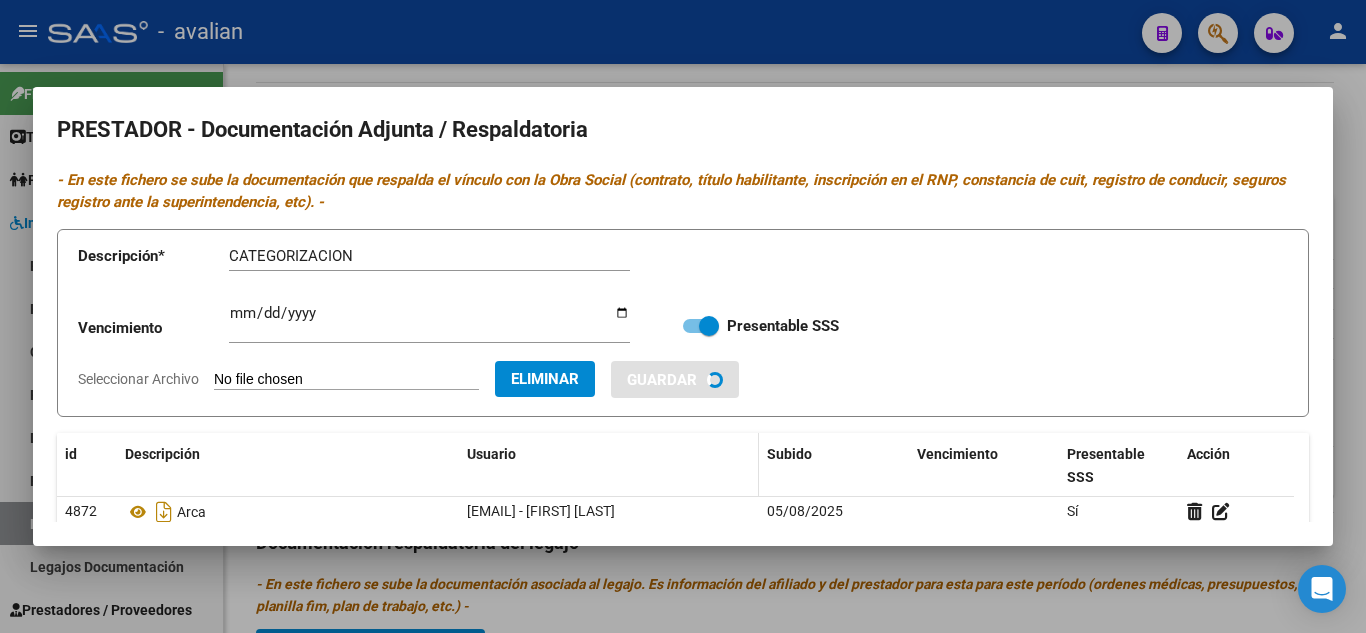 type 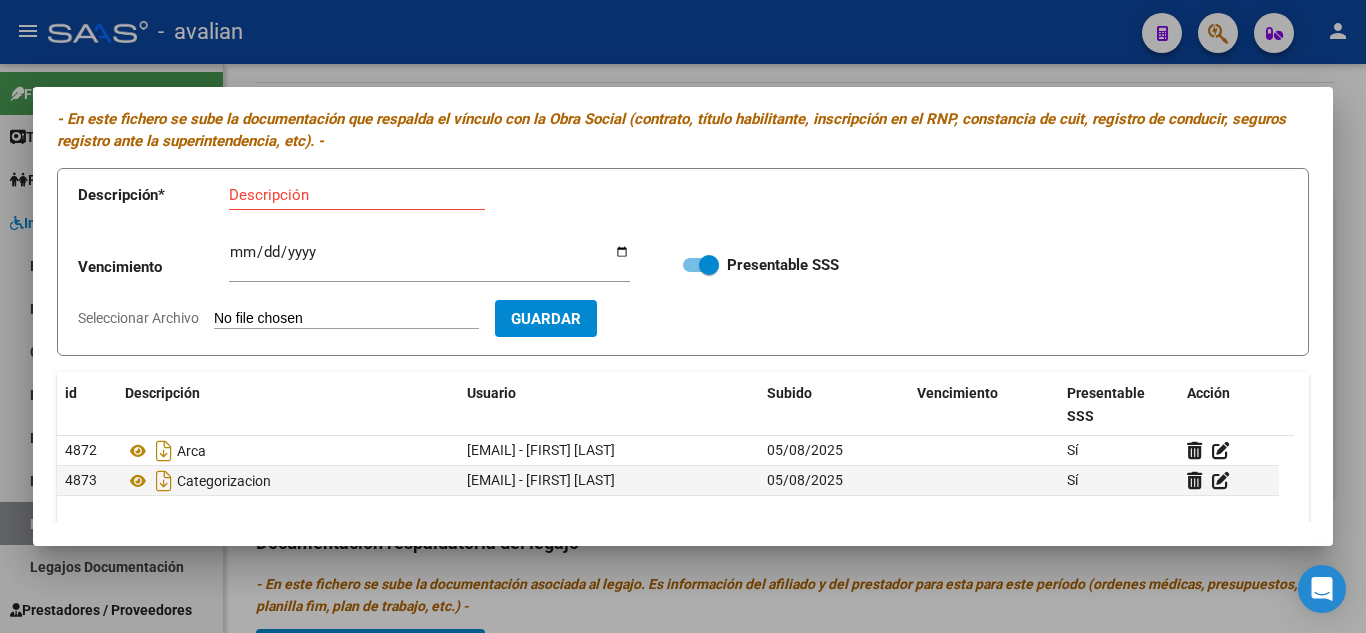 scroll, scrollTop: 0, scrollLeft: 0, axis: both 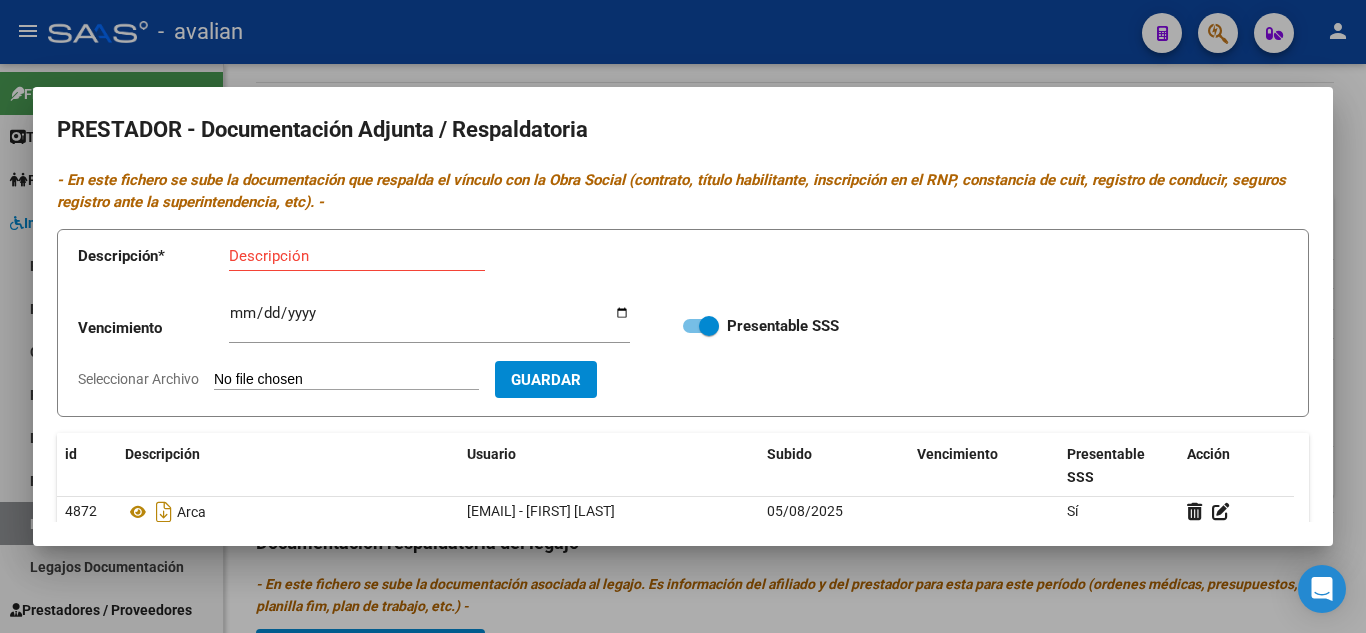 click on "Descripción" at bounding box center (357, 256) 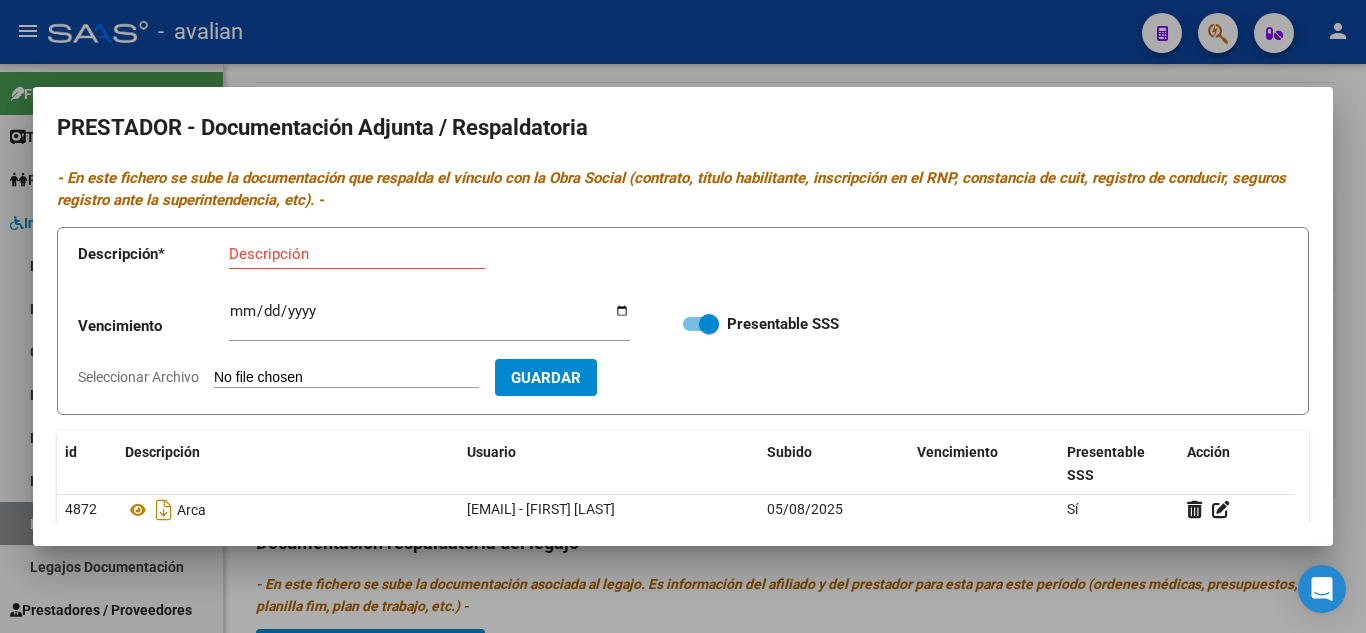 scroll, scrollTop: 0, scrollLeft: 0, axis: both 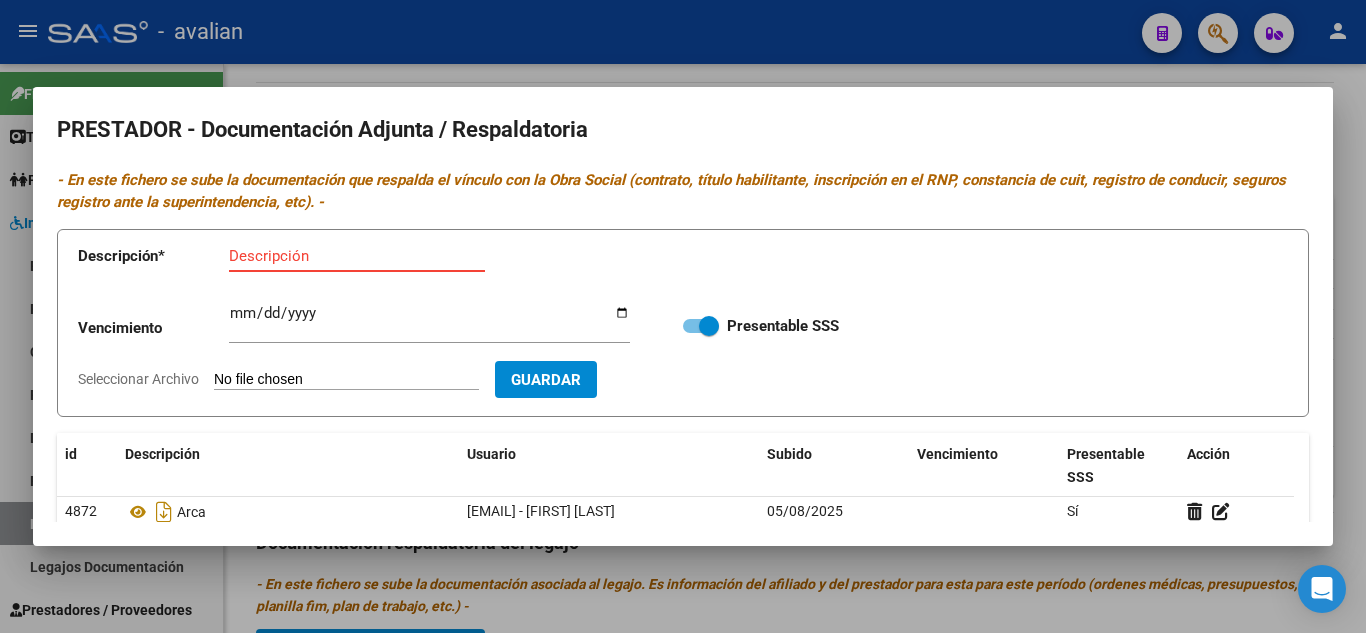 click on "Descripción" at bounding box center (357, 256) 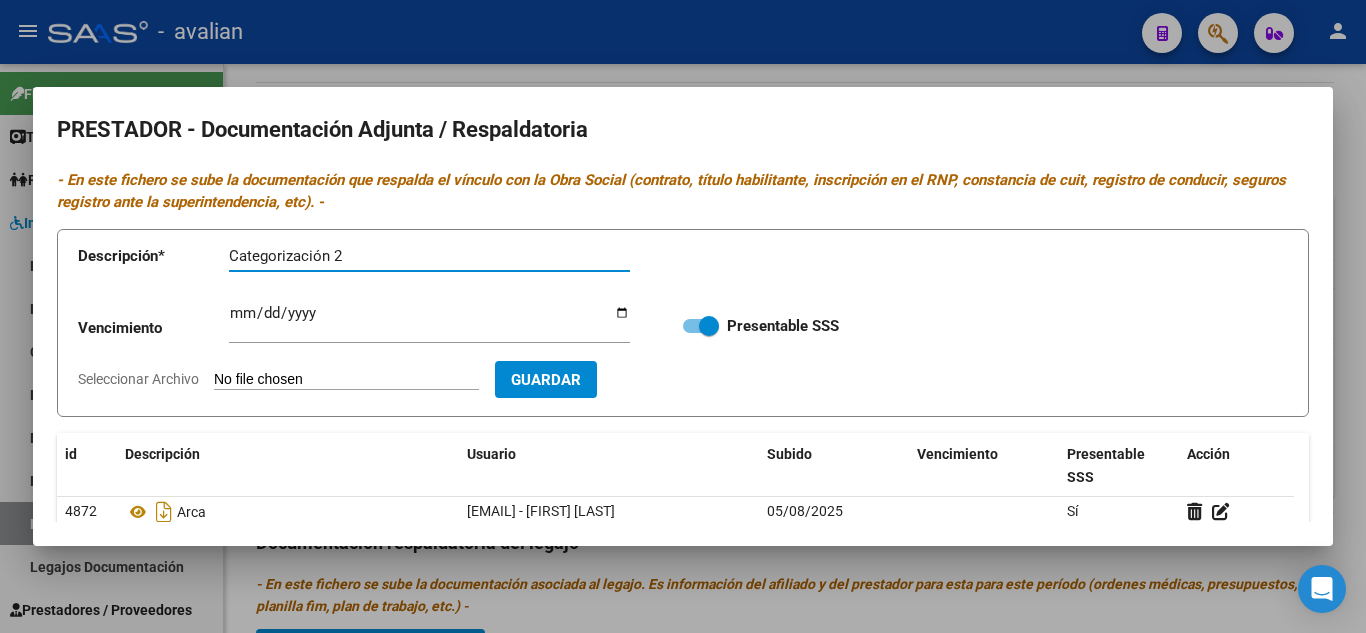 type on "Categorización 2" 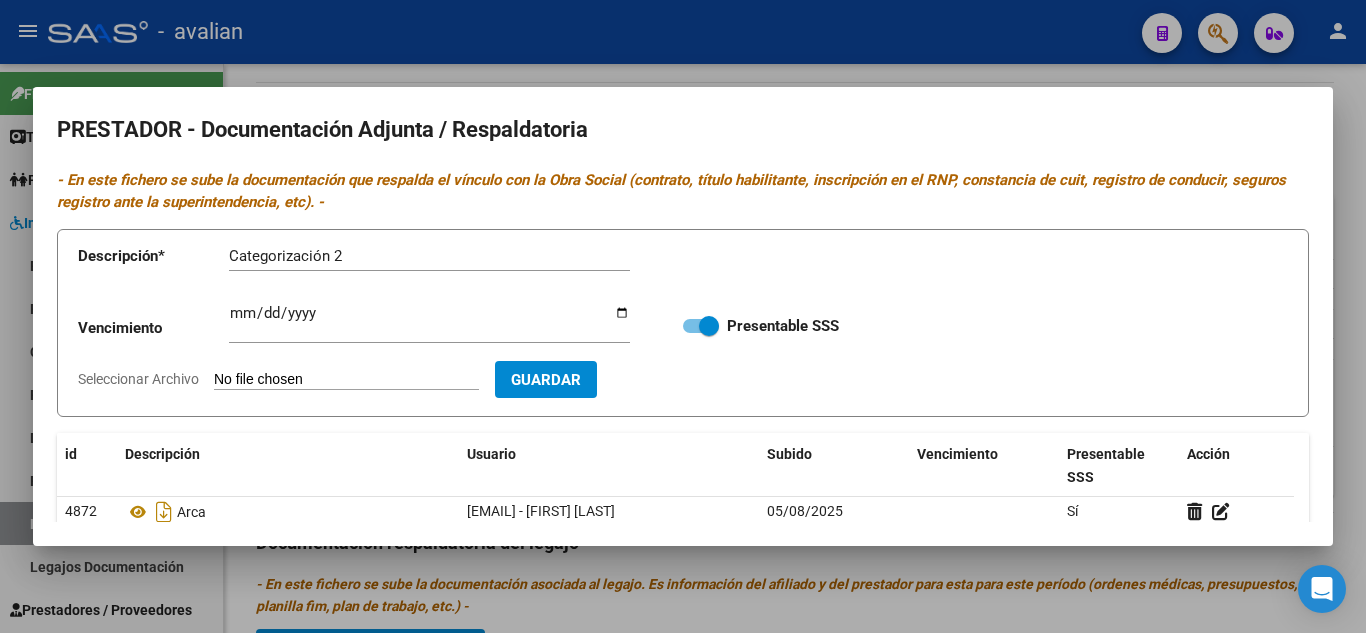 click on "Seleccionar Archivo" at bounding box center [346, 380] 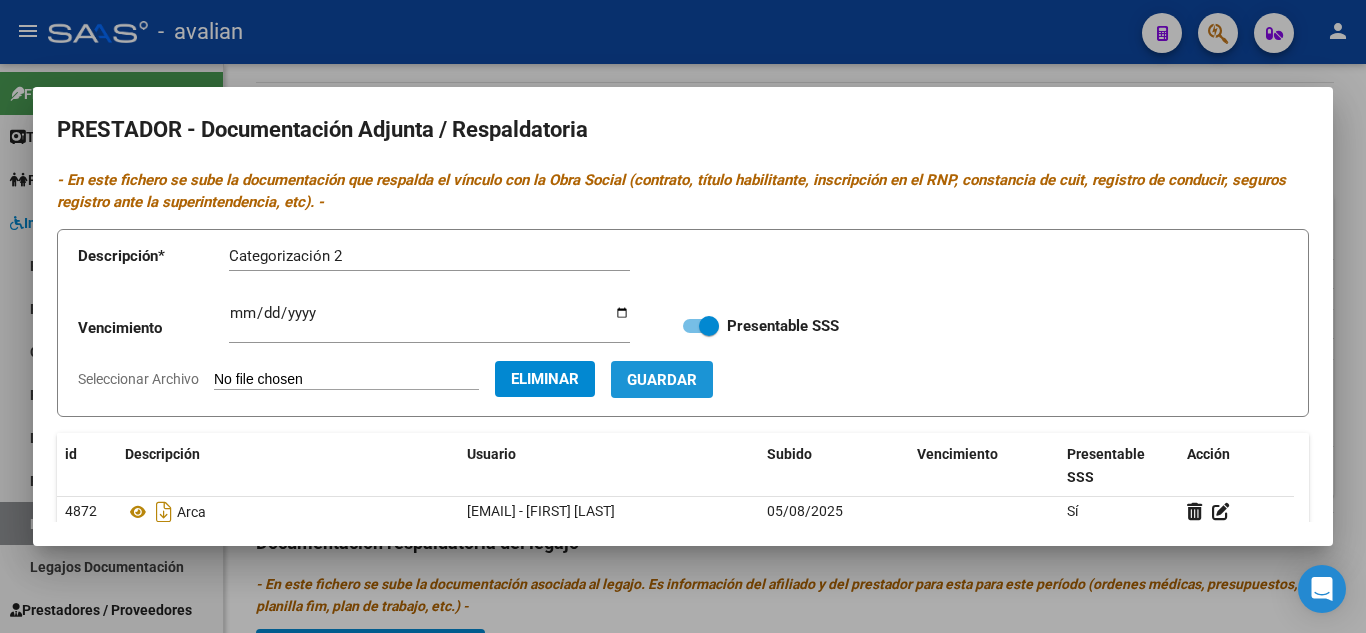 click on "Guardar" at bounding box center [662, 380] 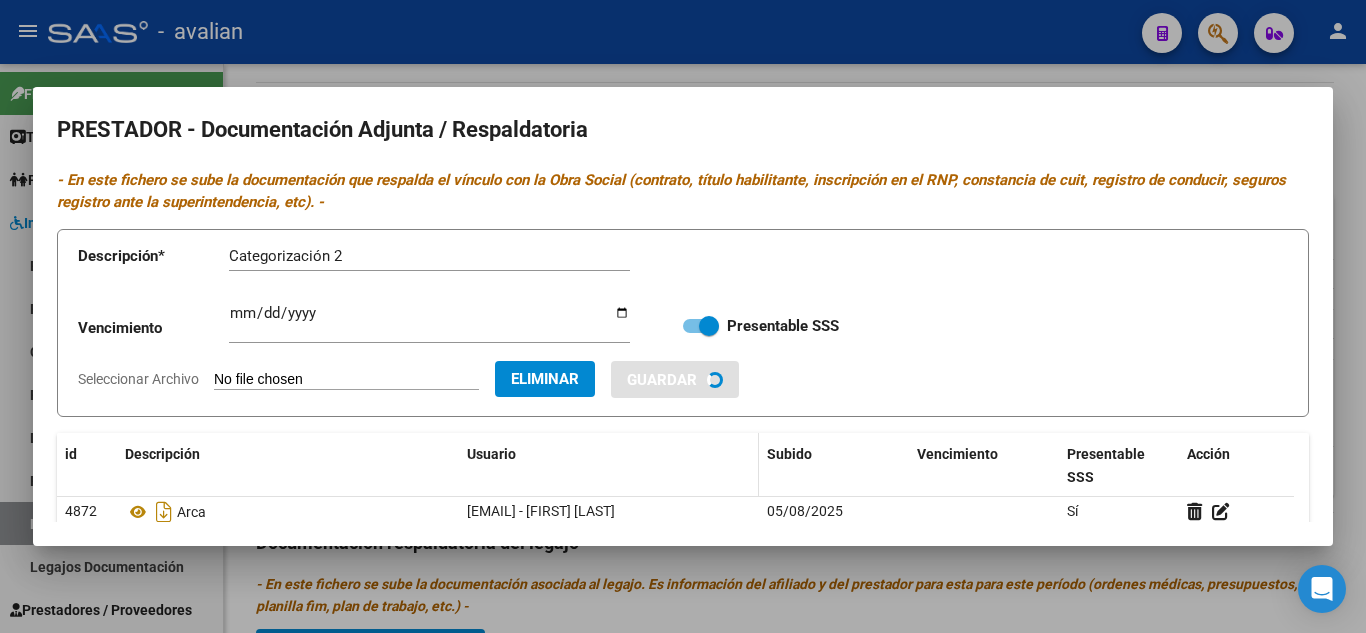 type 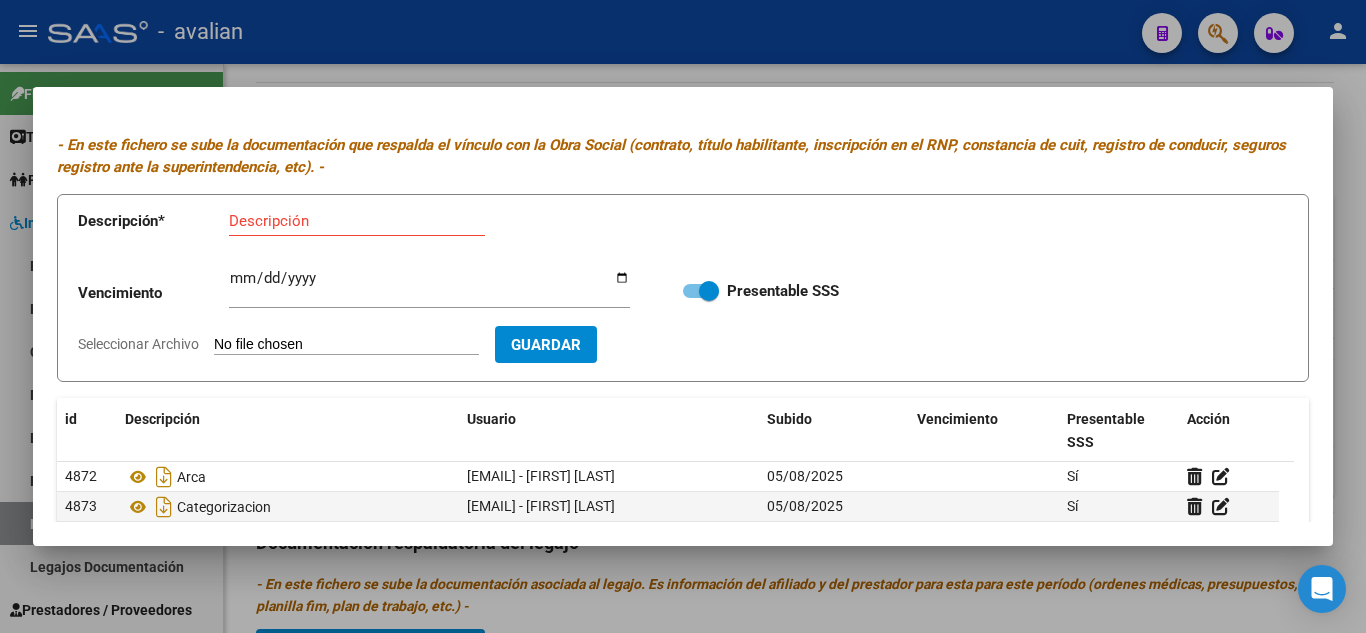 scroll, scrollTop: 0, scrollLeft: 0, axis: both 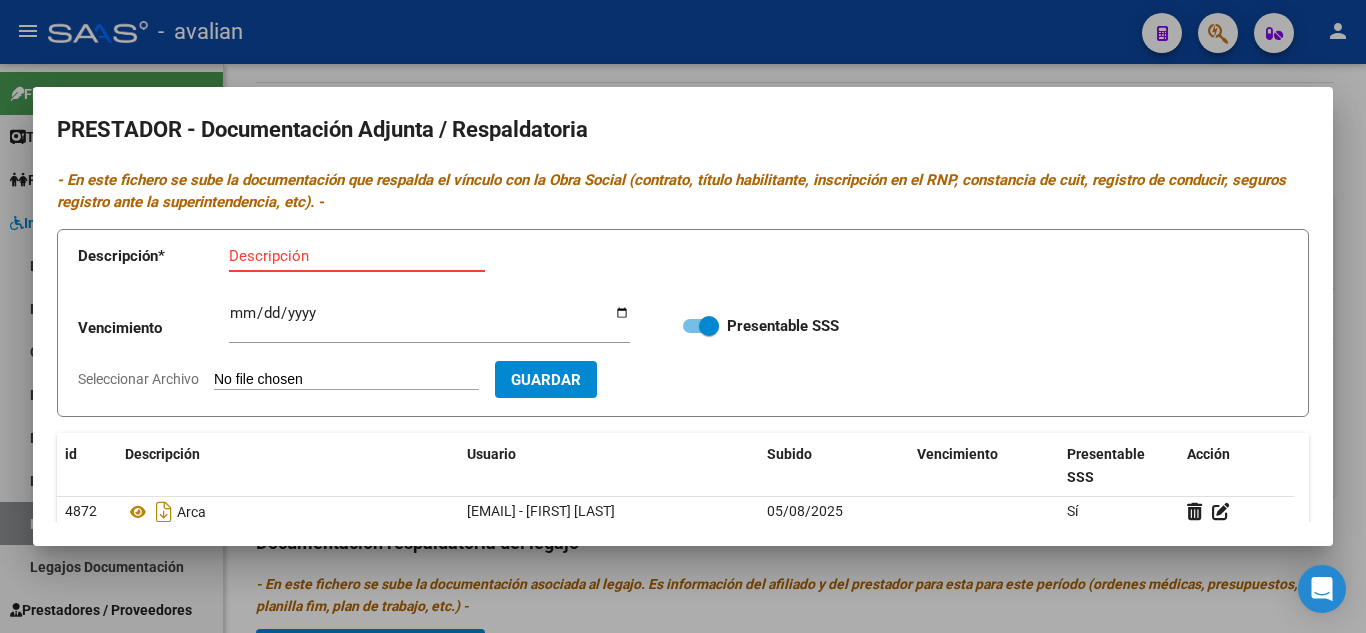 click on "Descripción" at bounding box center [357, 256] 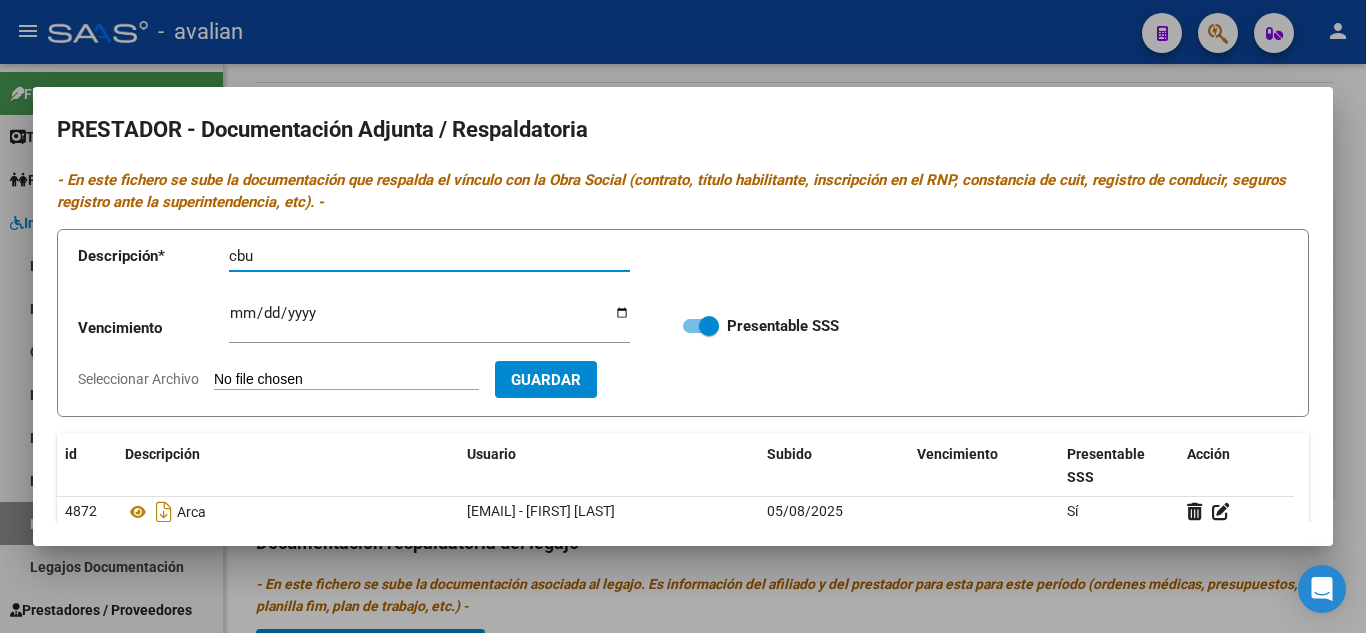 type on "cbu" 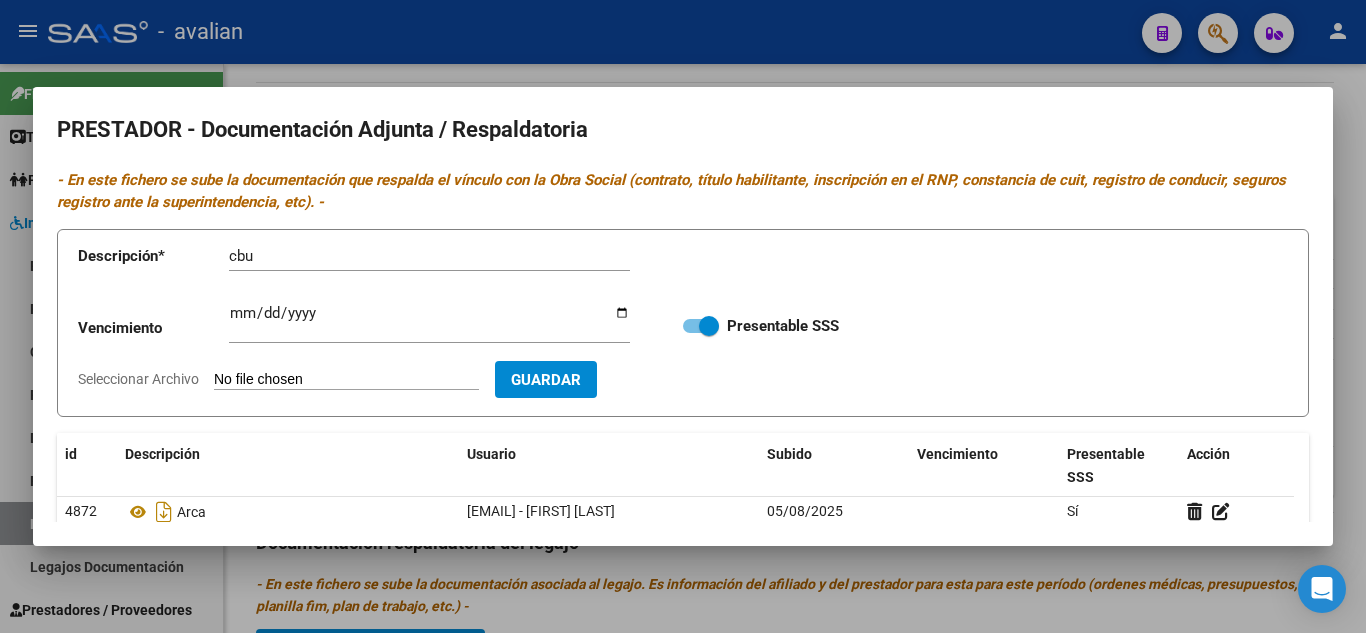 type on "C:\fakepath\cbu.jpg" 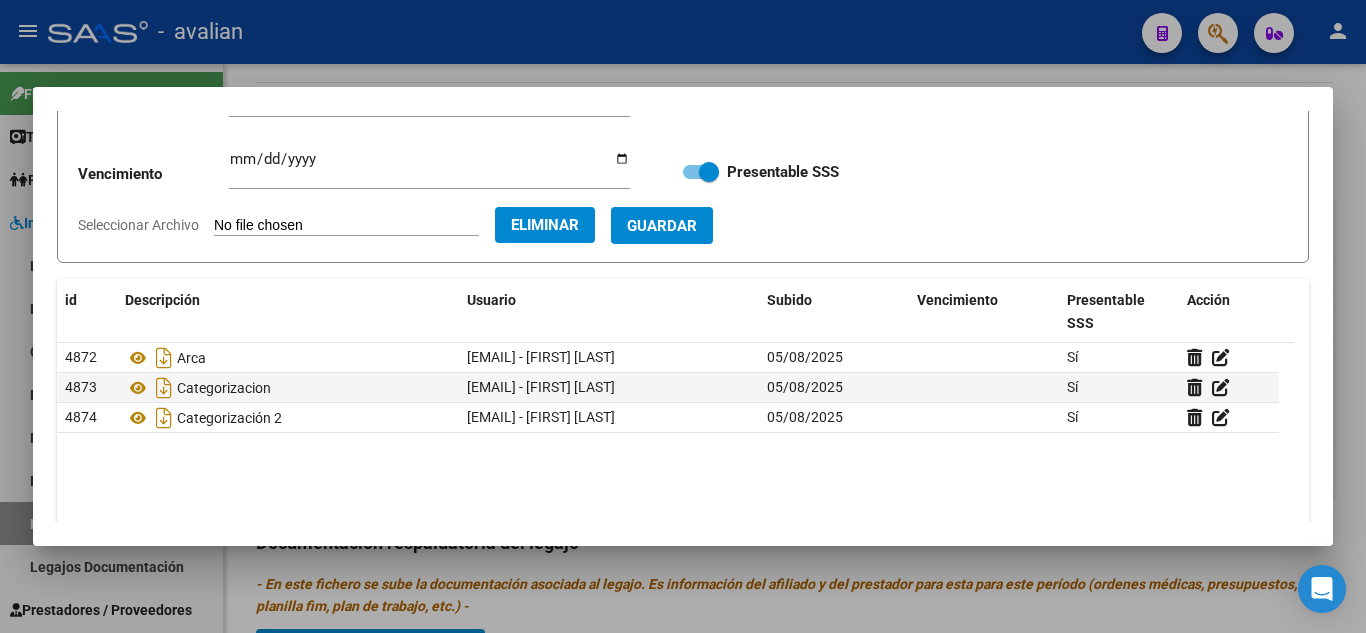 scroll, scrollTop: 200, scrollLeft: 0, axis: vertical 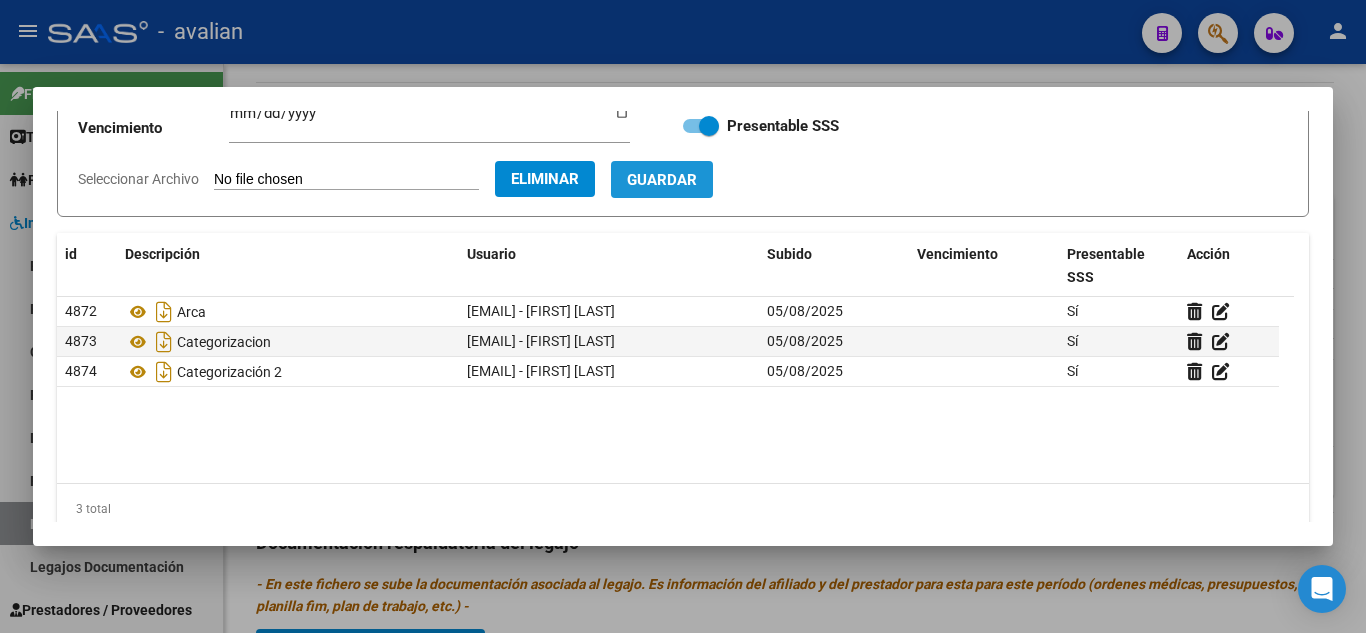 click on "Guardar" at bounding box center (662, 180) 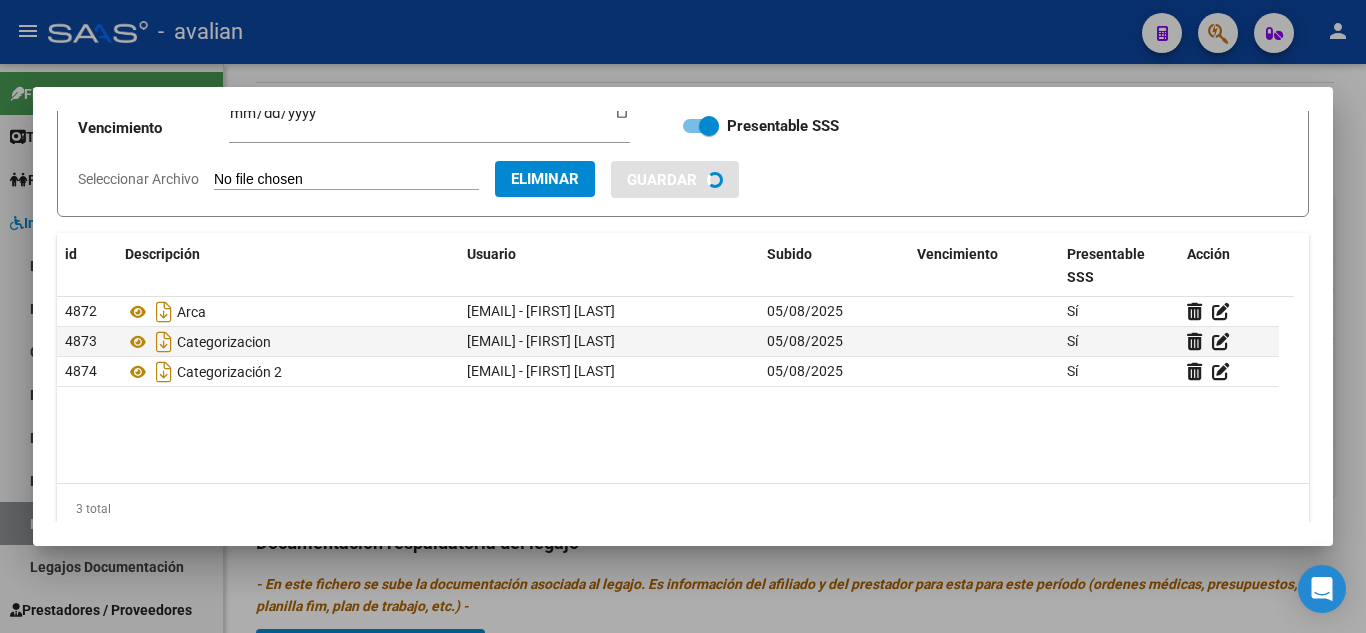 type 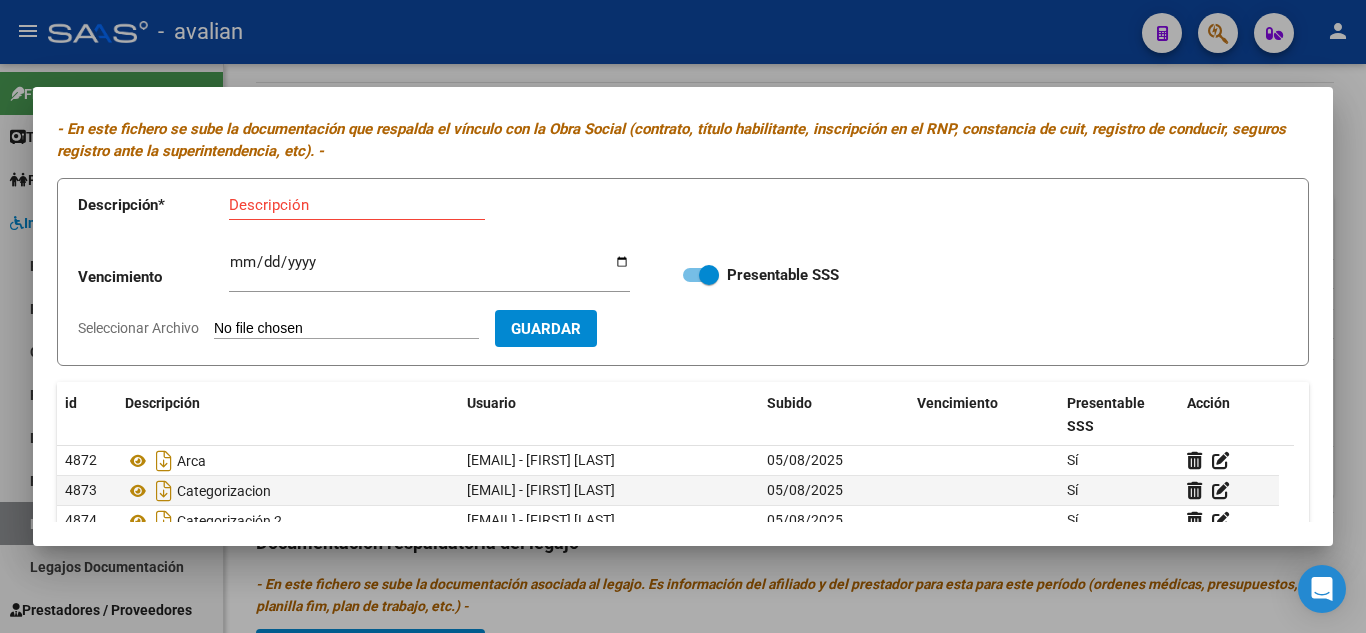 scroll, scrollTop: 0, scrollLeft: 0, axis: both 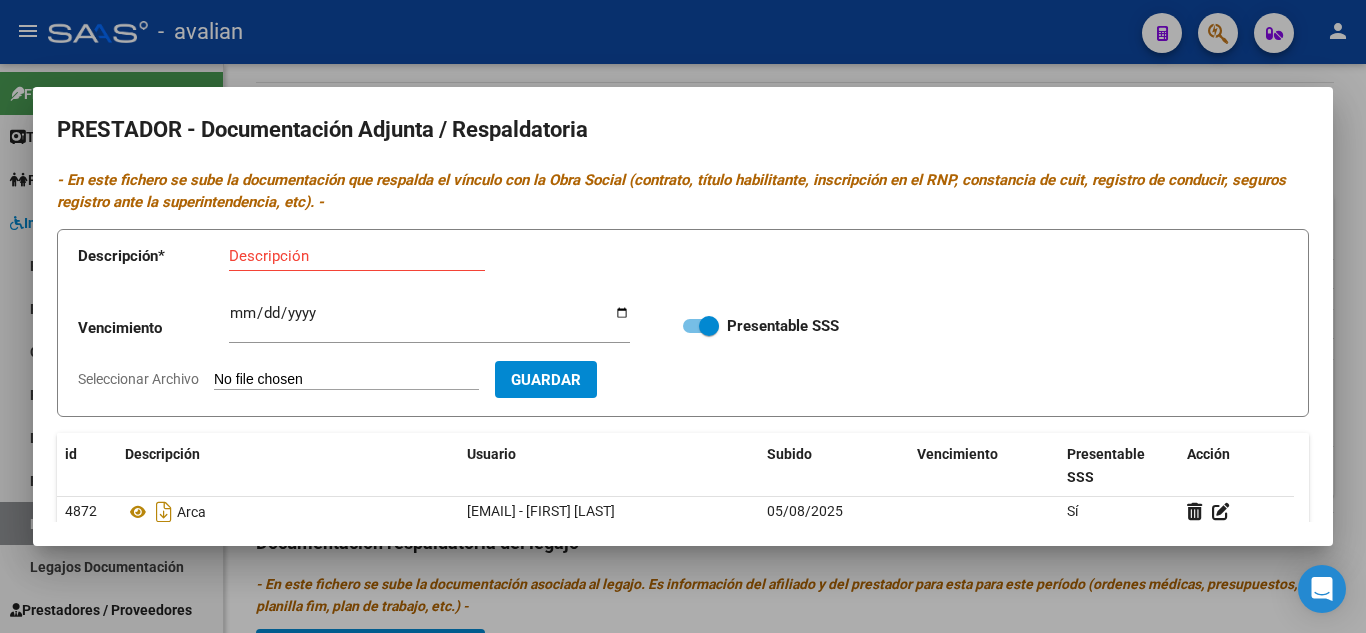 click at bounding box center [683, 316] 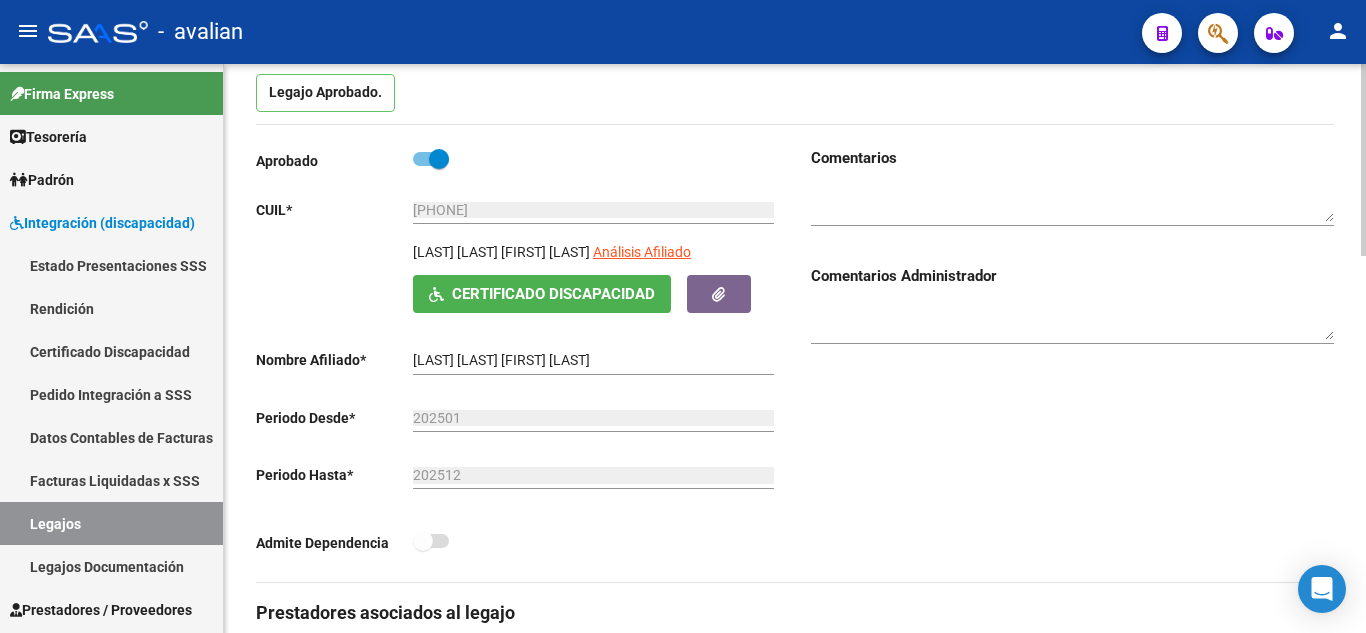 scroll, scrollTop: 0, scrollLeft: 0, axis: both 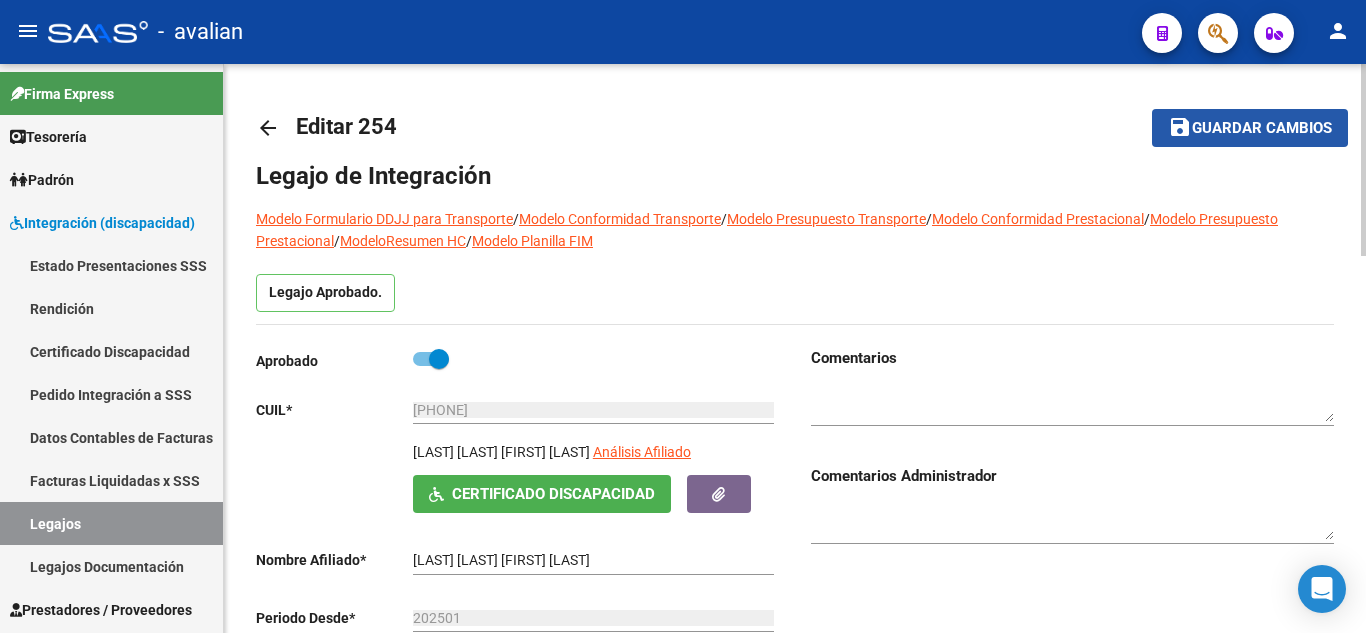 click on "Guardar cambios" 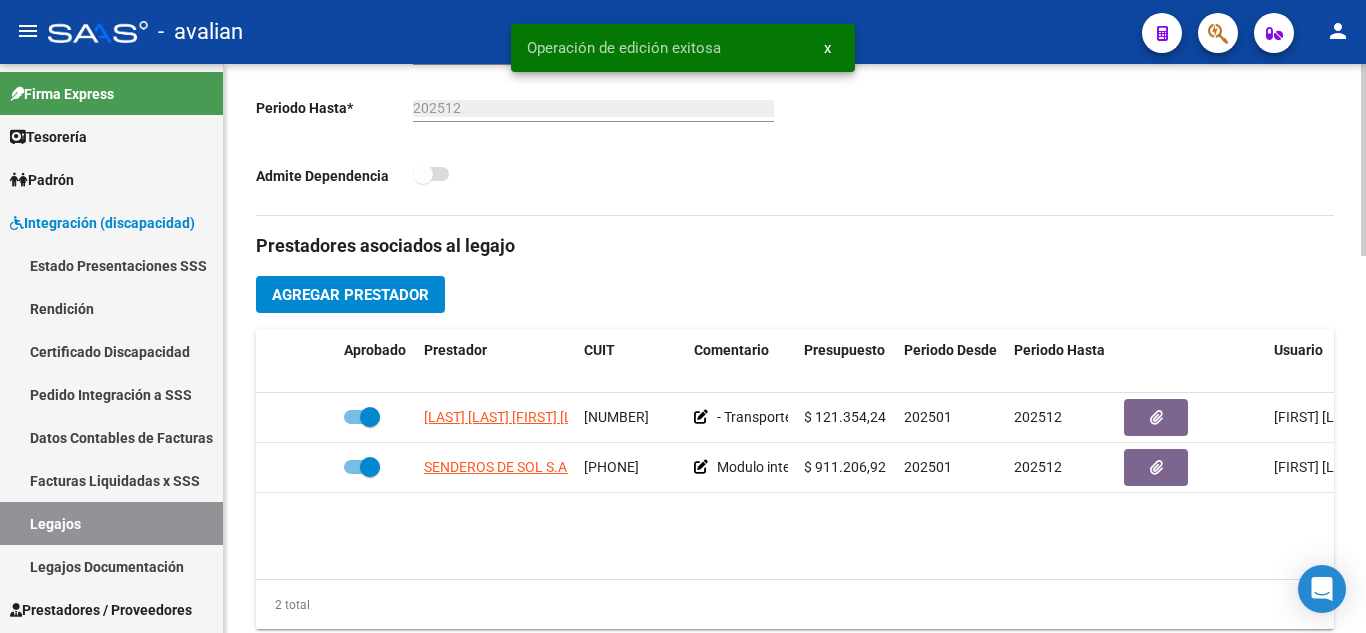 scroll, scrollTop: 600, scrollLeft: 0, axis: vertical 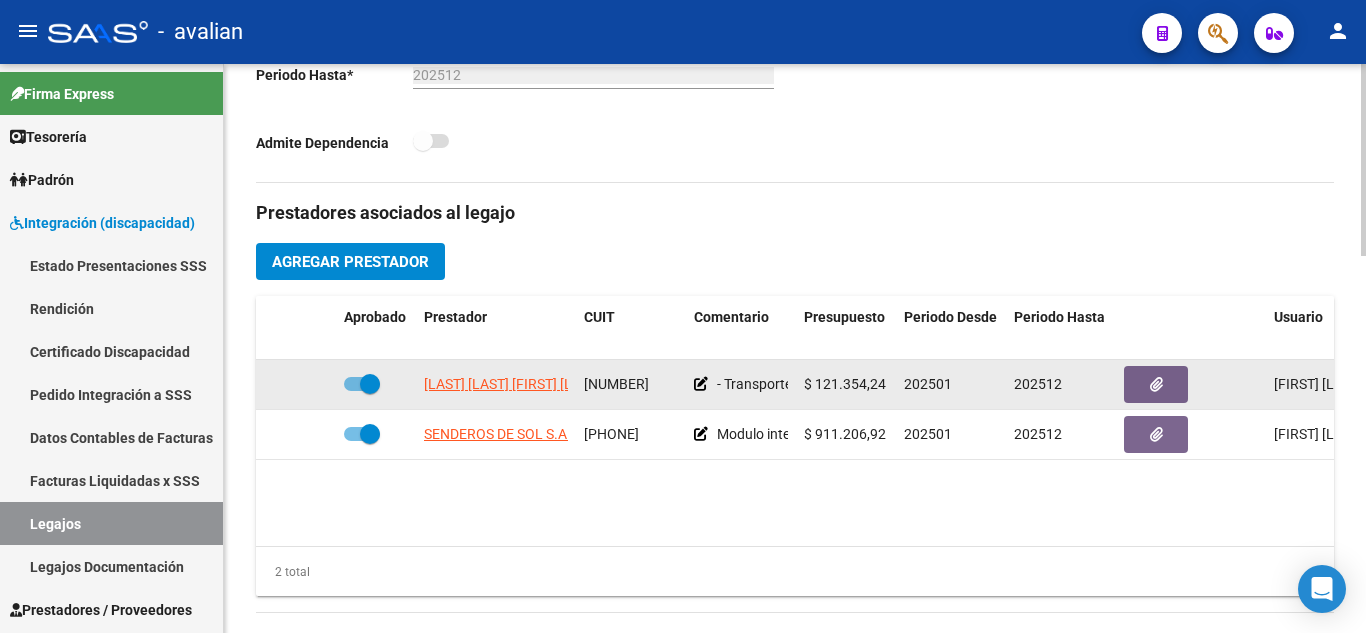 click on "- Transporte: 224 Km mensuales (de domicilio a terapias) - [FIRST] [LAST]  - Valor resol. vigente." 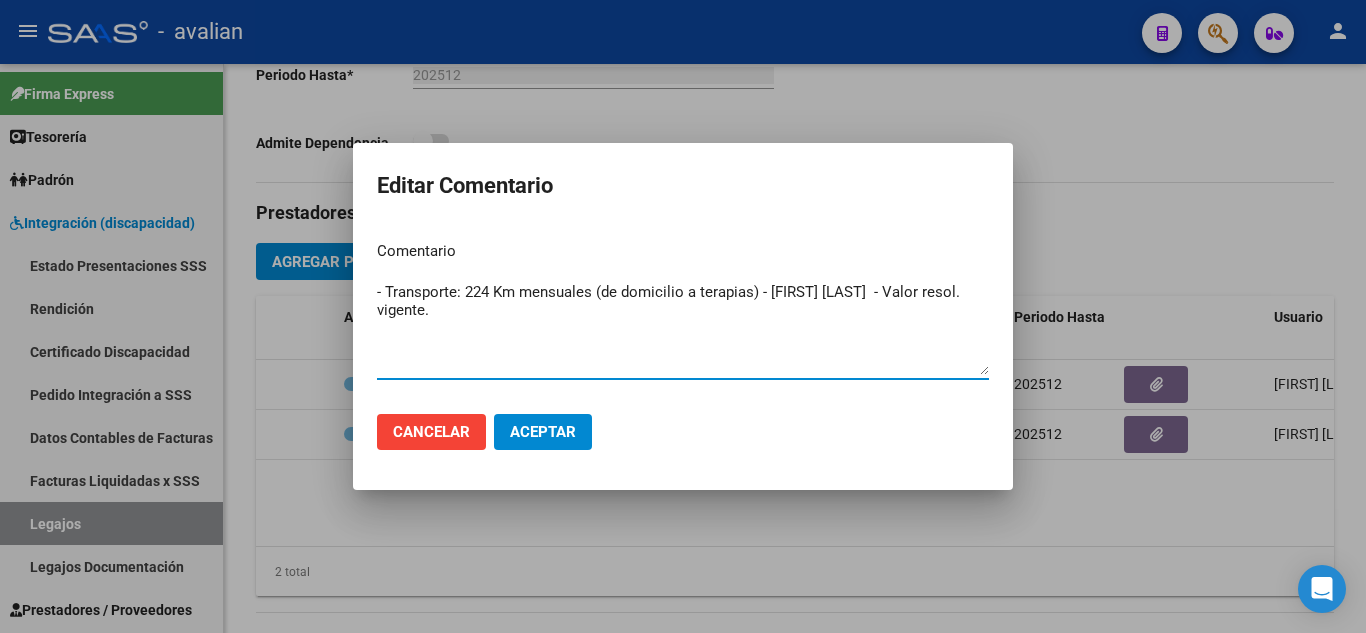 drag, startPoint x: 762, startPoint y: 291, endPoint x: 953, endPoint y: 311, distance: 192.04427 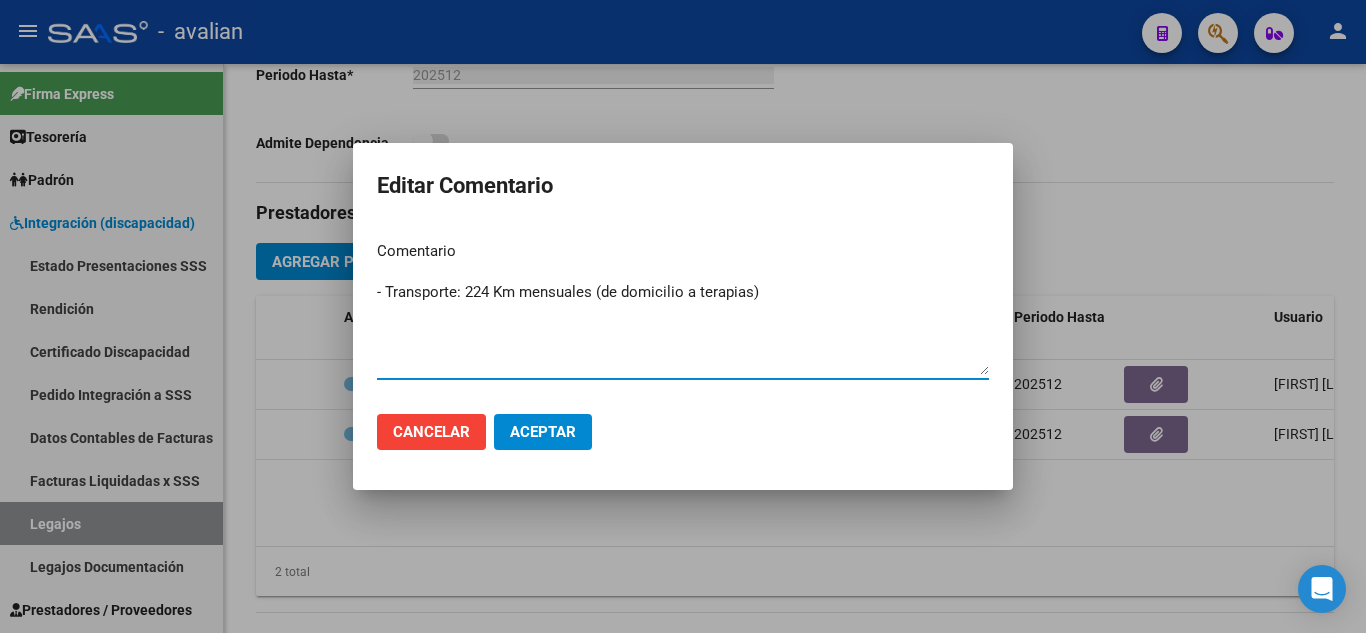 type on "- Transporte: 224 Km mensuales (de domicilio a terapias)" 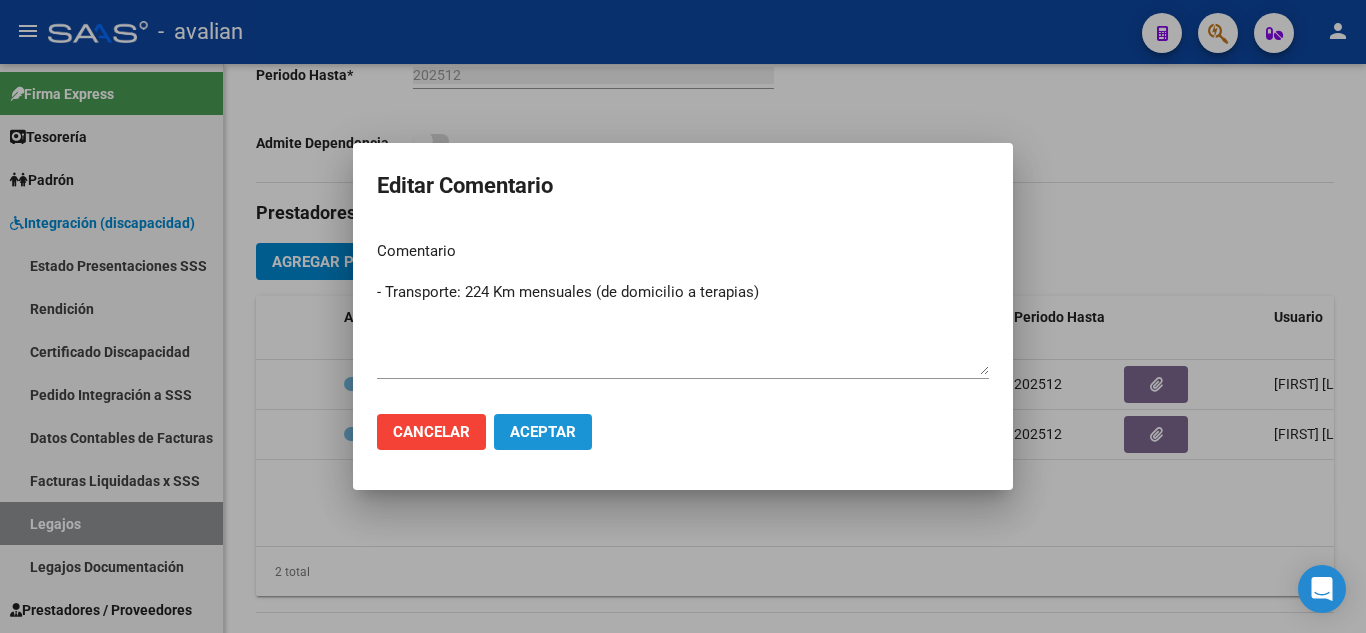 click on "Aceptar" 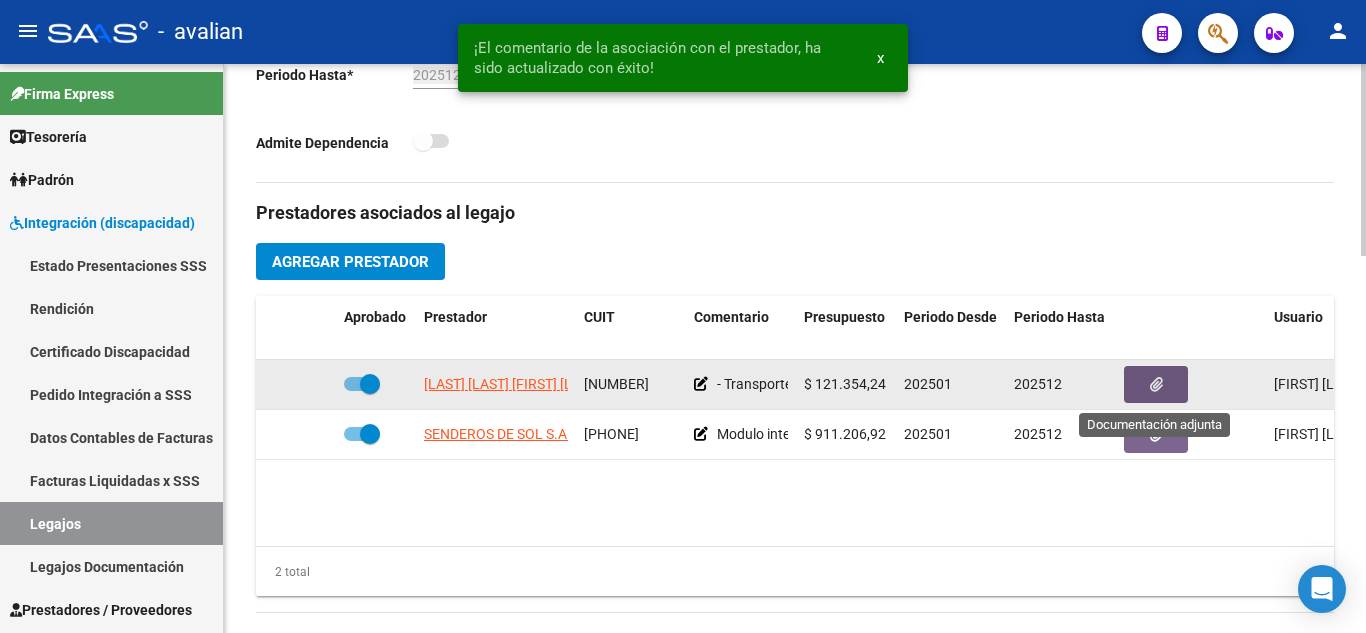 click 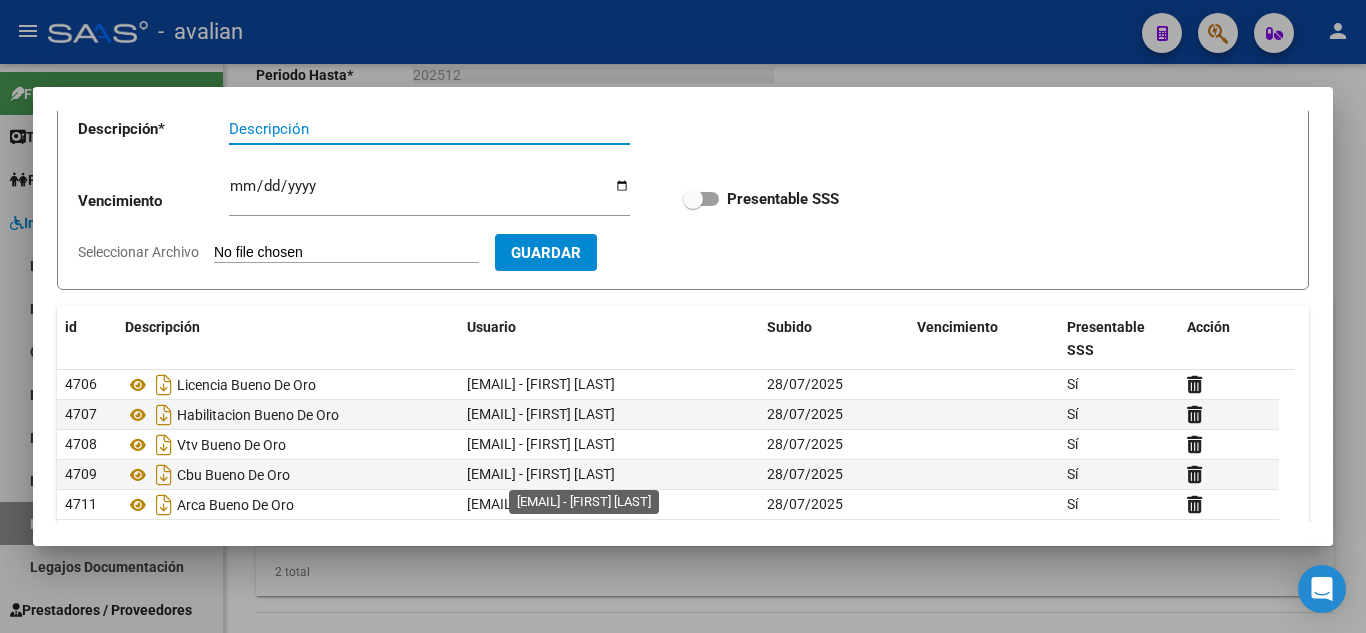scroll, scrollTop: 227, scrollLeft: 0, axis: vertical 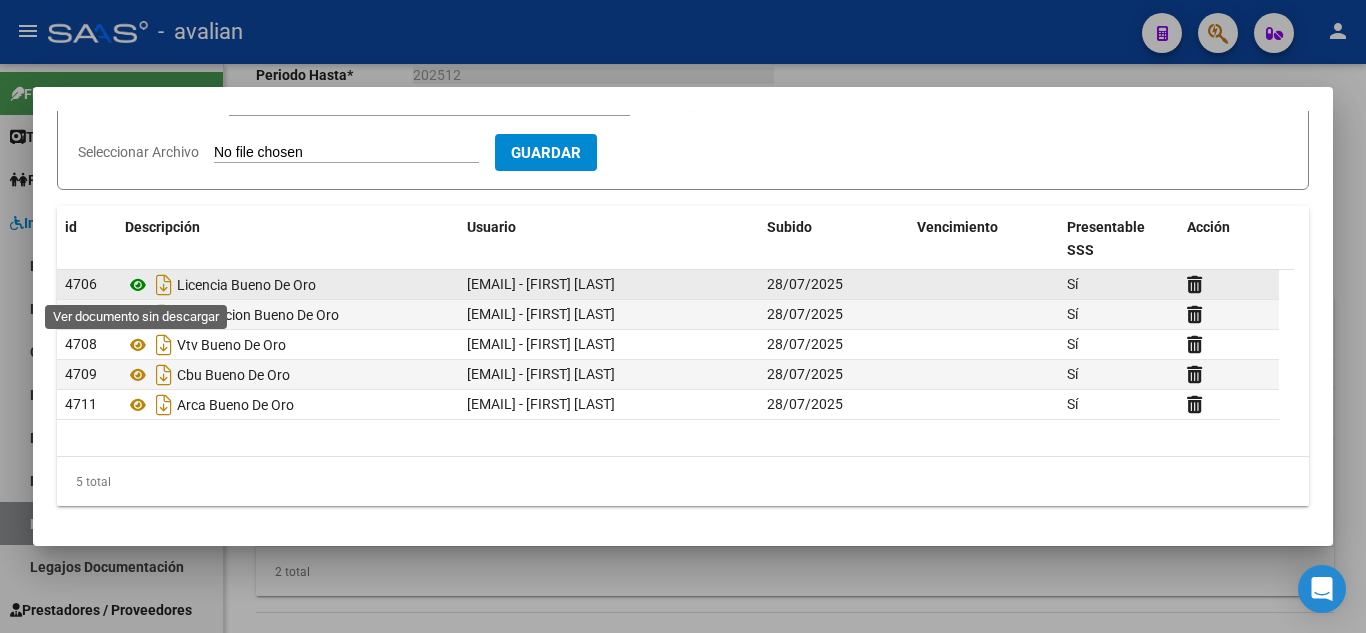click 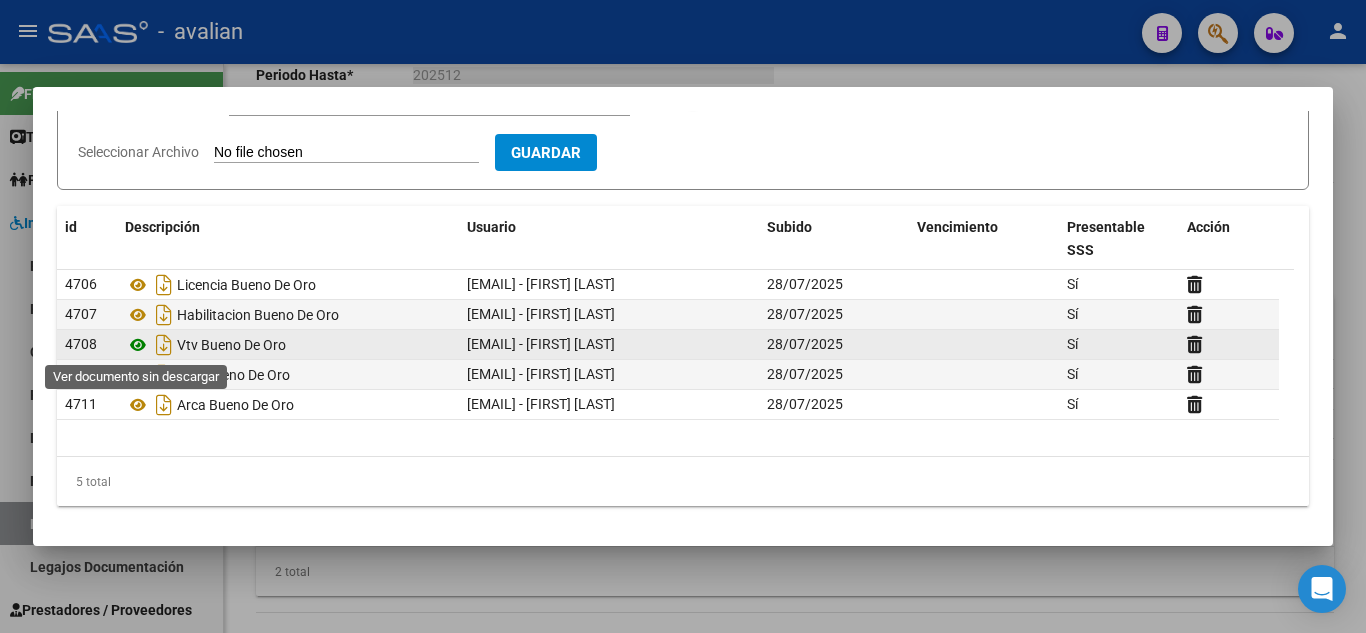 click 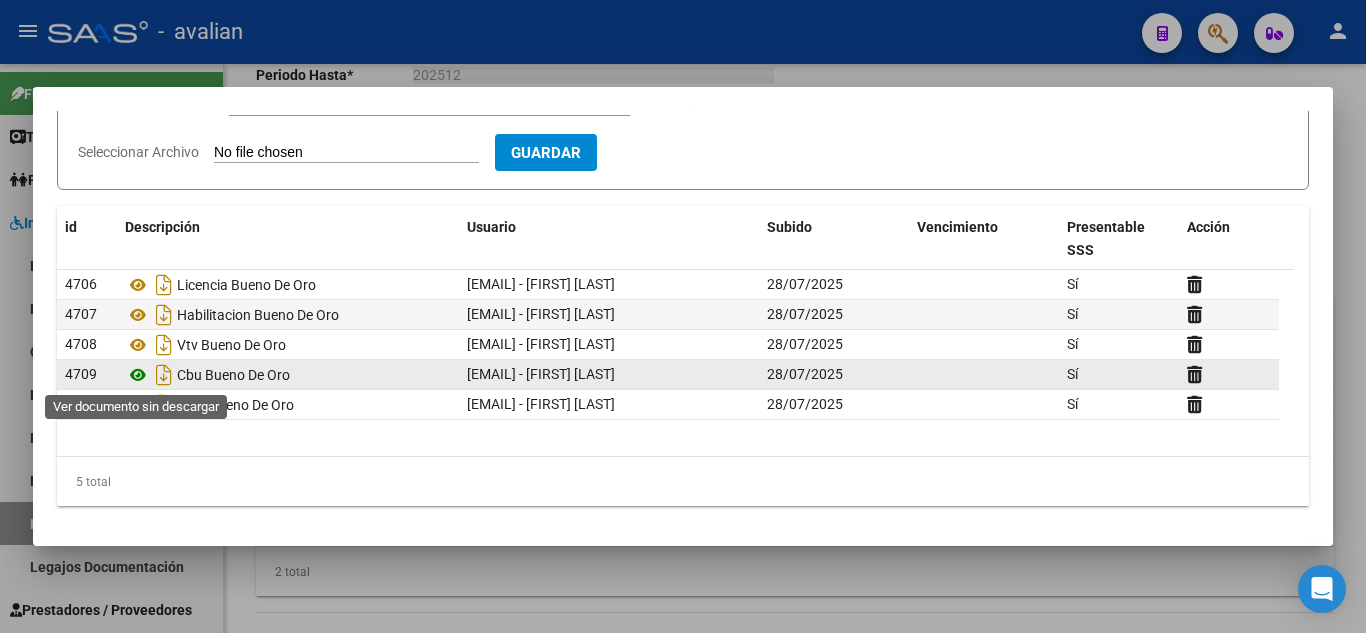 click 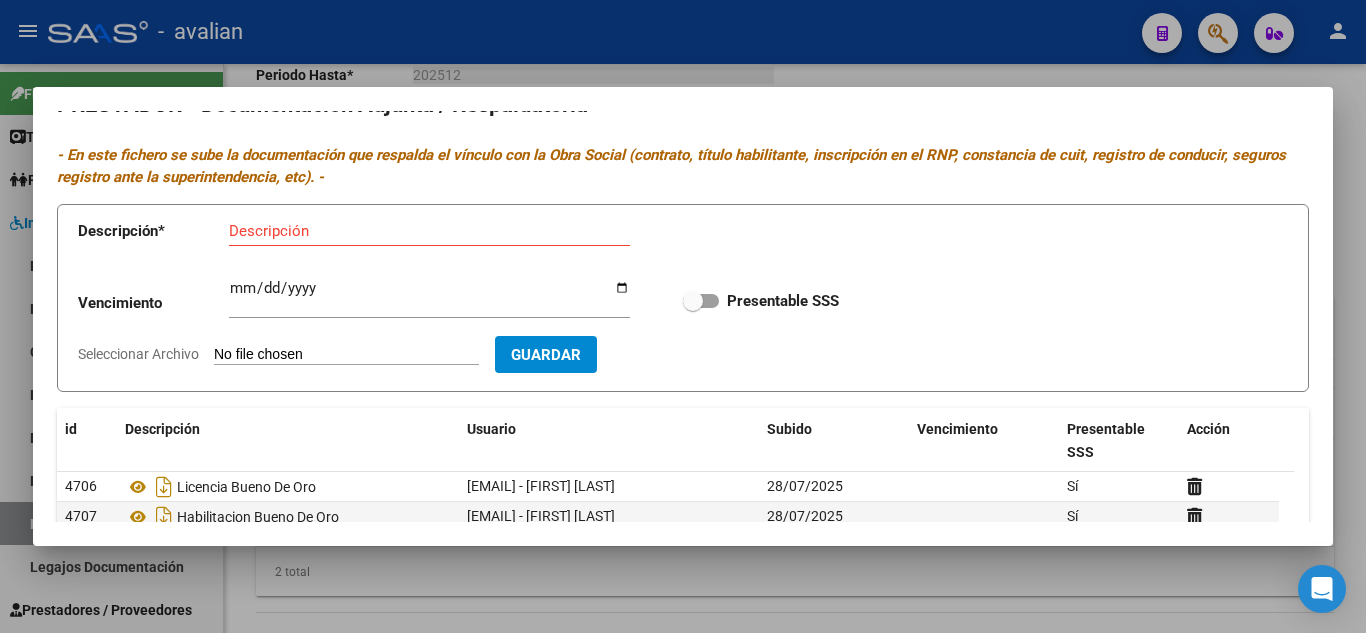 scroll, scrollTop: 0, scrollLeft: 0, axis: both 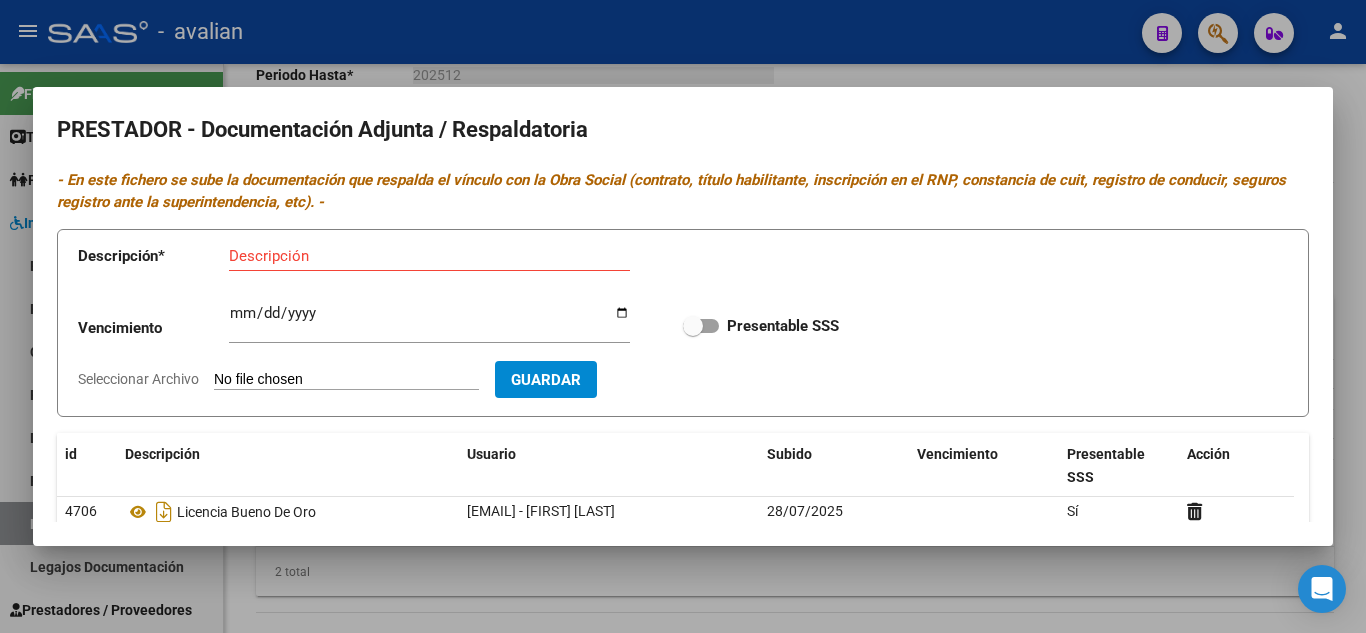 click at bounding box center [683, 316] 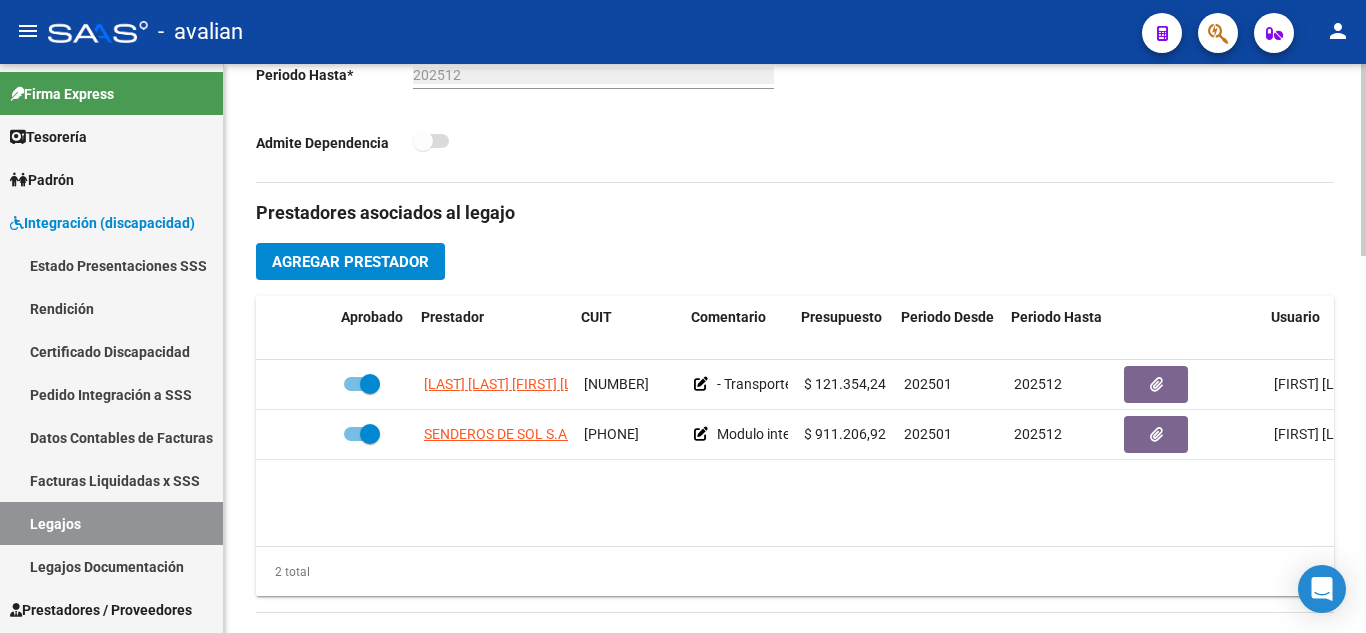 scroll, scrollTop: 0, scrollLeft: 152, axis: horizontal 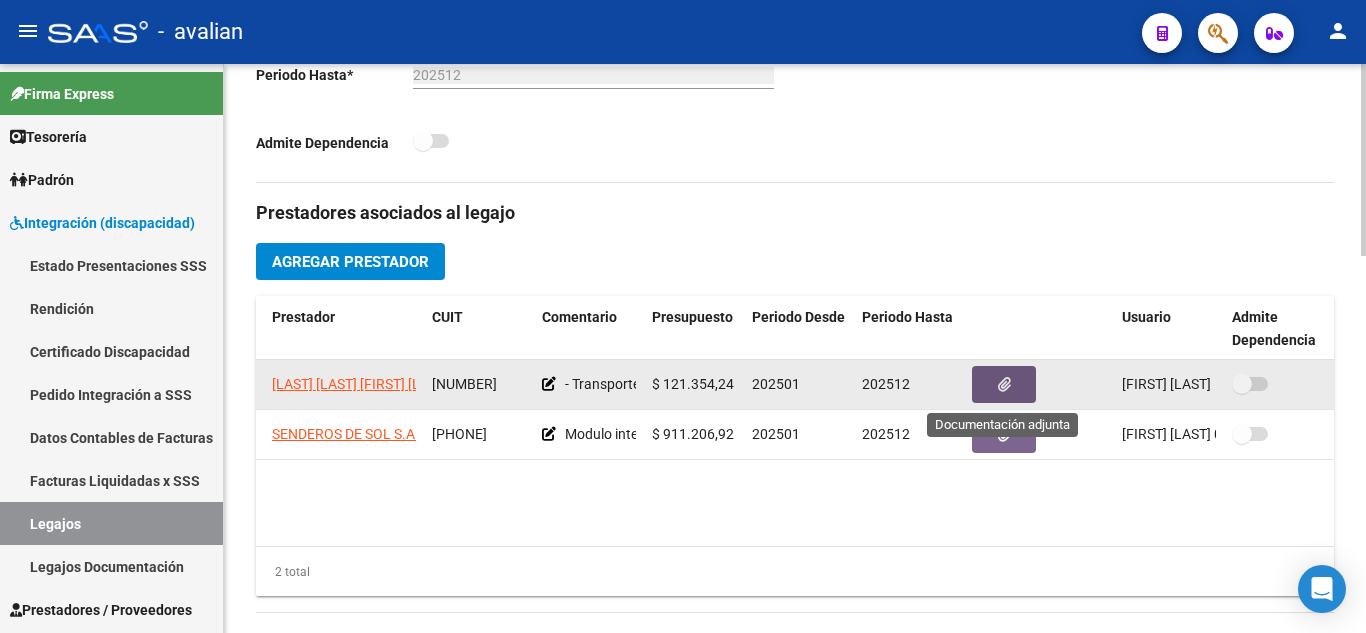 click 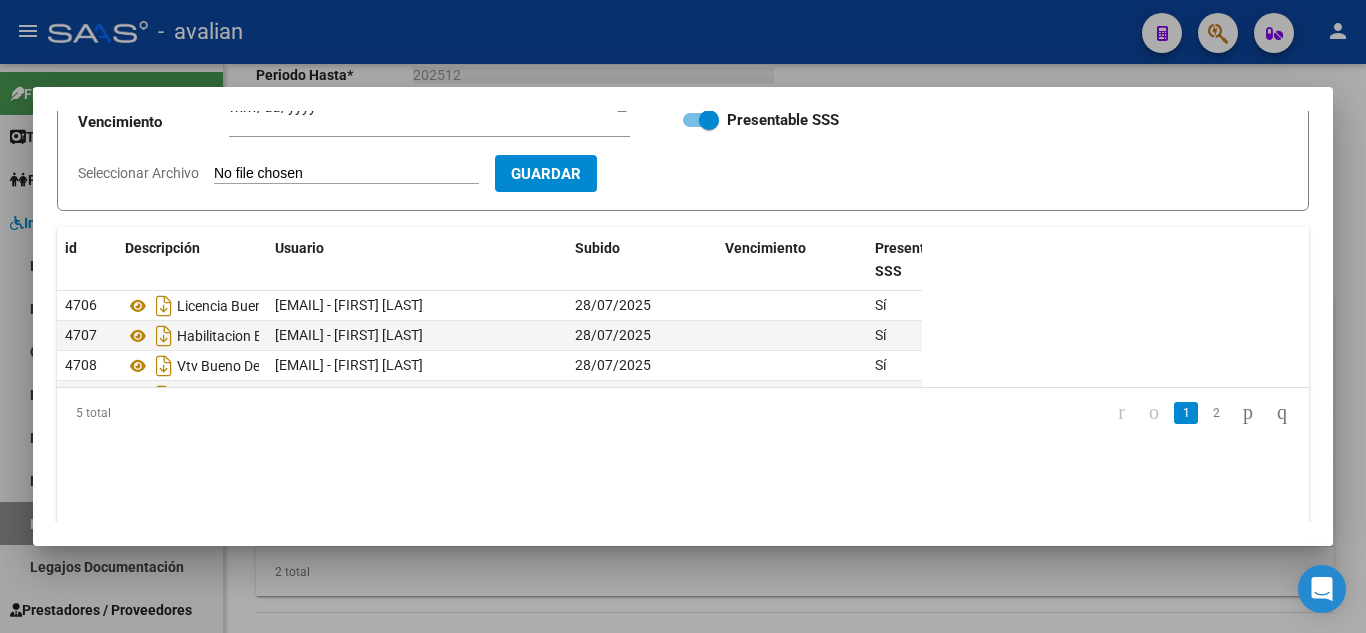 scroll, scrollTop: 227, scrollLeft: 0, axis: vertical 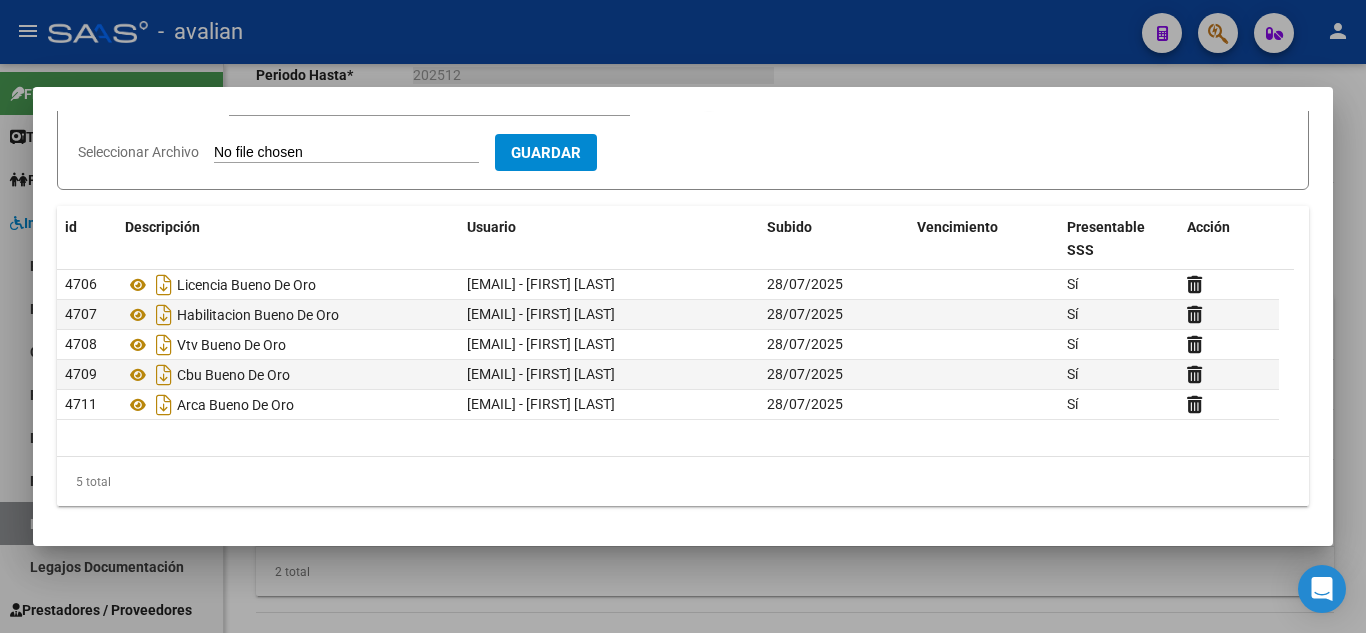 click at bounding box center (683, 316) 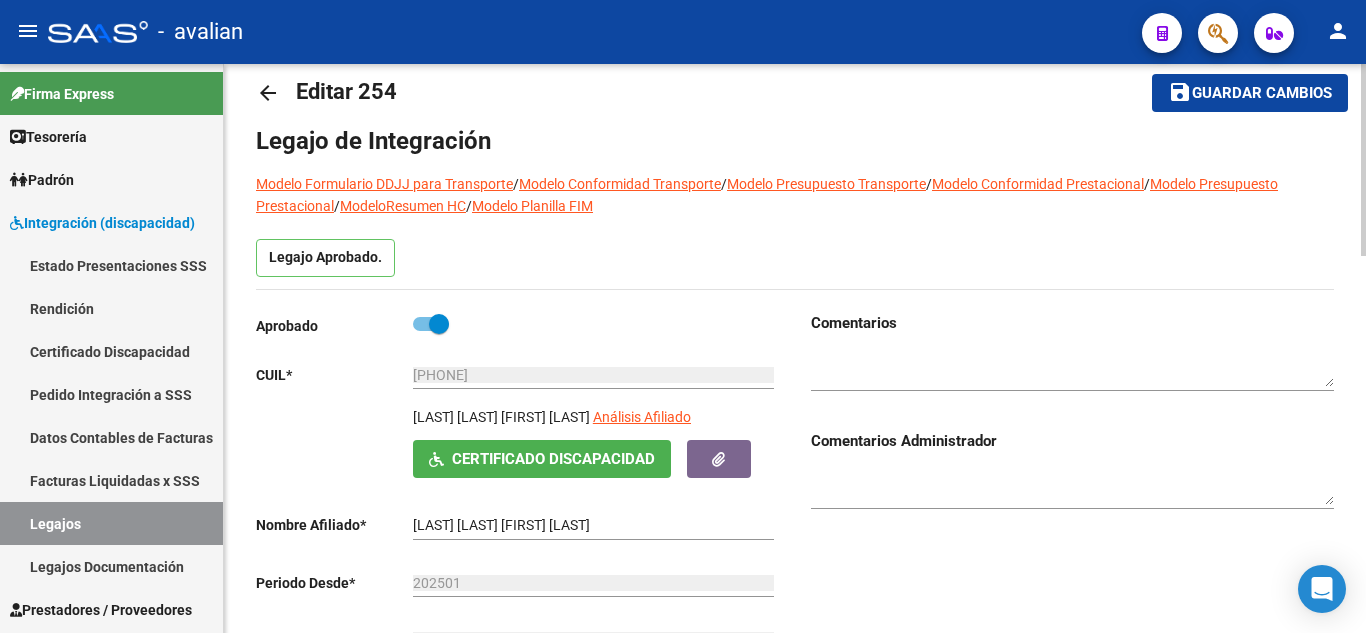 scroll, scrollTop: 0, scrollLeft: 0, axis: both 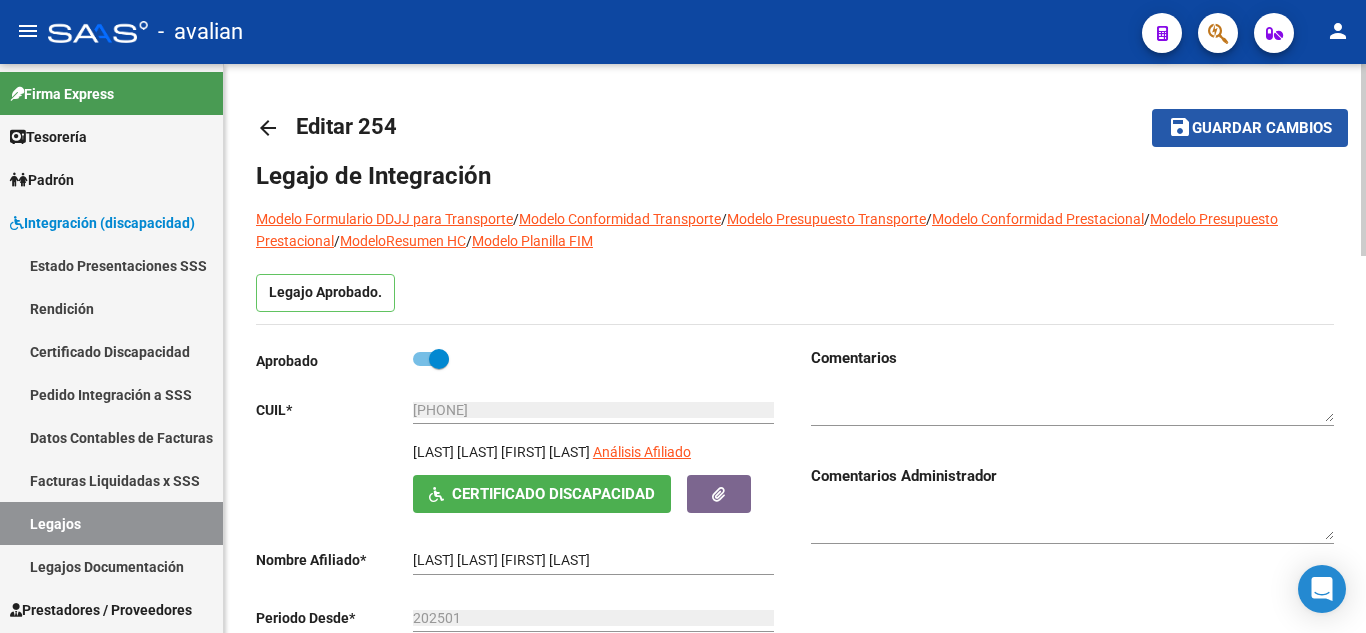 click on "save Guardar cambios" 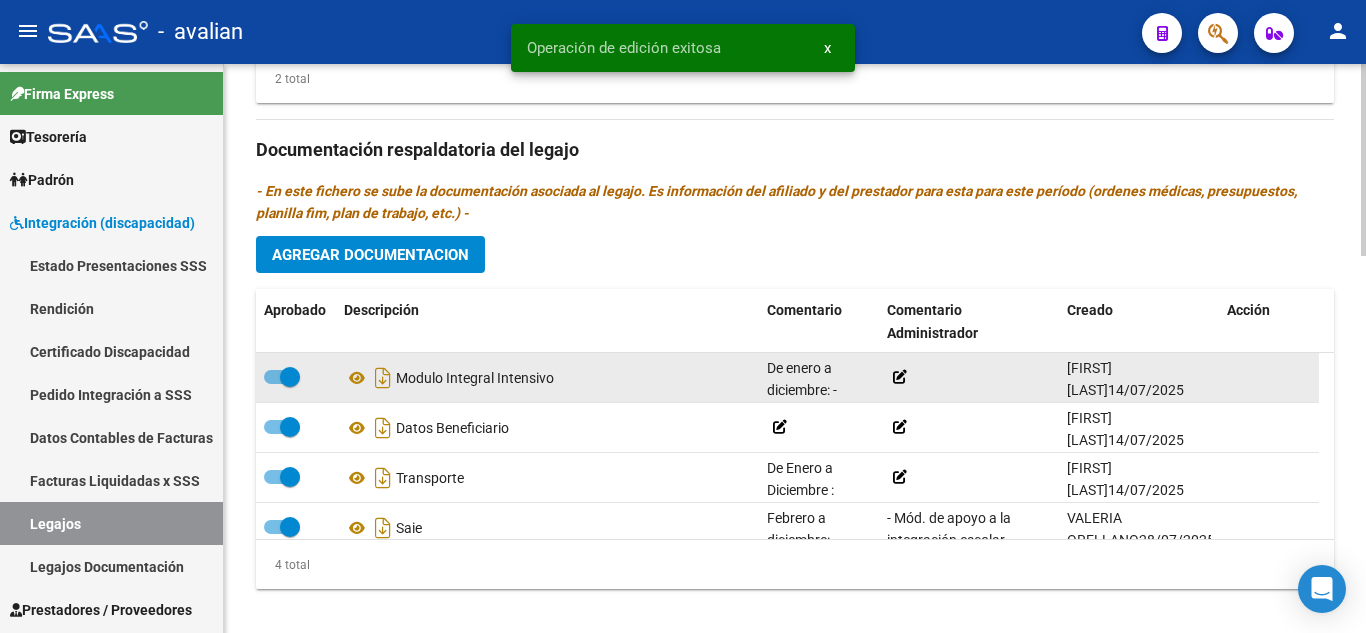 scroll, scrollTop: 1100, scrollLeft: 0, axis: vertical 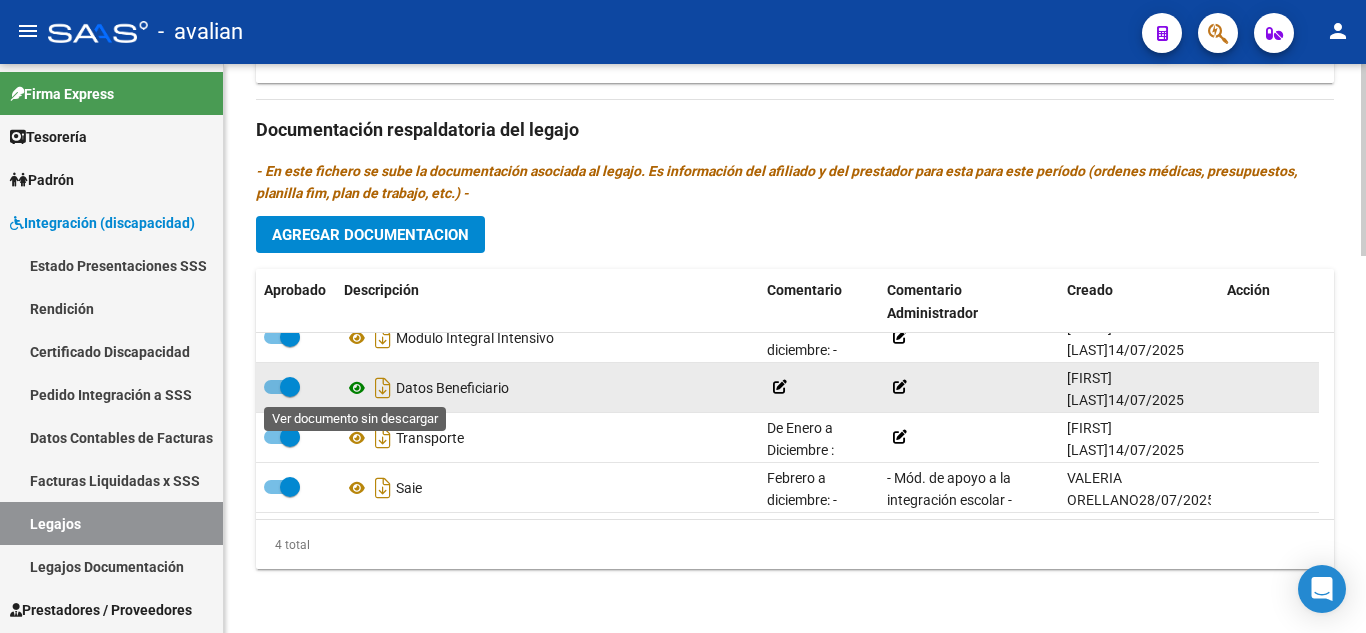click 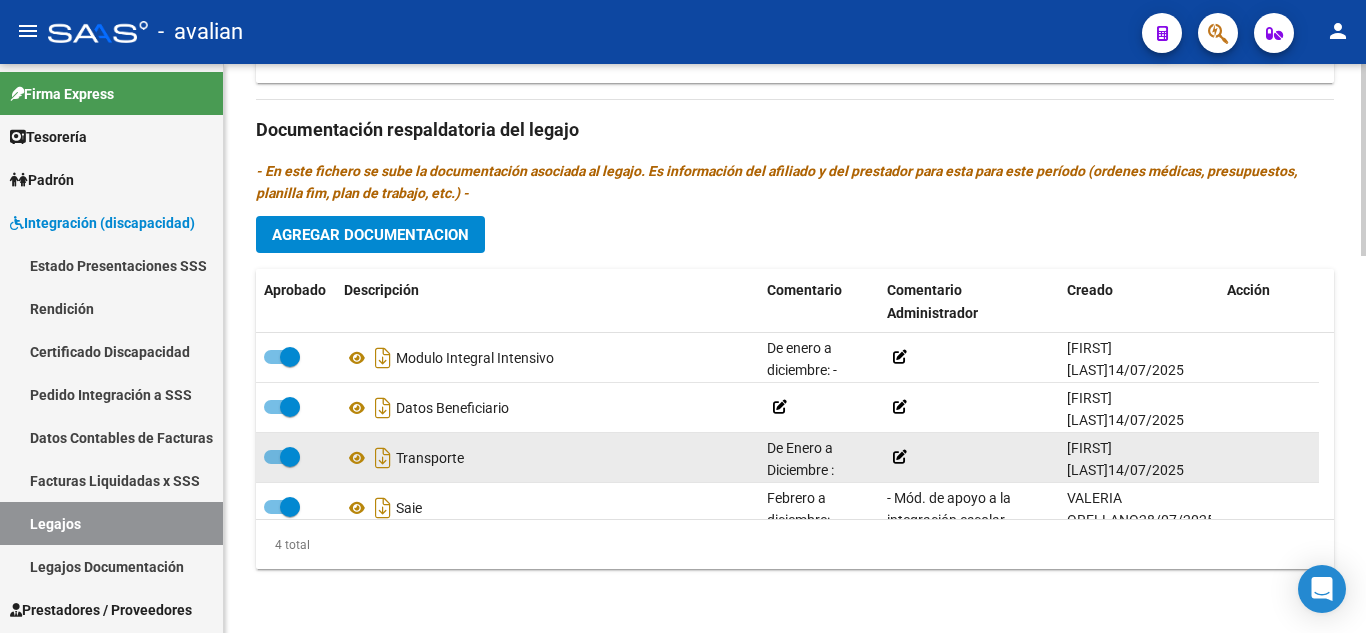 scroll, scrollTop: 21, scrollLeft: 0, axis: vertical 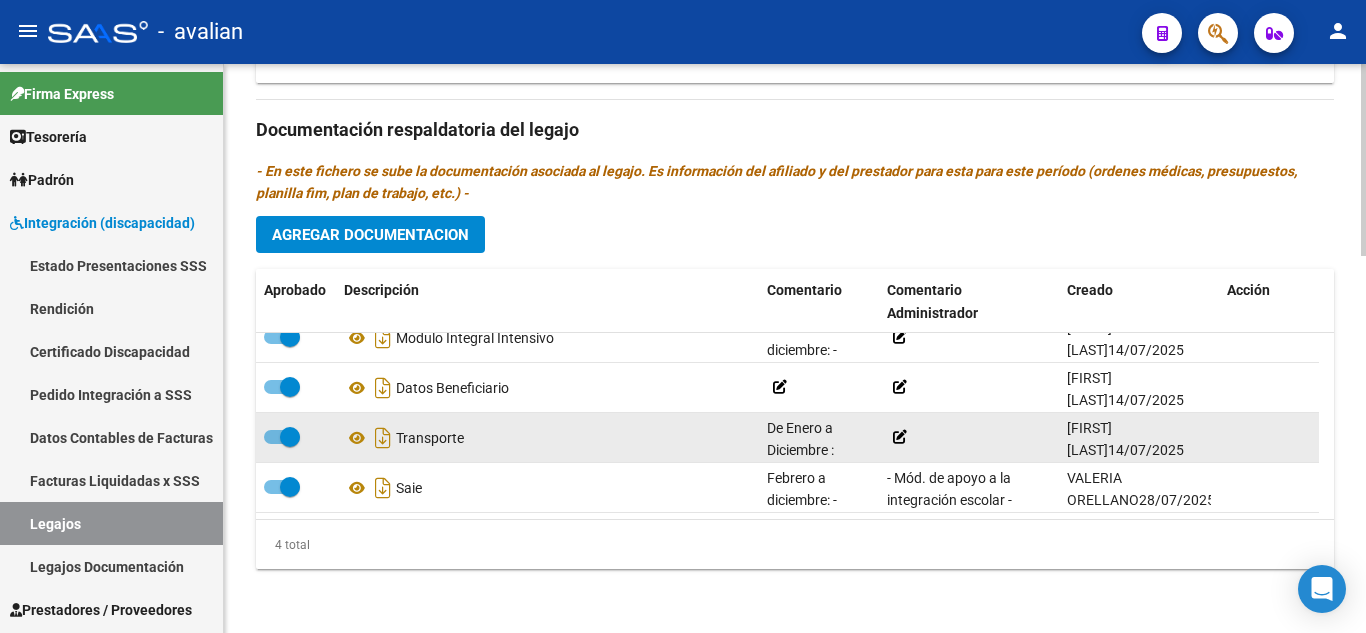 click at bounding box center [282, 437] 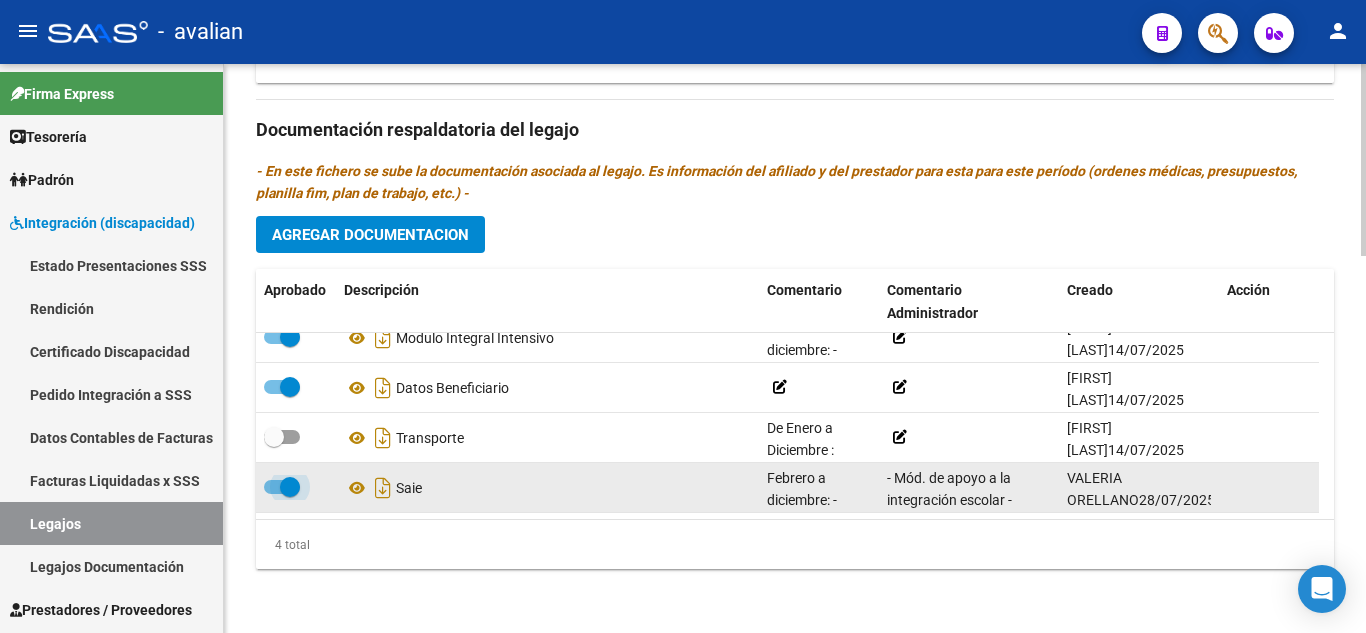 click at bounding box center (282, 487) 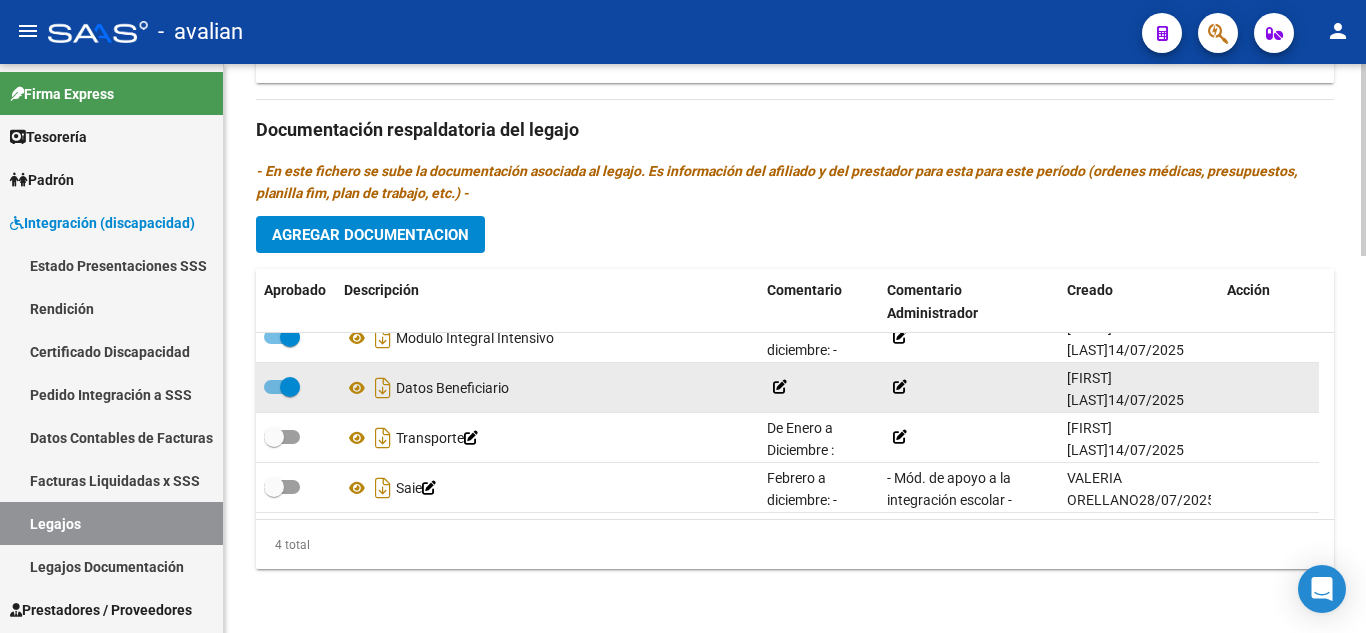 scroll, scrollTop: 0, scrollLeft: 0, axis: both 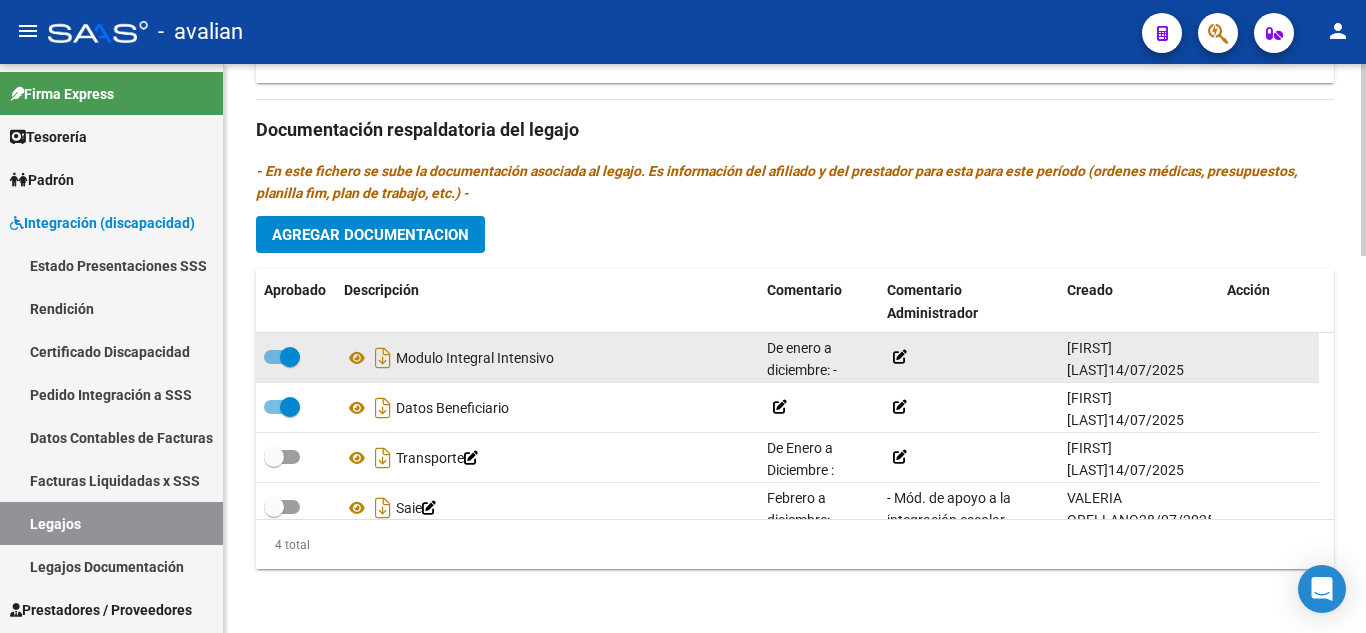 click at bounding box center [282, 357] 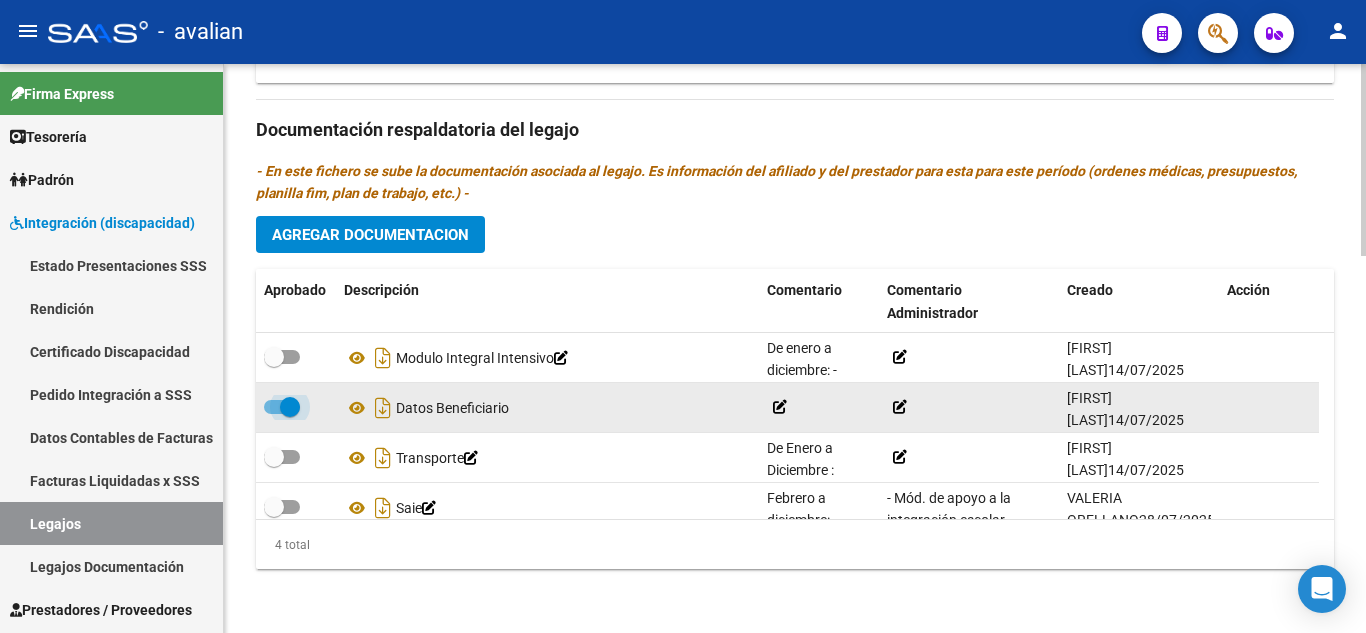 click at bounding box center (282, 407) 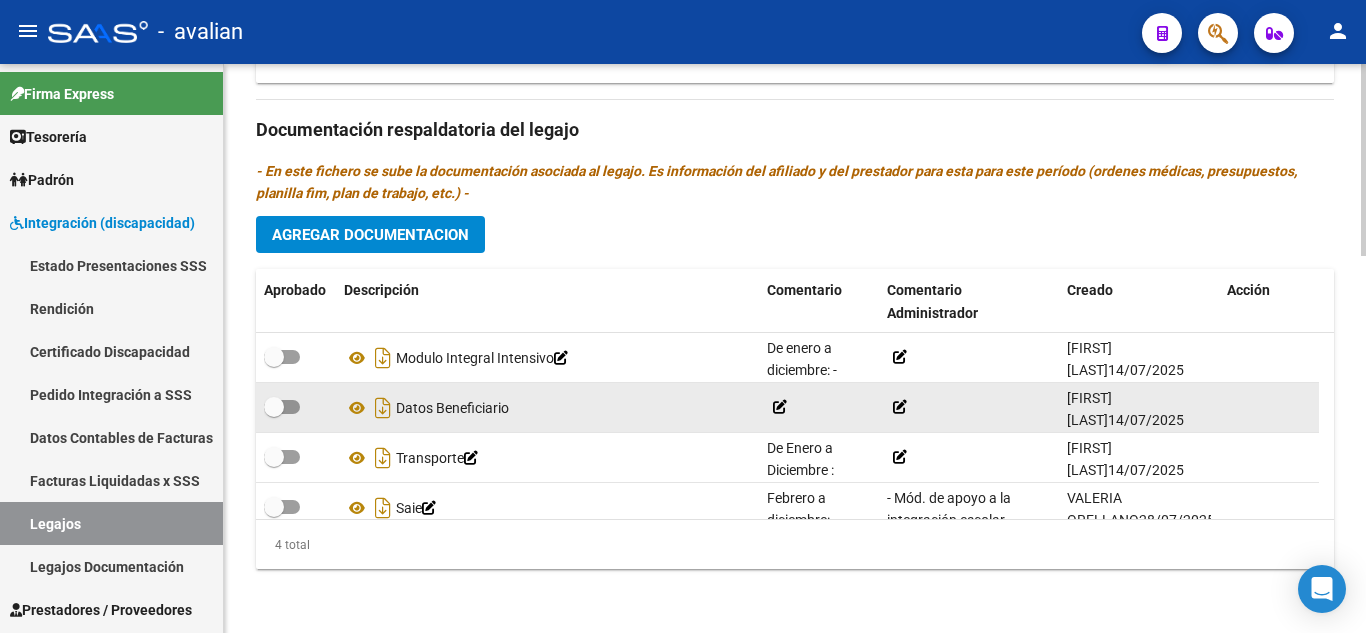 click 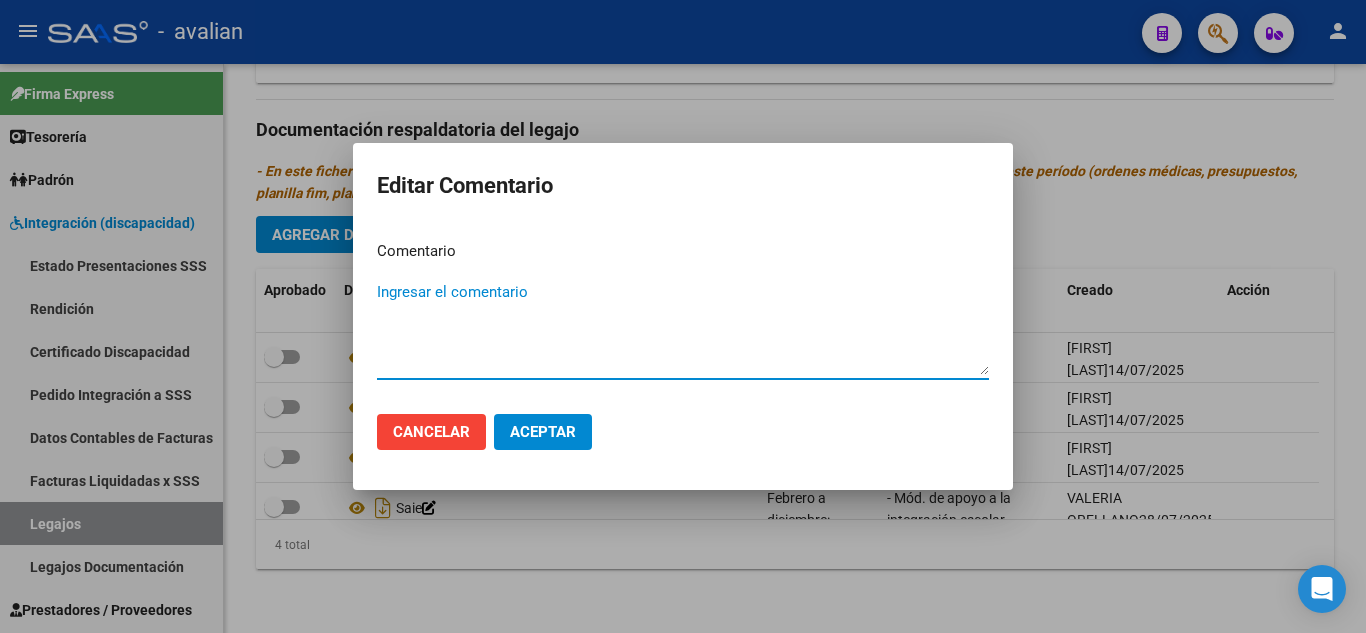 click on "Ingresar el comentario" at bounding box center (683, 328) 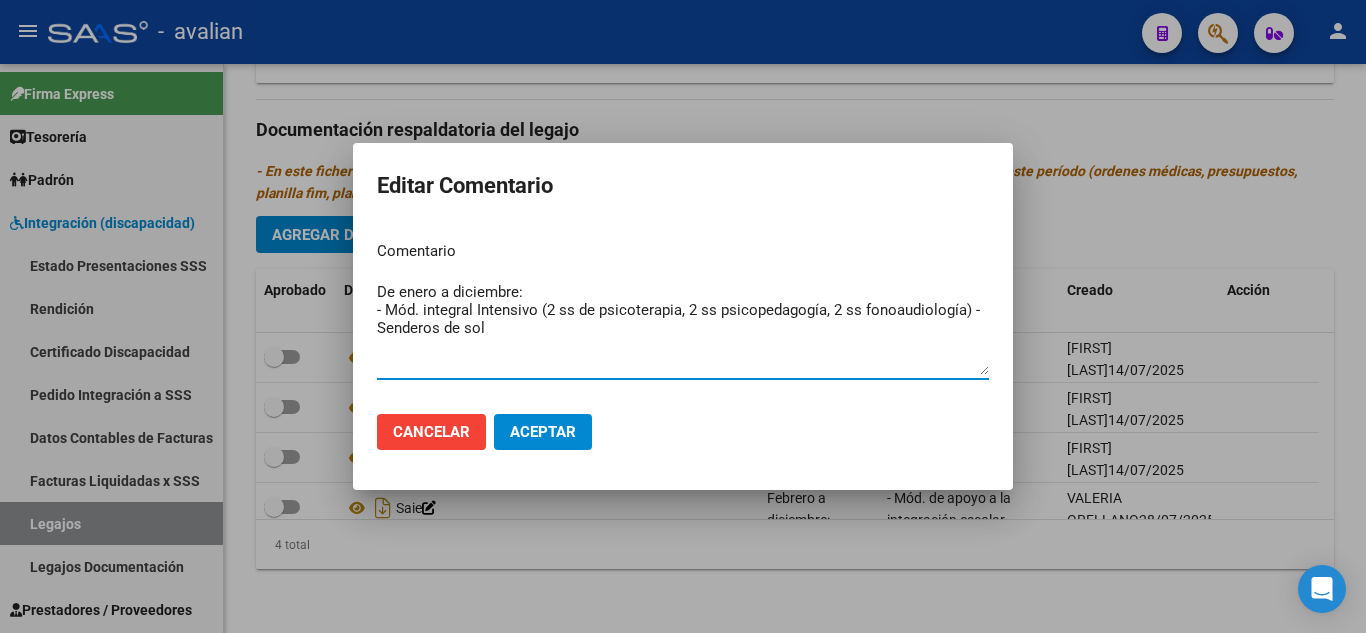 click on "De enero a diciembre:
- Mód. integral Intensivo (2 ss de psicoterapia, 2 ss psicopedagogía, 2 ss fonoaudiología) - Senderos de sol" at bounding box center [683, 328] 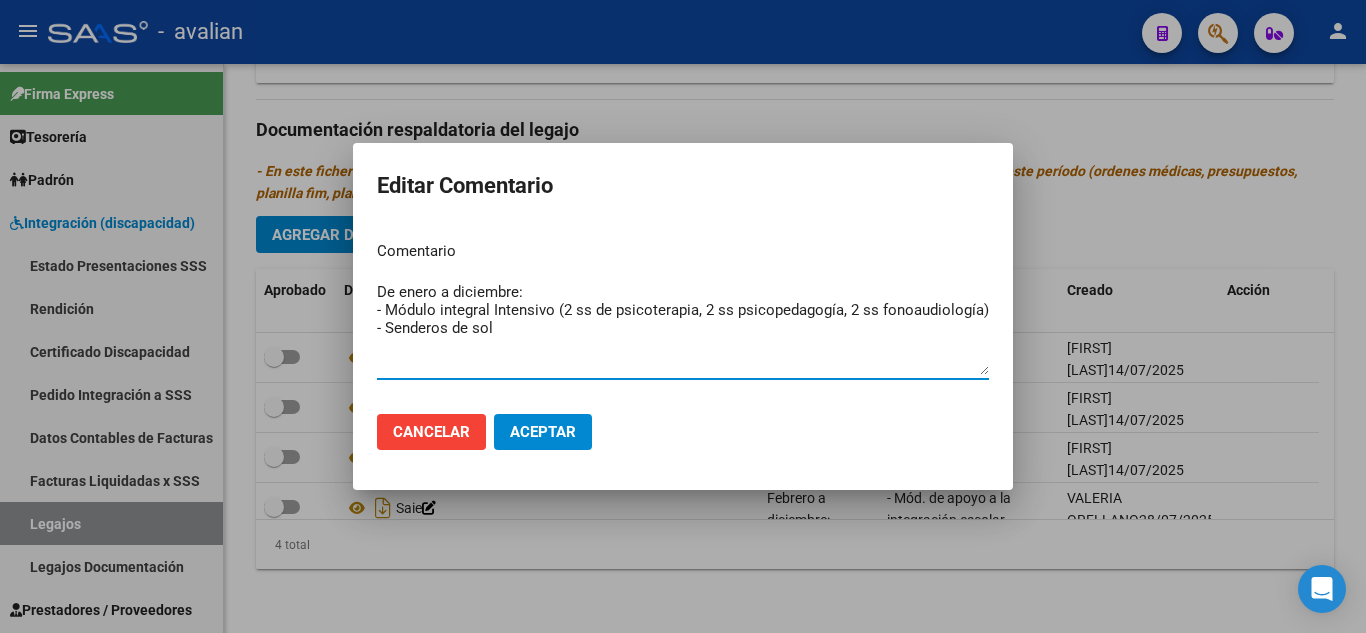 click on "De enero a diciembre:
- Módulo integral Intensivo (2 ss de psicoterapia, 2 ss psicopedagogía, 2 ss fonoaudiología) - Senderos de sol" at bounding box center (683, 328) 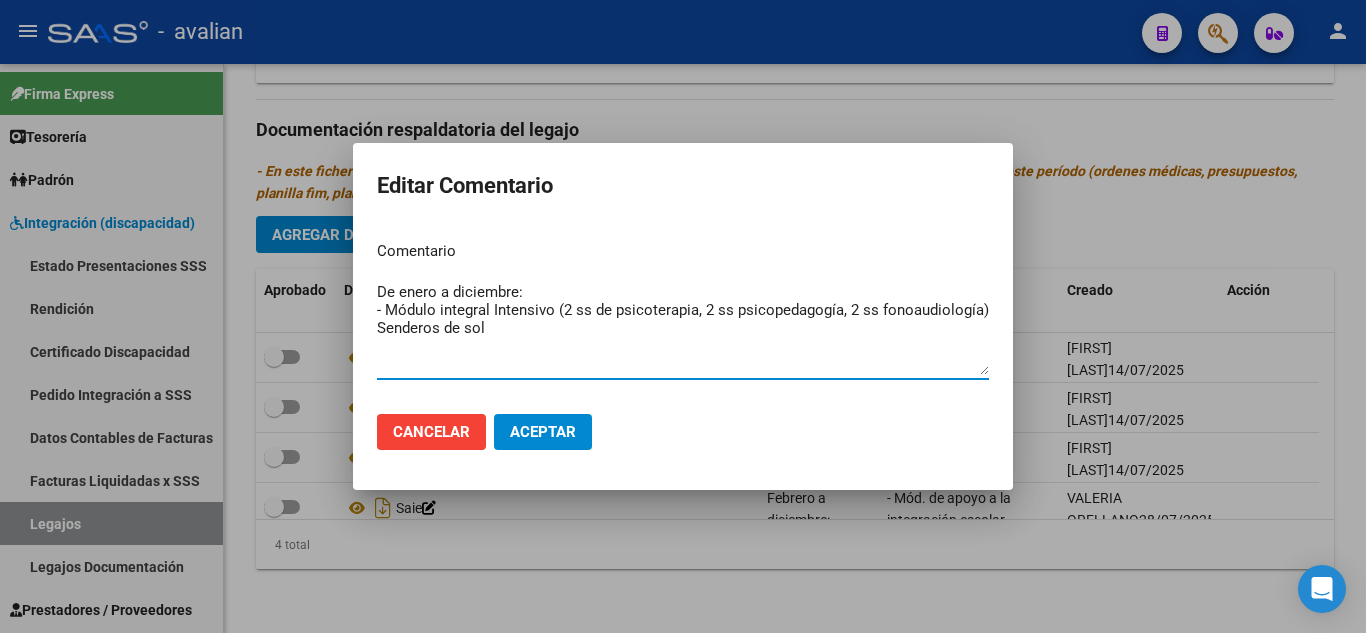 click on "De enero a diciembre:
- Módulo integral Intensivo (2 ss de psicoterapia, 2 ss psicopedagogía, 2 ss fonoaudiología) Senderos de sol" at bounding box center (683, 328) 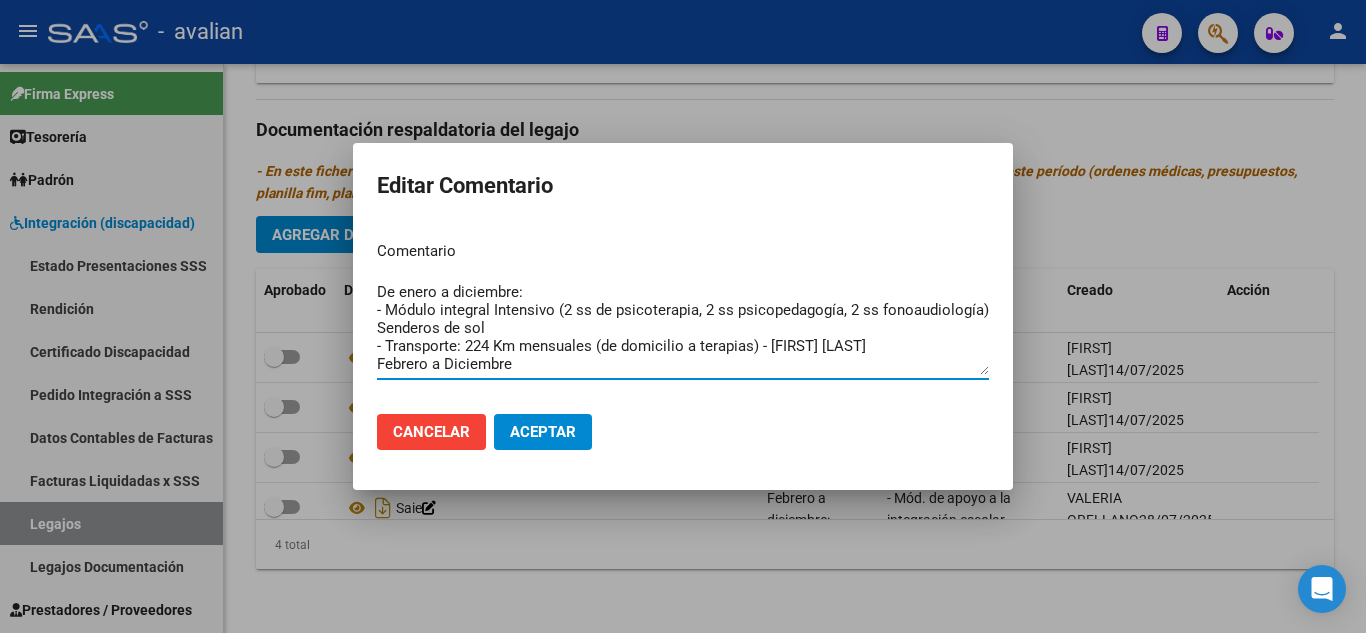 scroll, scrollTop: 17, scrollLeft: 0, axis: vertical 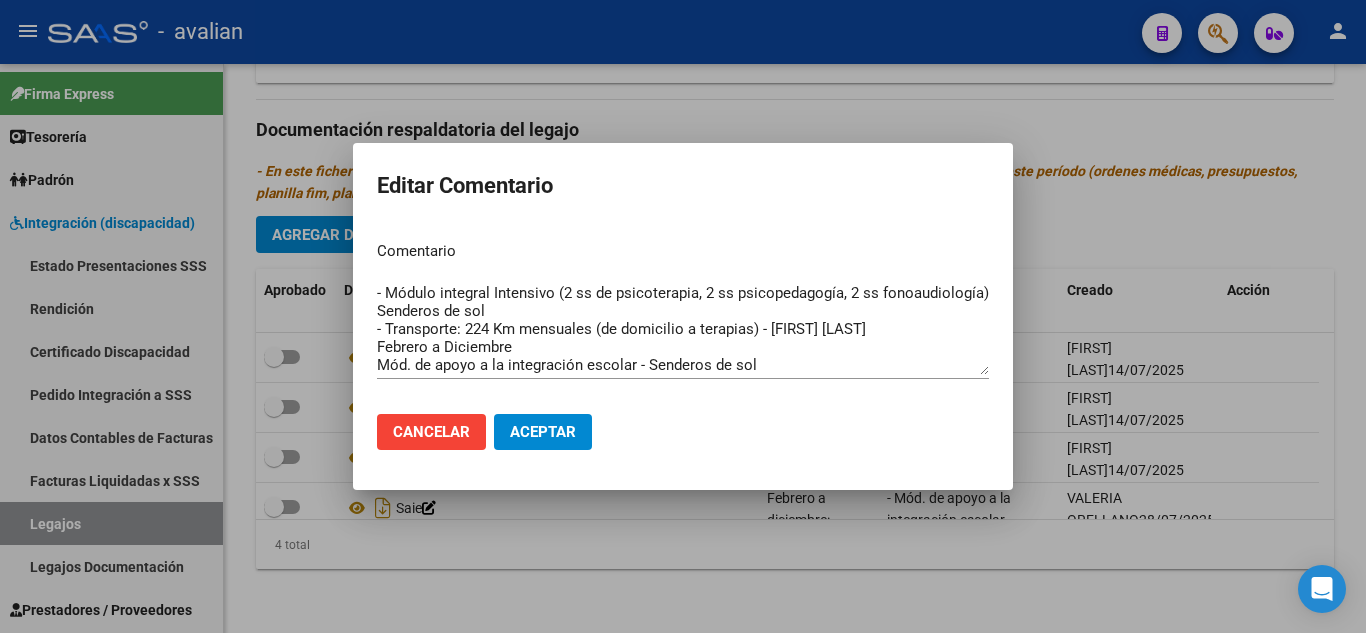 click on "Comentario    De enero a diciembre:
- Módulo integral Intensivo (2 ss de psicoterapia, 2 ss psicopedagogía, 2 ss fonoaudiología) Senderos de sol
- Transporte: 224 Km mensuales (de domicilio a terapias) - [FIRST] [LAST]
Febrero a Diciembre
Mód. de apoyo a la integración escolar - Senderos de sol Ingresar el comentario" at bounding box center (683, 311) 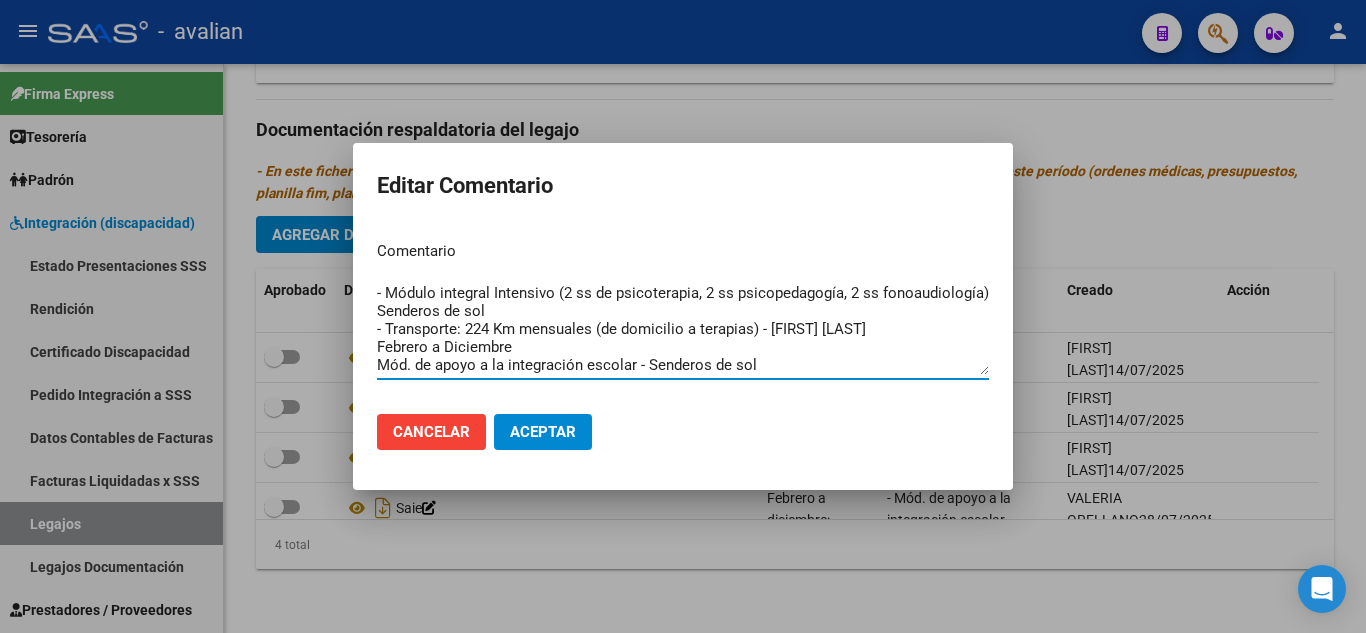click on "De enero a diciembre:
- Módulo integral Intensivo (2 ss de psicoterapia, 2 ss psicopedagogía, 2 ss fonoaudiología) Senderos de sol
- Transporte: 224 Km mensuales (de domicilio a terapias) - [FIRST] [LAST]
Febrero a Diciembre
Mód. de apoyo a la integración escolar - Senderos de sol" at bounding box center [683, 328] 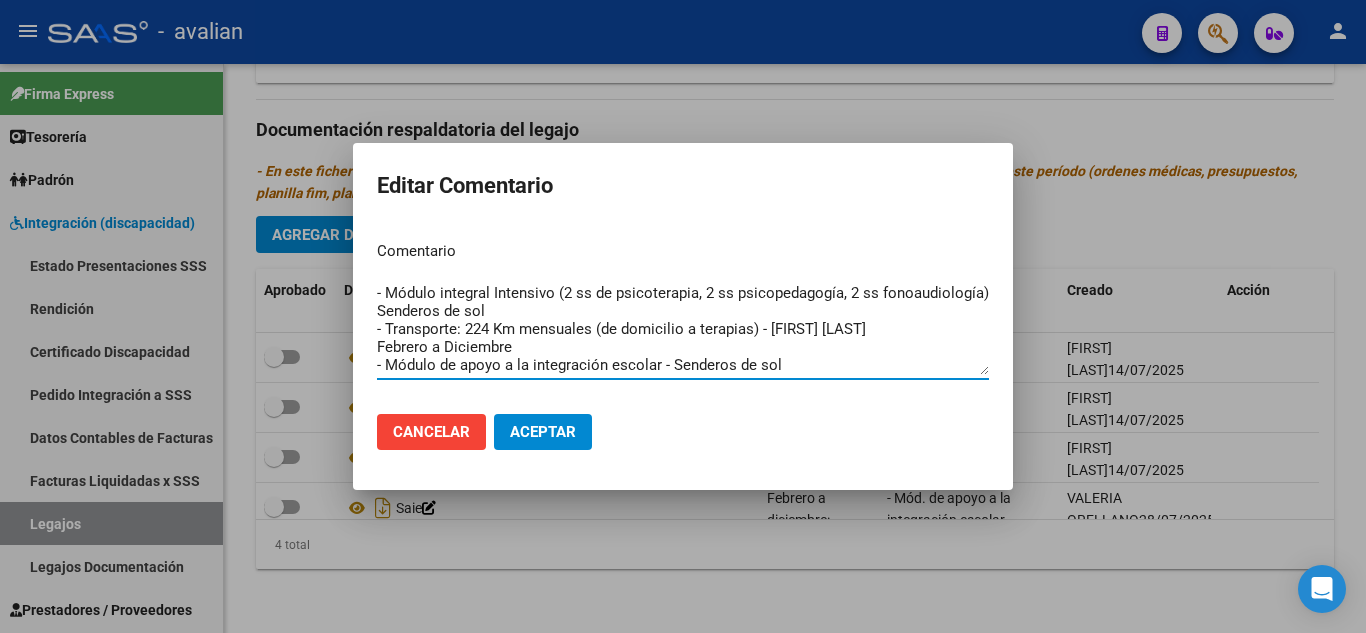click on "De enero a diciembre:
- Módulo integral Intensivo (2 ss de psicoterapia, 2 ss psicopedagogía, 2 ss fonoaudiología) Senderos de sol
- Transporte: 224 Km mensuales (de domicilio a terapias) - [FIRST] [LAST]
Febrero a Diciembre
- Módulo de apoyo a la integración escolar - Senderos de sol" at bounding box center [683, 328] 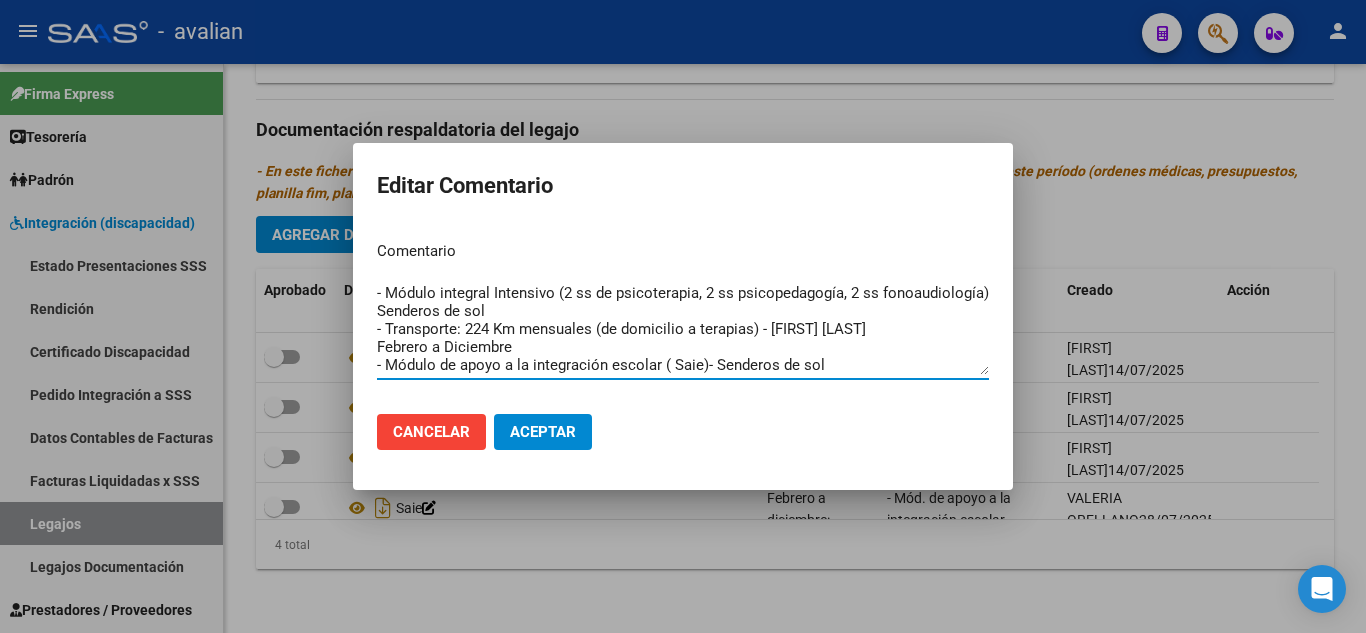 type on "De enero a diciembre:
- Módulo integral Intensivo (2 ss de psicoterapia, 2 ss psicopedagogía, 2 ss fonoaudiología) Senderos de sol
- Transporte: 224 Km mensuales (de domicilio a terapias) - [FIRST] [LAST]
Febrero a Diciembre
- Módulo de apoyo a la integración escolar ( Saie)- Senderos de sol" 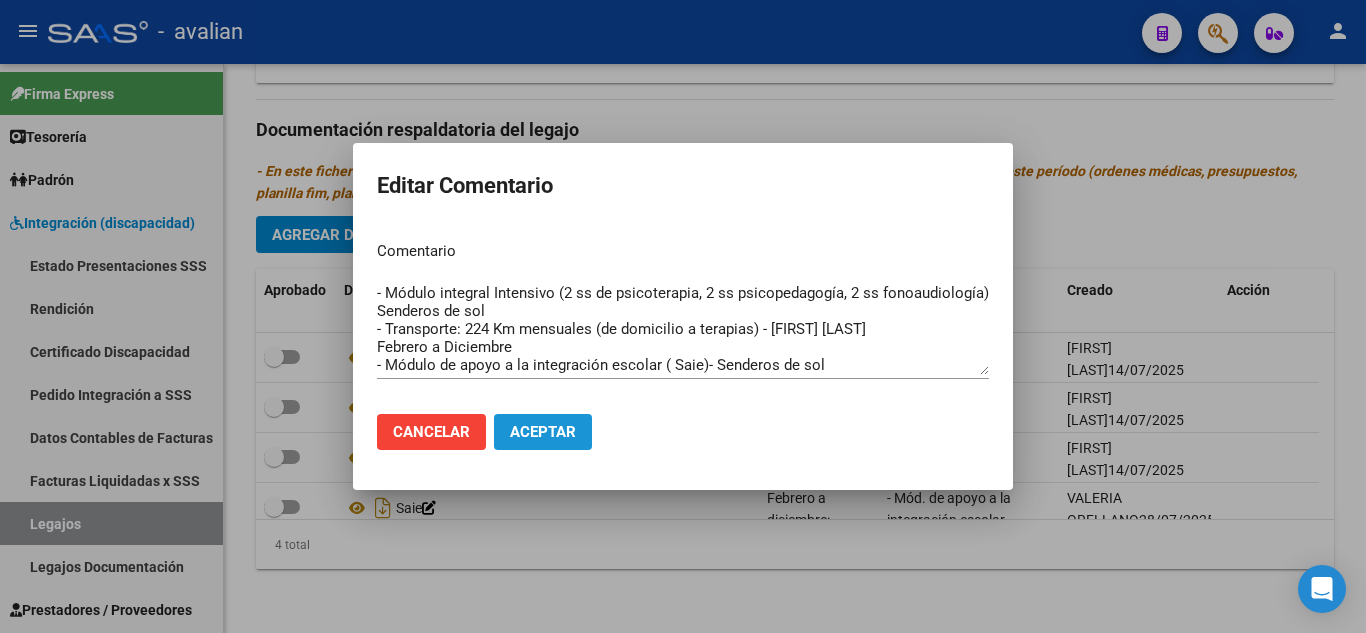 click on "Aceptar" 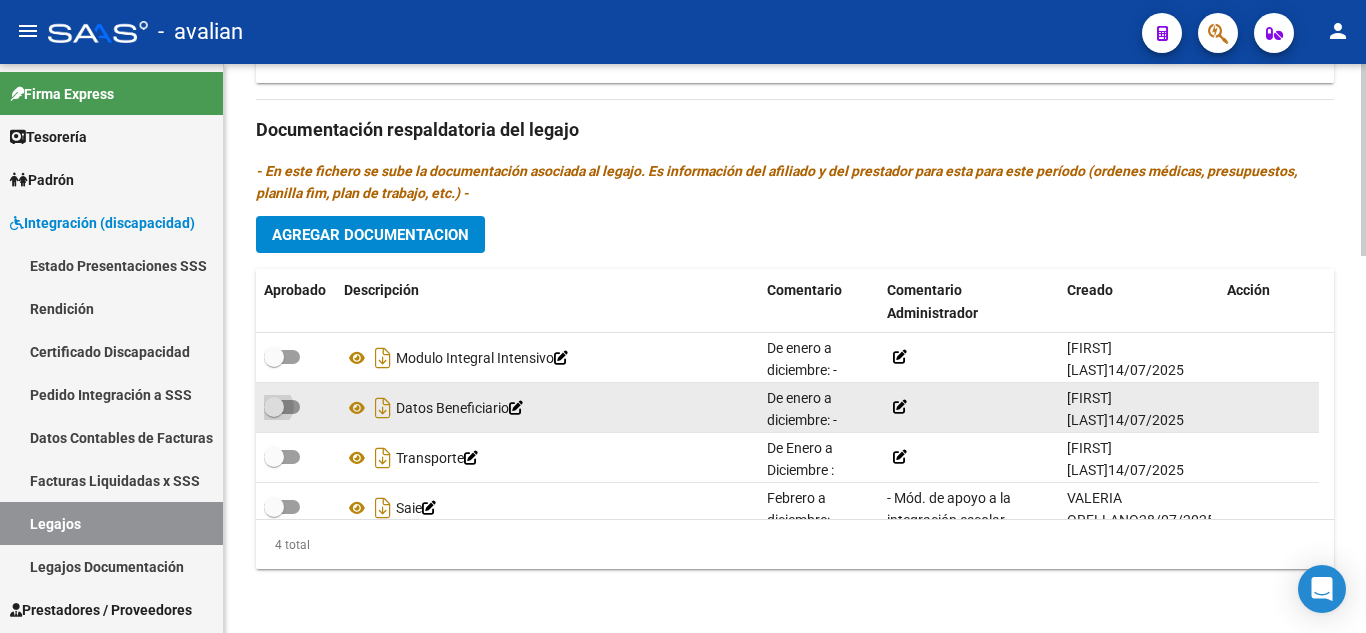 click at bounding box center (282, 407) 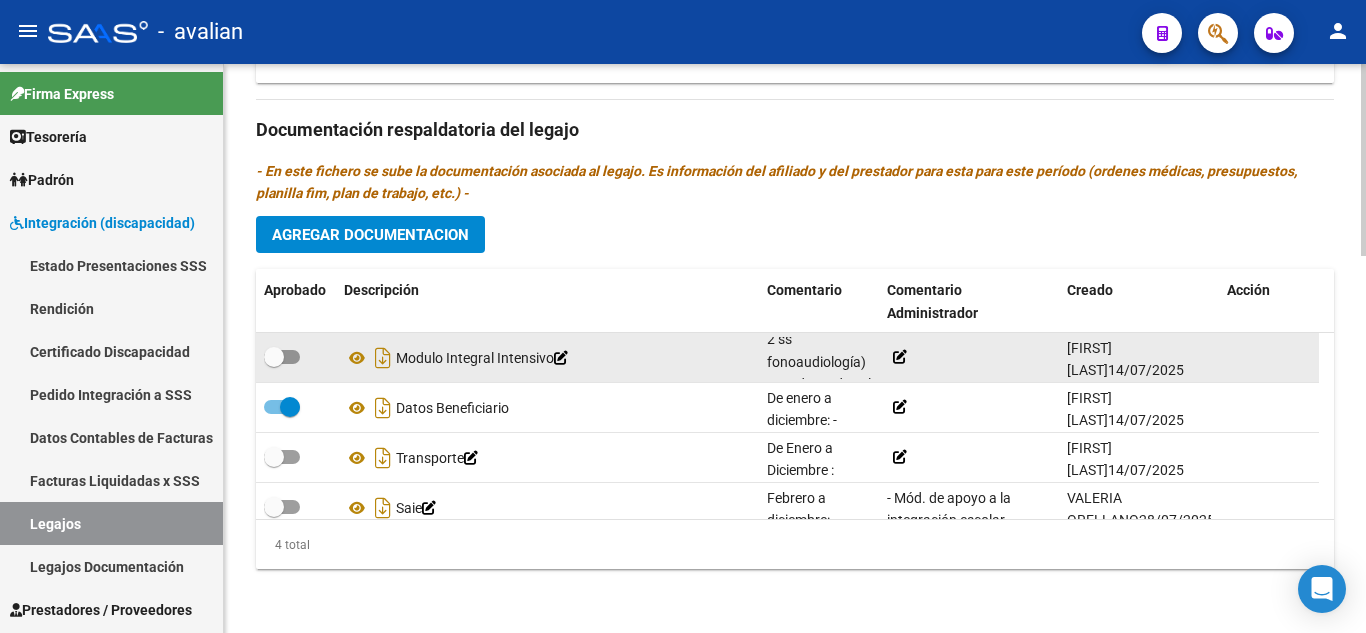 scroll, scrollTop: 253, scrollLeft: 0, axis: vertical 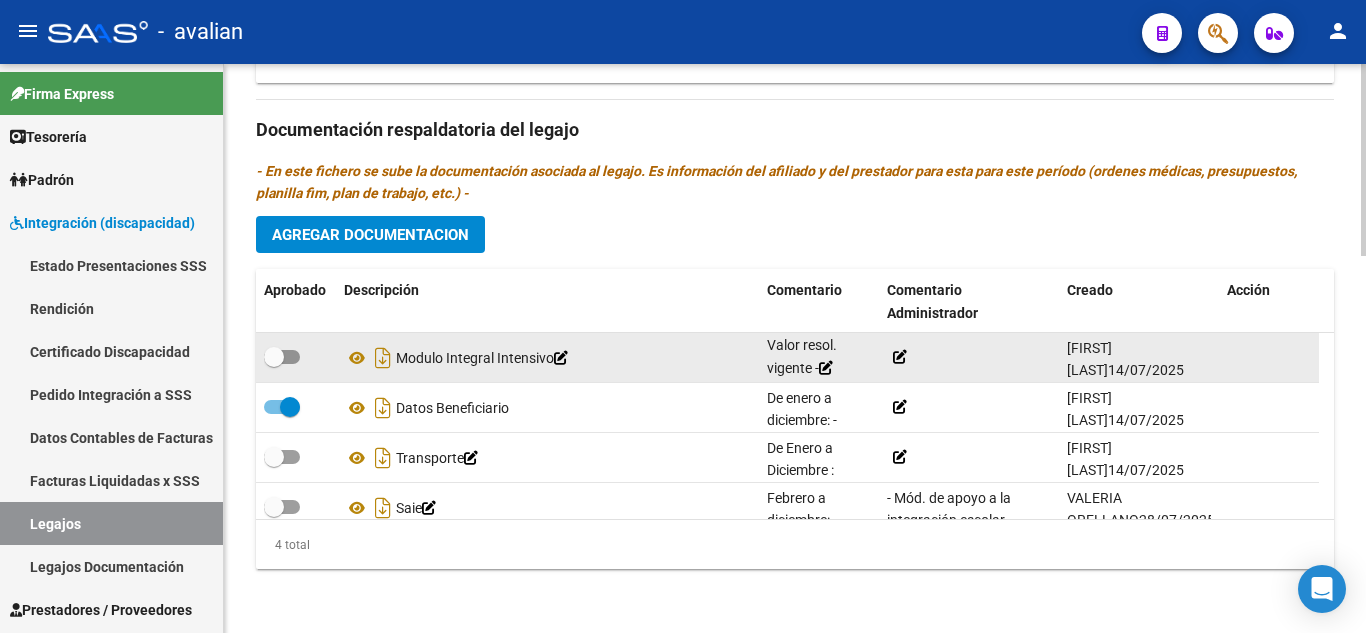 click 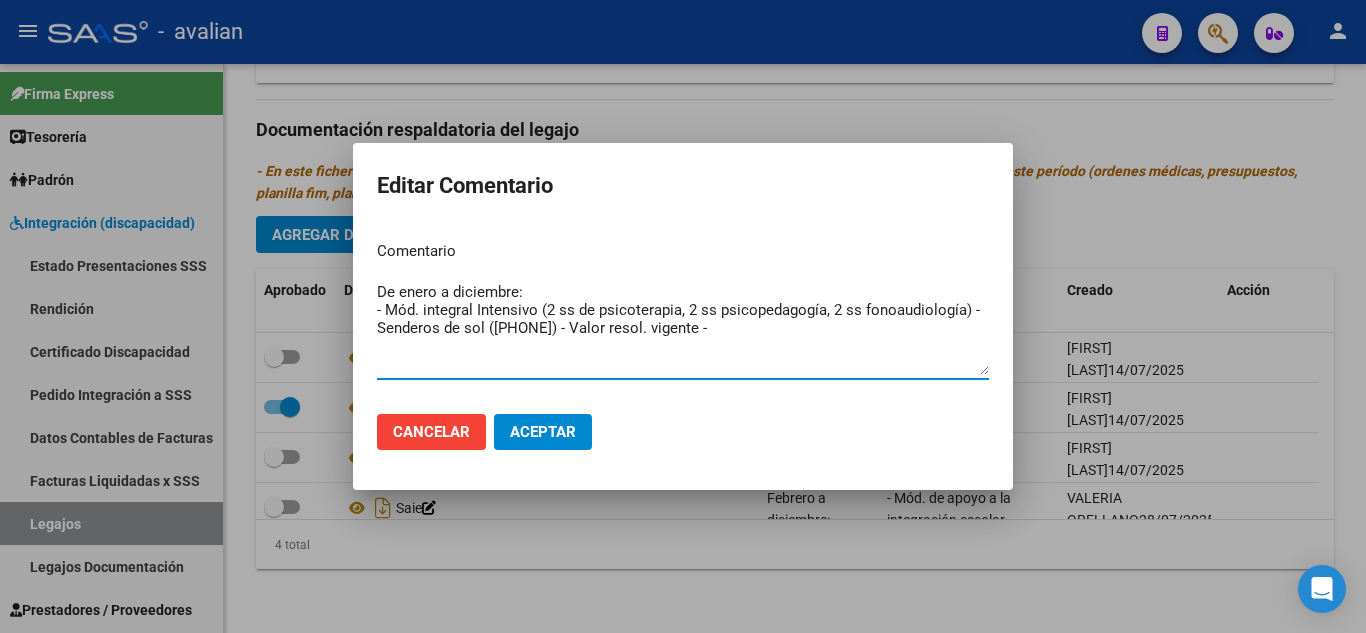 drag, startPoint x: 722, startPoint y: 327, endPoint x: 357, endPoint y: 249, distance: 373.2412 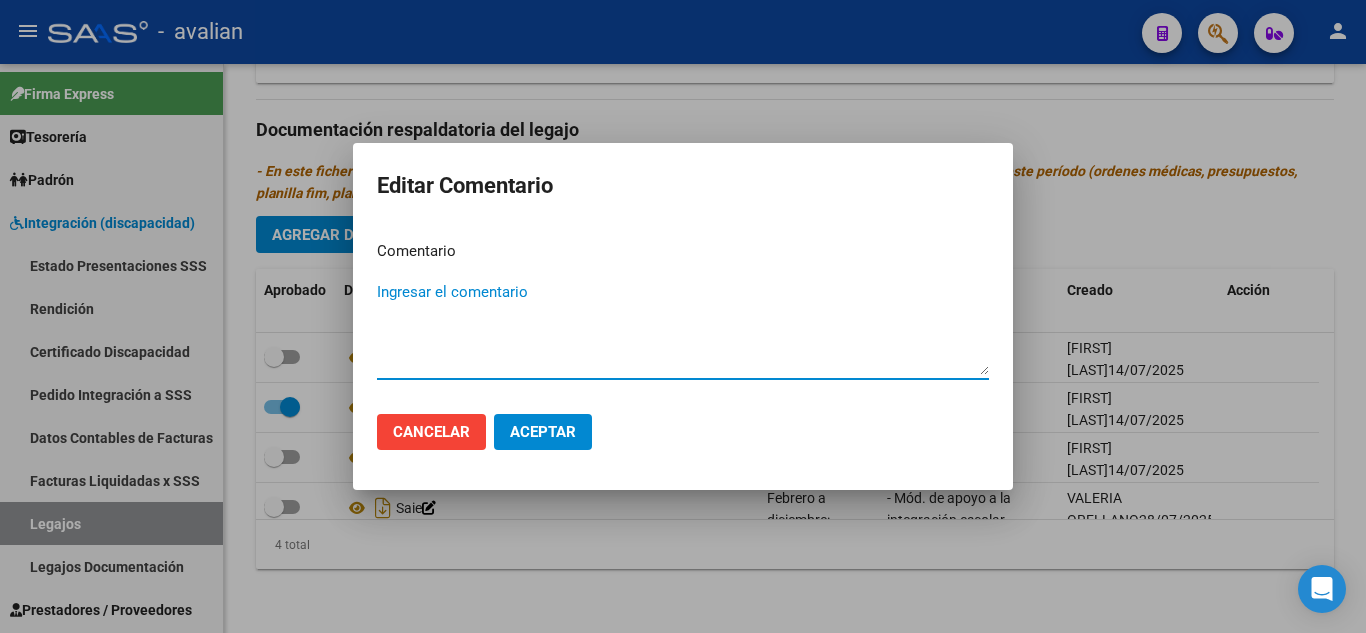 type 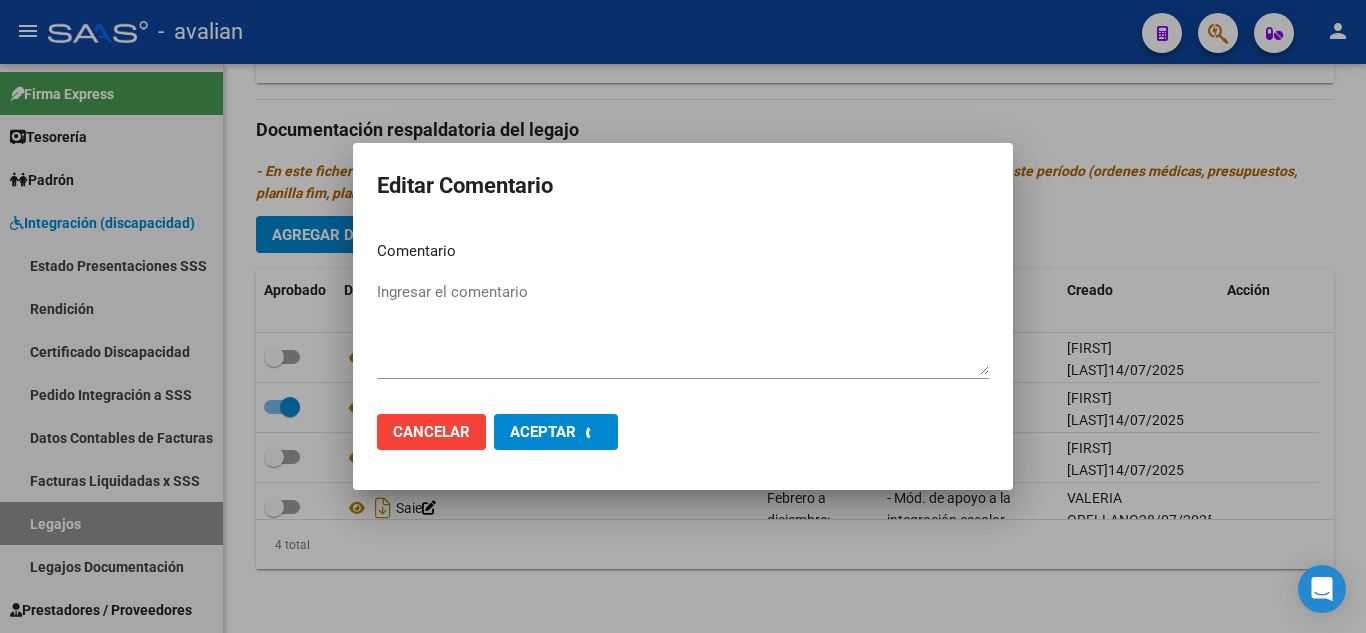 scroll, scrollTop: 0, scrollLeft: 0, axis: both 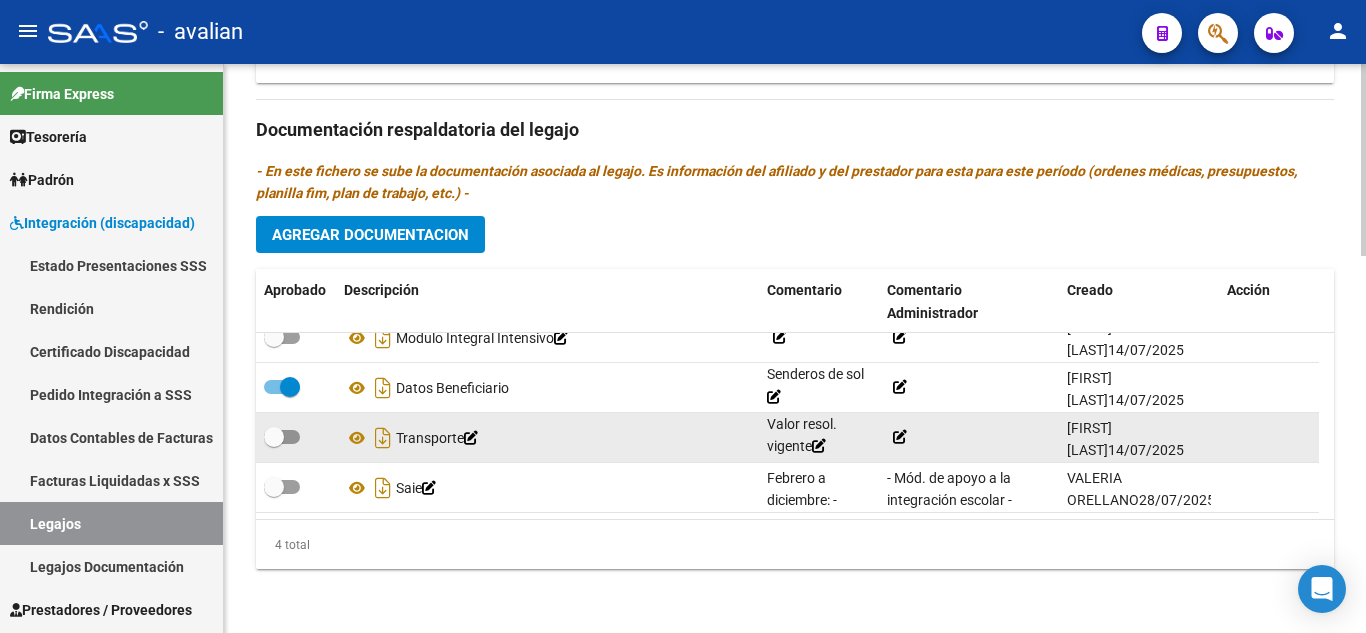 click 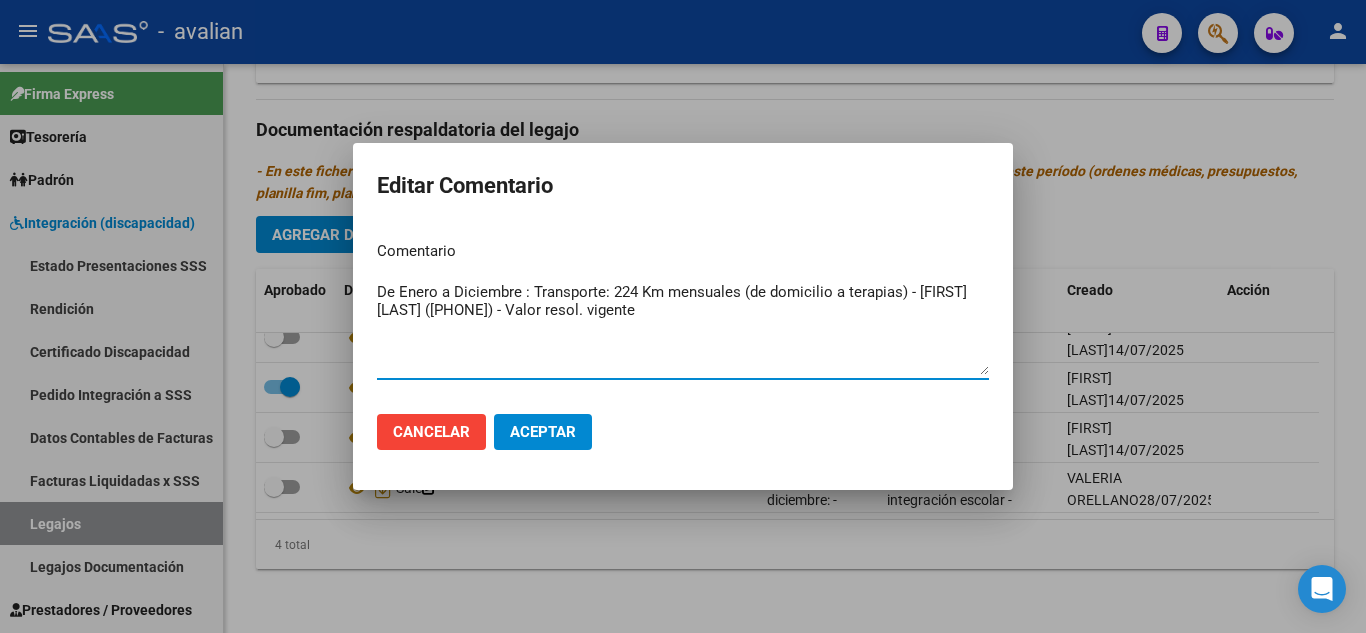 drag, startPoint x: 744, startPoint y: 320, endPoint x: 352, endPoint y: 272, distance: 394.92786 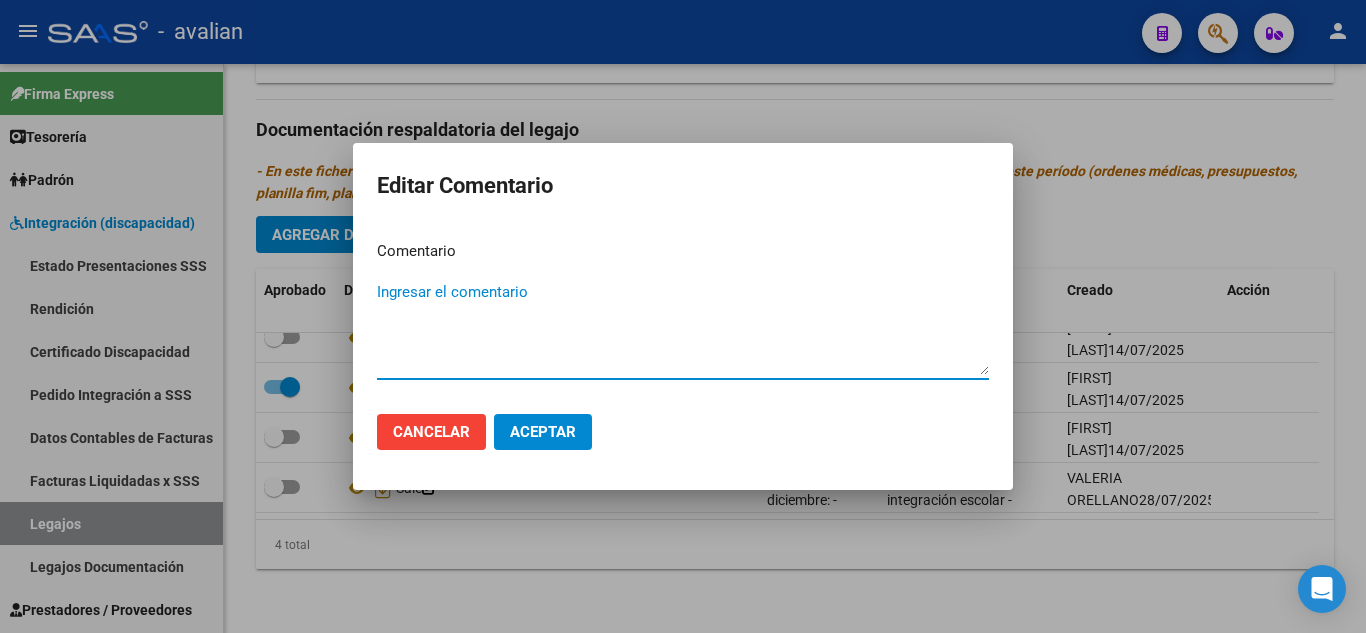 type 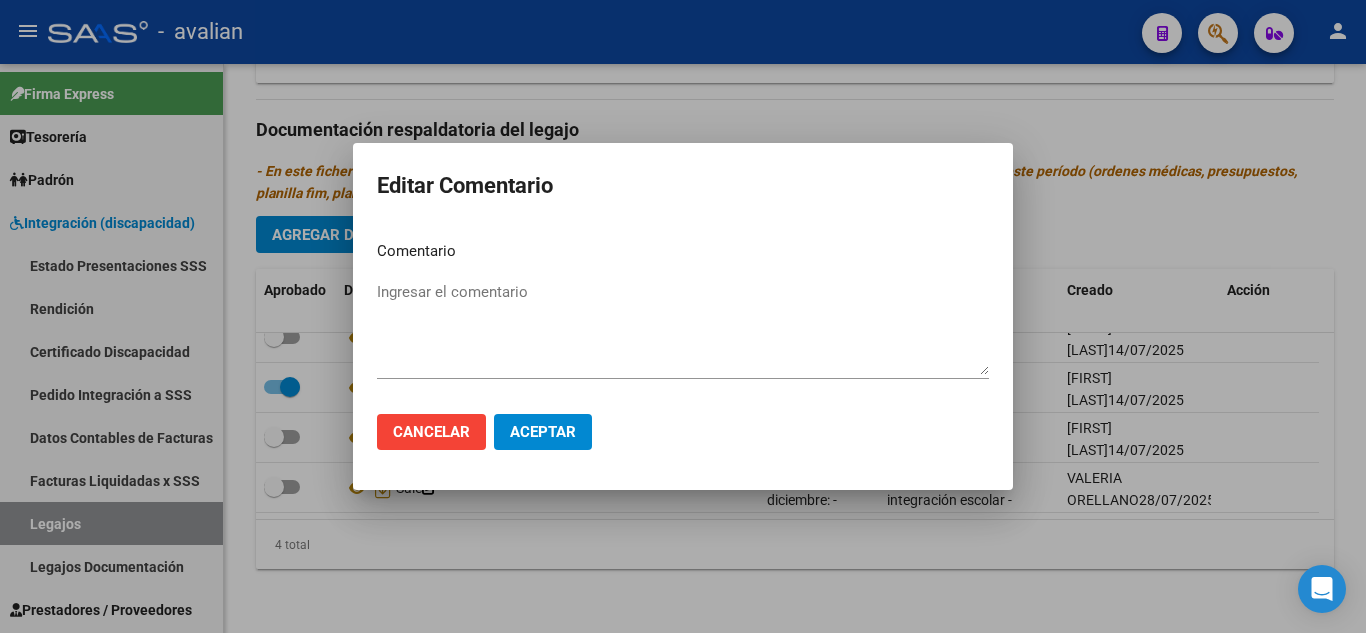 click on "Cancelar Aceptar" 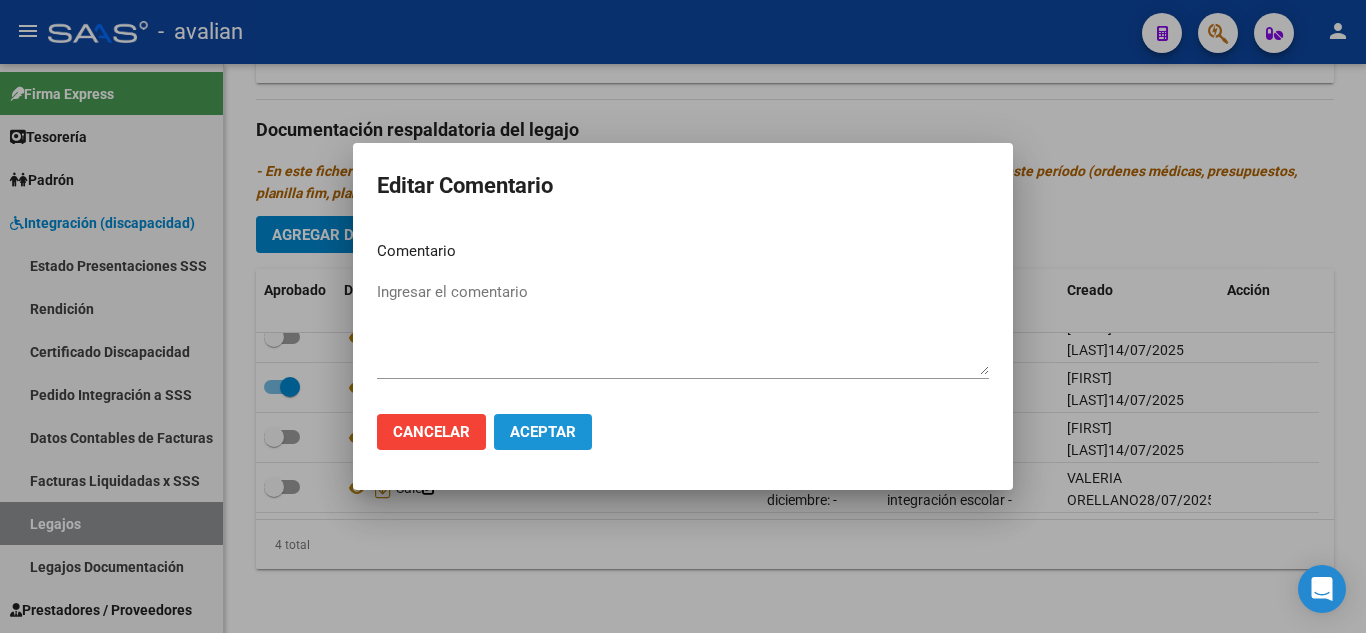 click on "Aceptar" 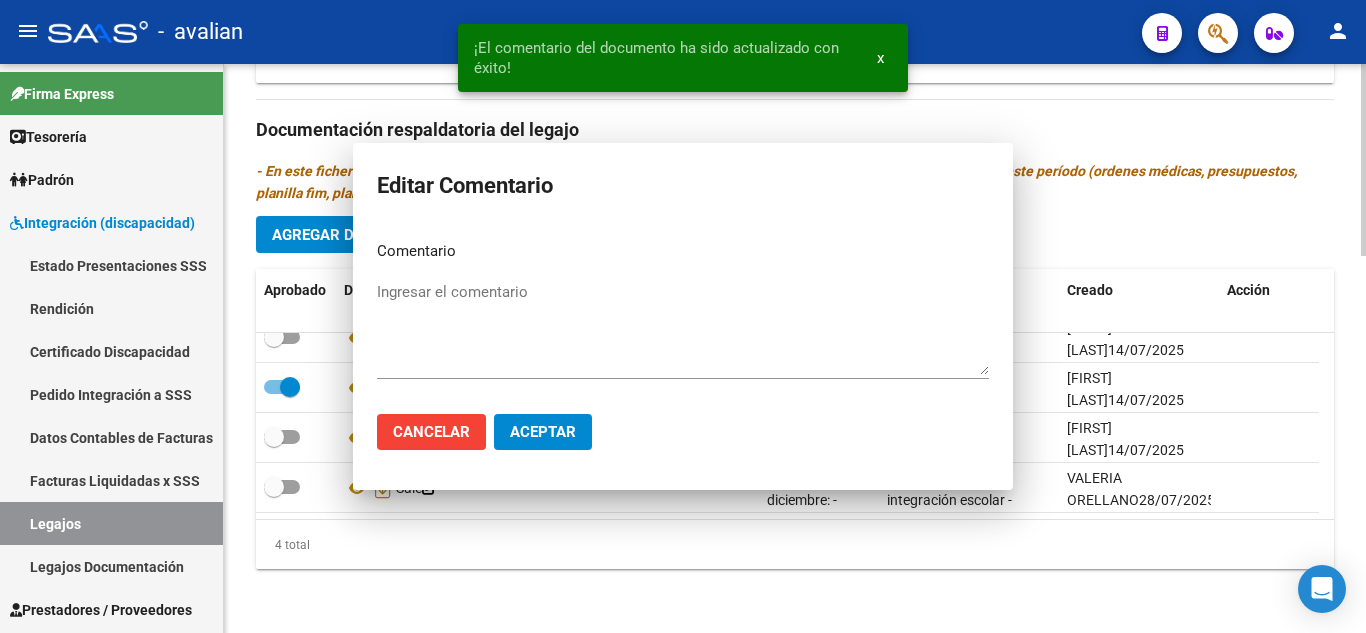 scroll, scrollTop: 0, scrollLeft: 0, axis: both 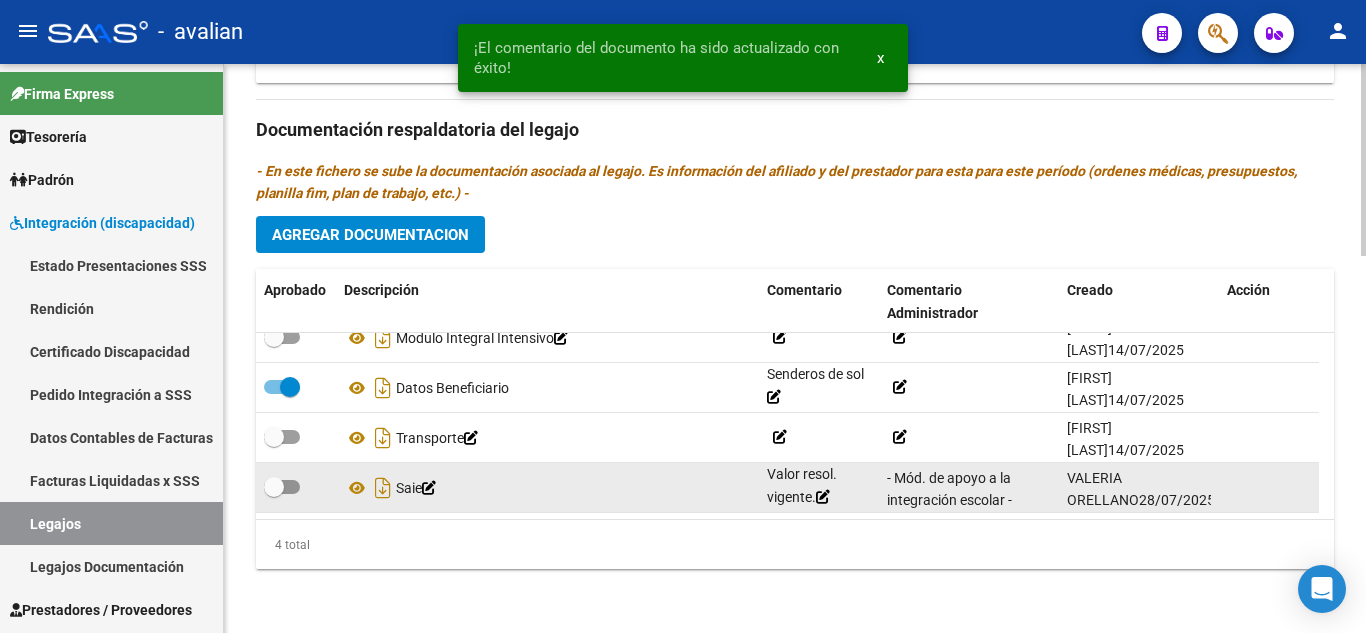 click 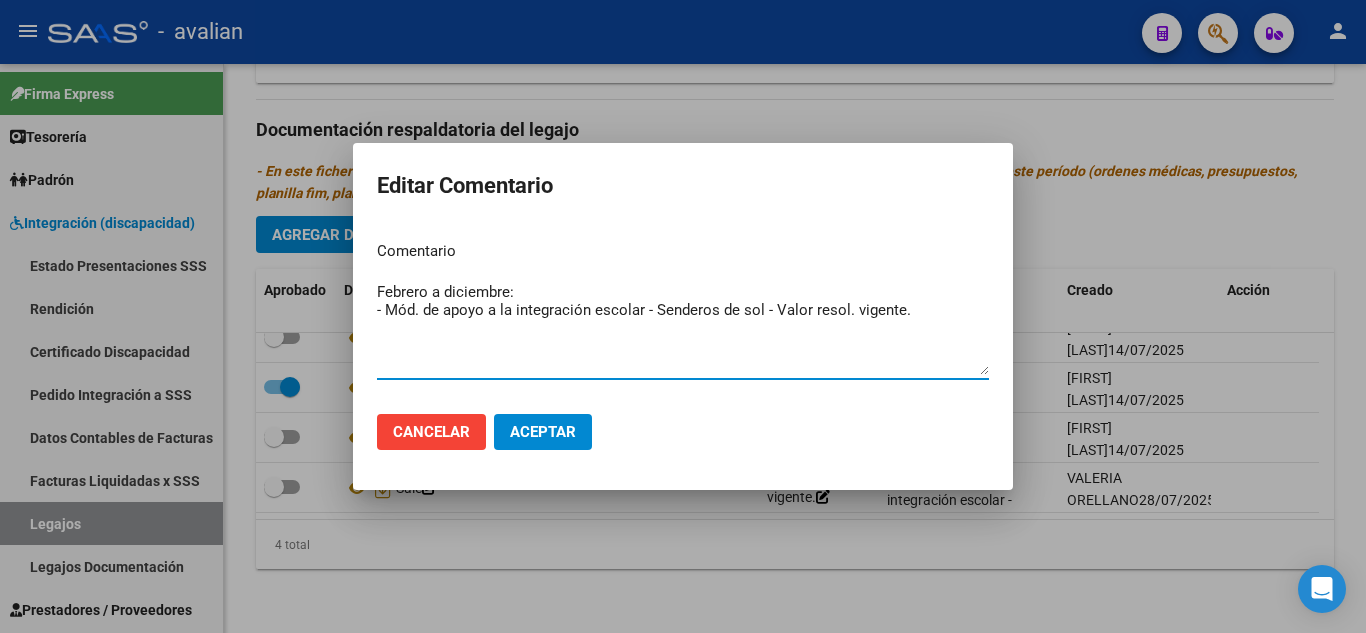 drag, startPoint x: 921, startPoint y: 319, endPoint x: 272, endPoint y: 274, distance: 650.5582 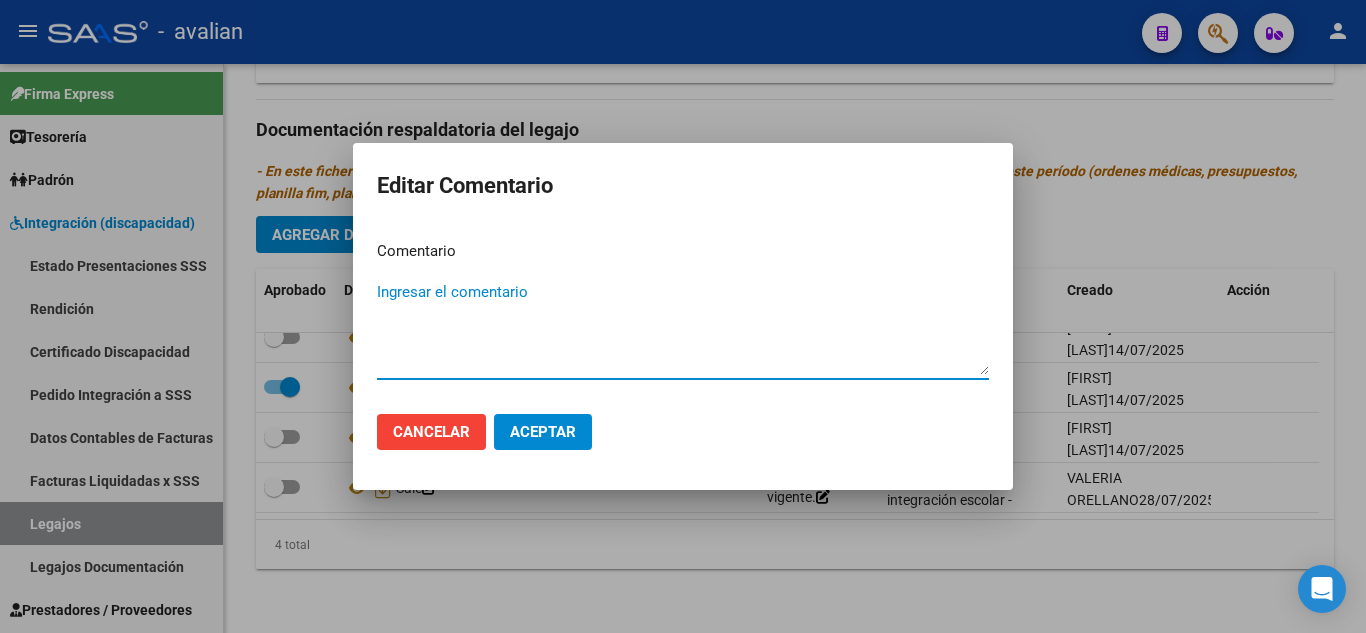 type 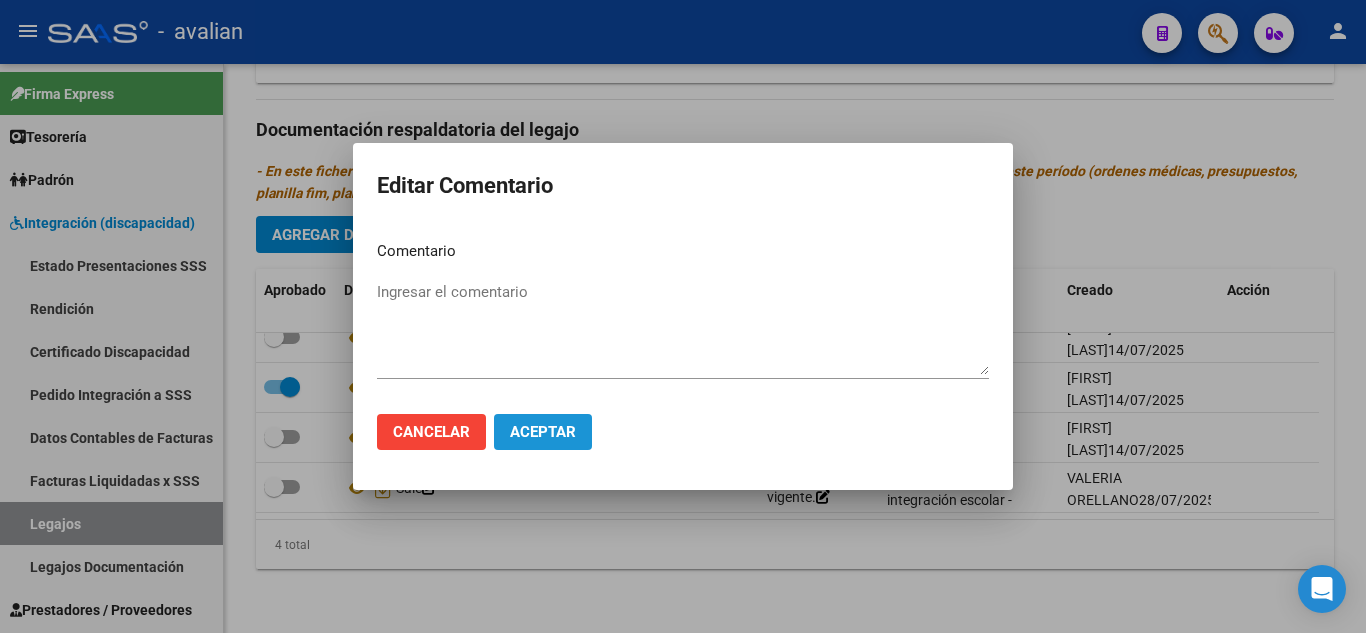 click on "Aceptar" 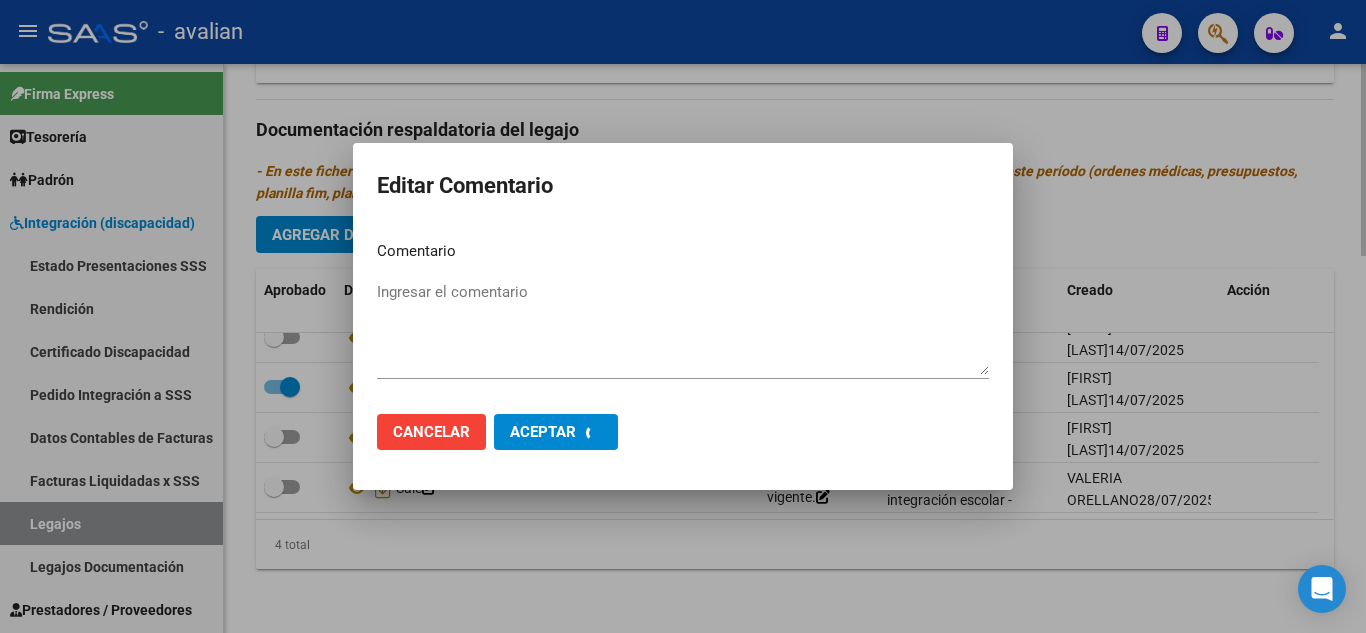 scroll, scrollTop: 0, scrollLeft: 0, axis: both 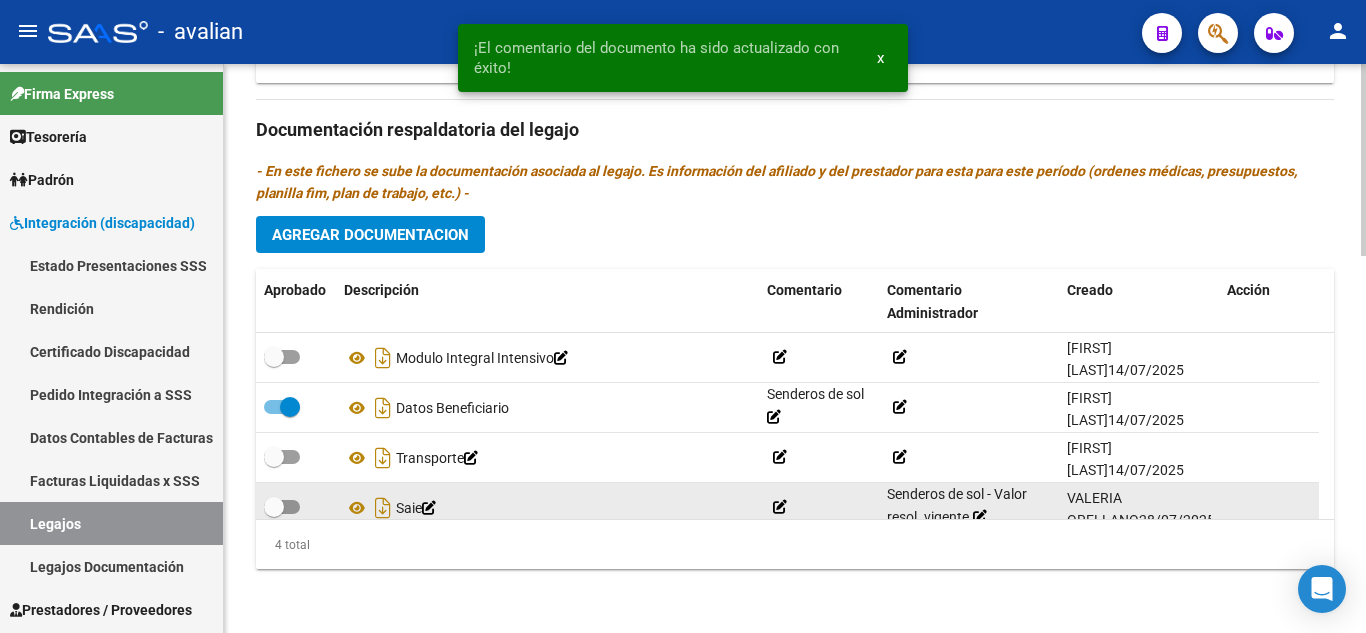 click 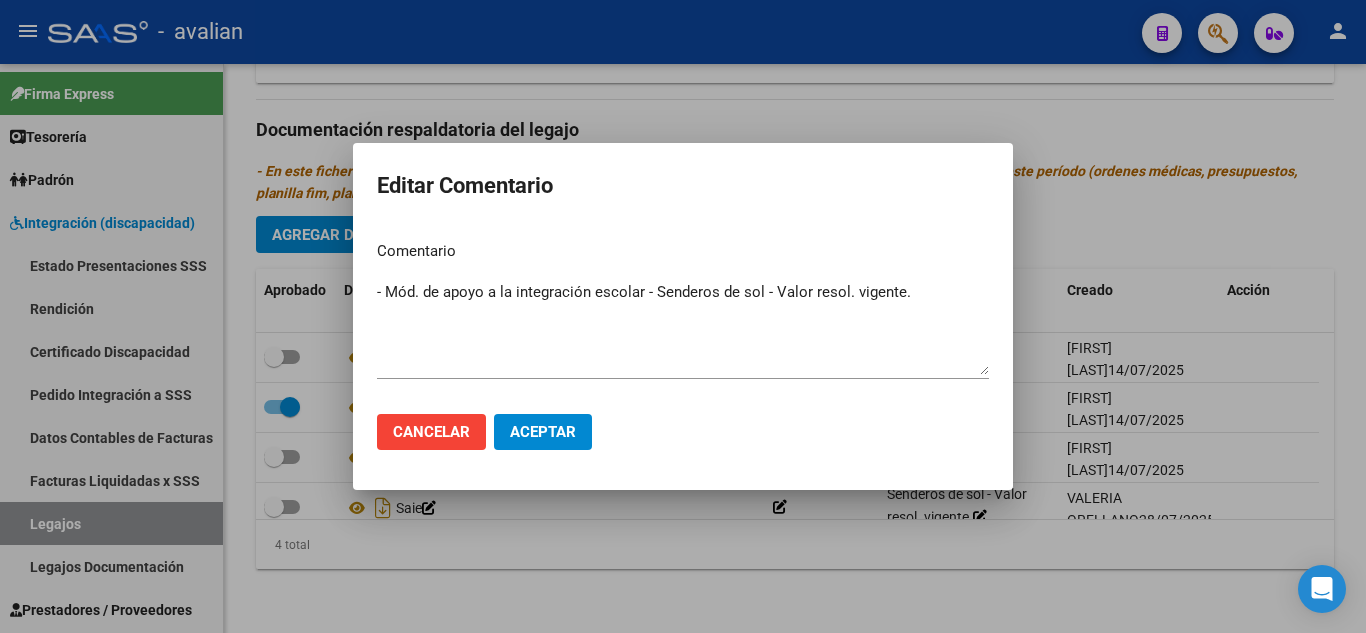 drag, startPoint x: 383, startPoint y: 278, endPoint x: 891, endPoint y: 310, distance: 509.00687 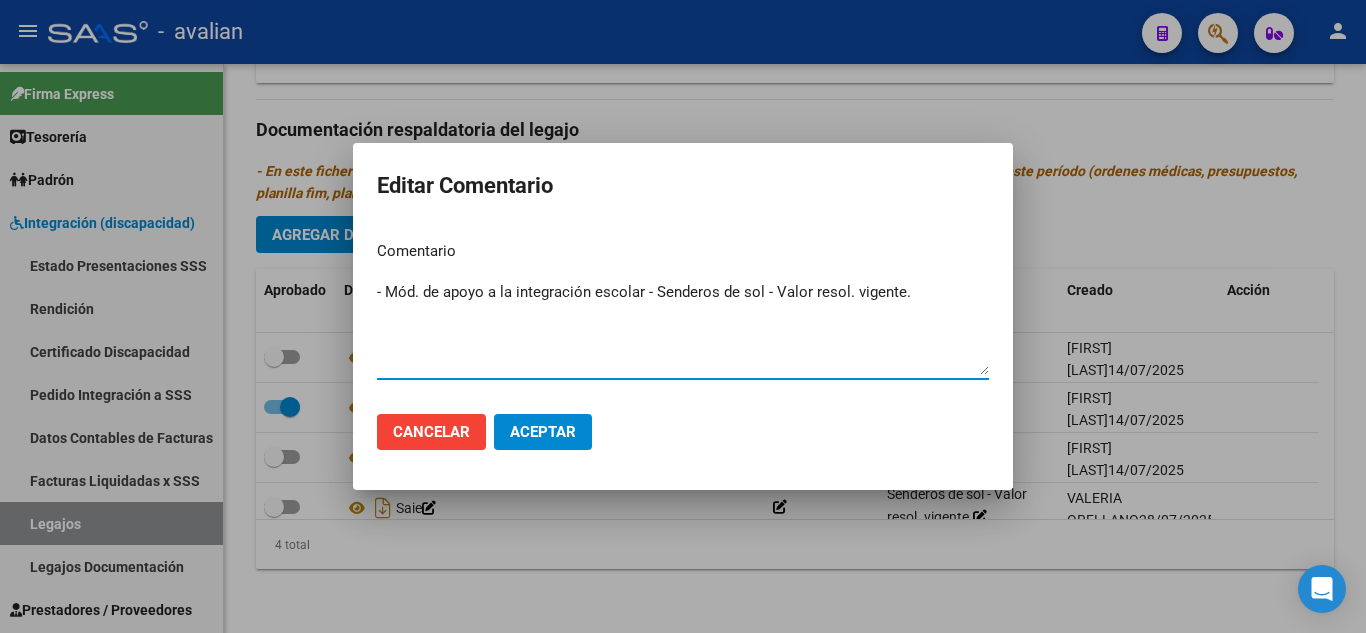 drag, startPoint x: 920, startPoint y: 286, endPoint x: 314, endPoint y: 244, distance: 607.4537 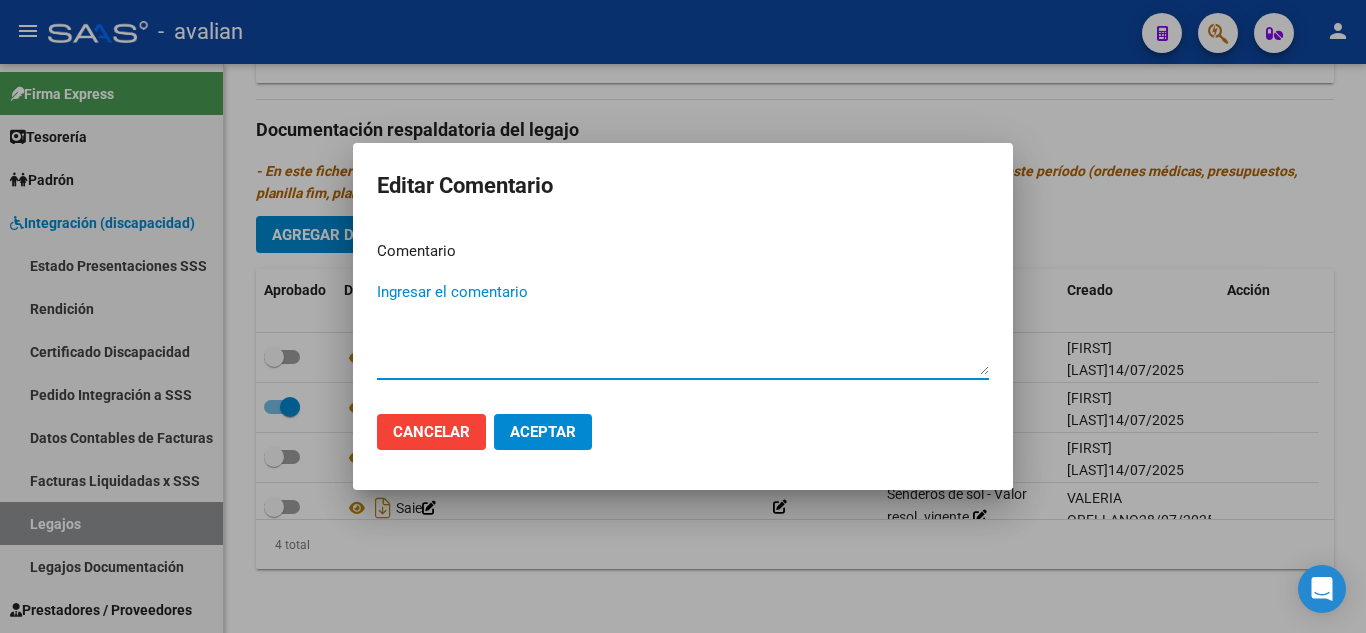 type 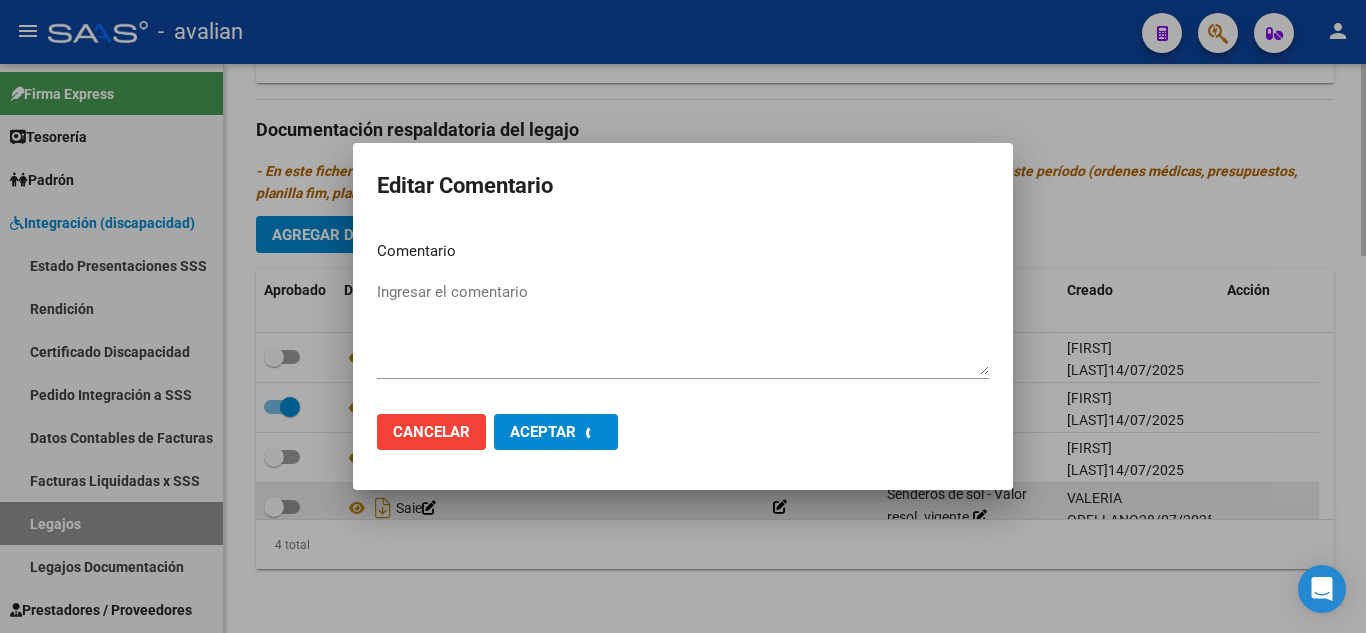 scroll, scrollTop: 0, scrollLeft: 0, axis: both 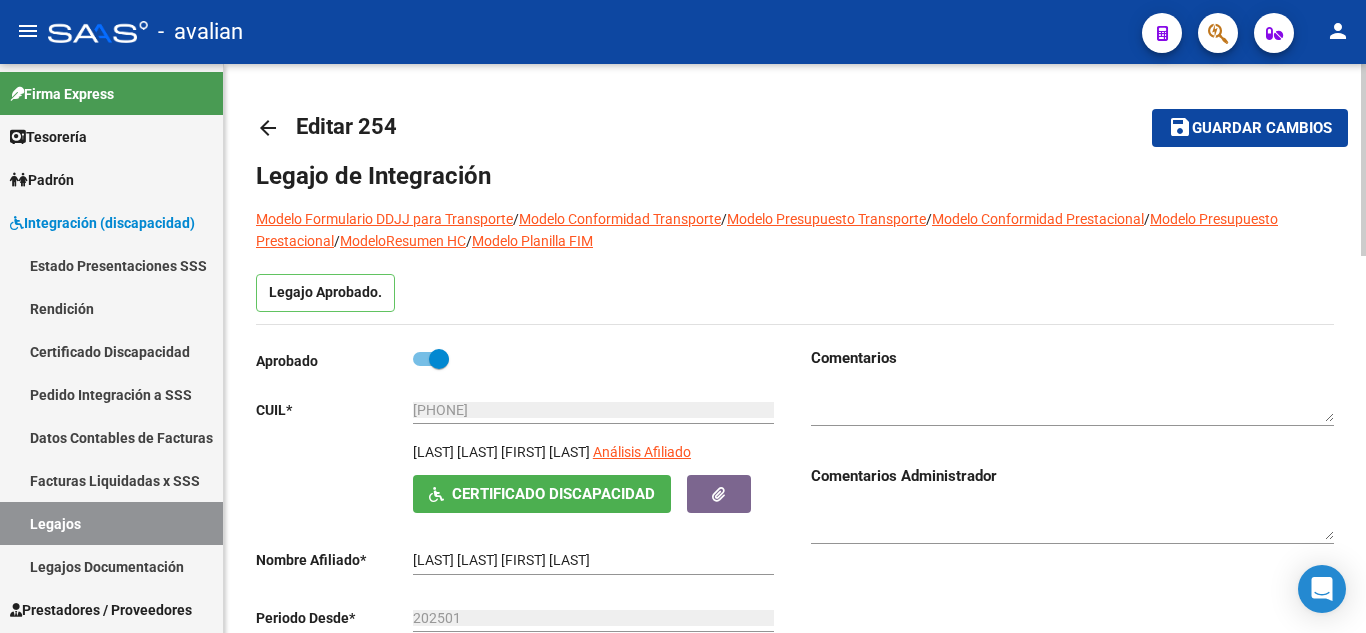 click on "Guardar cambios" 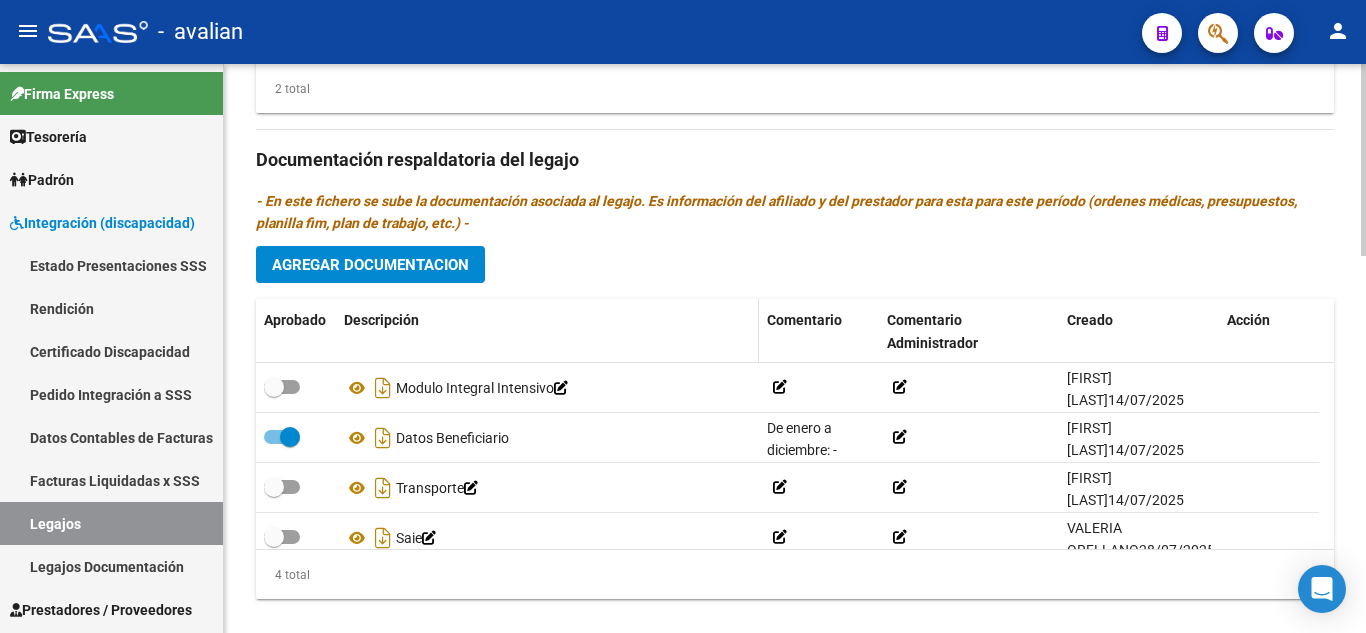 scroll, scrollTop: 1115, scrollLeft: 0, axis: vertical 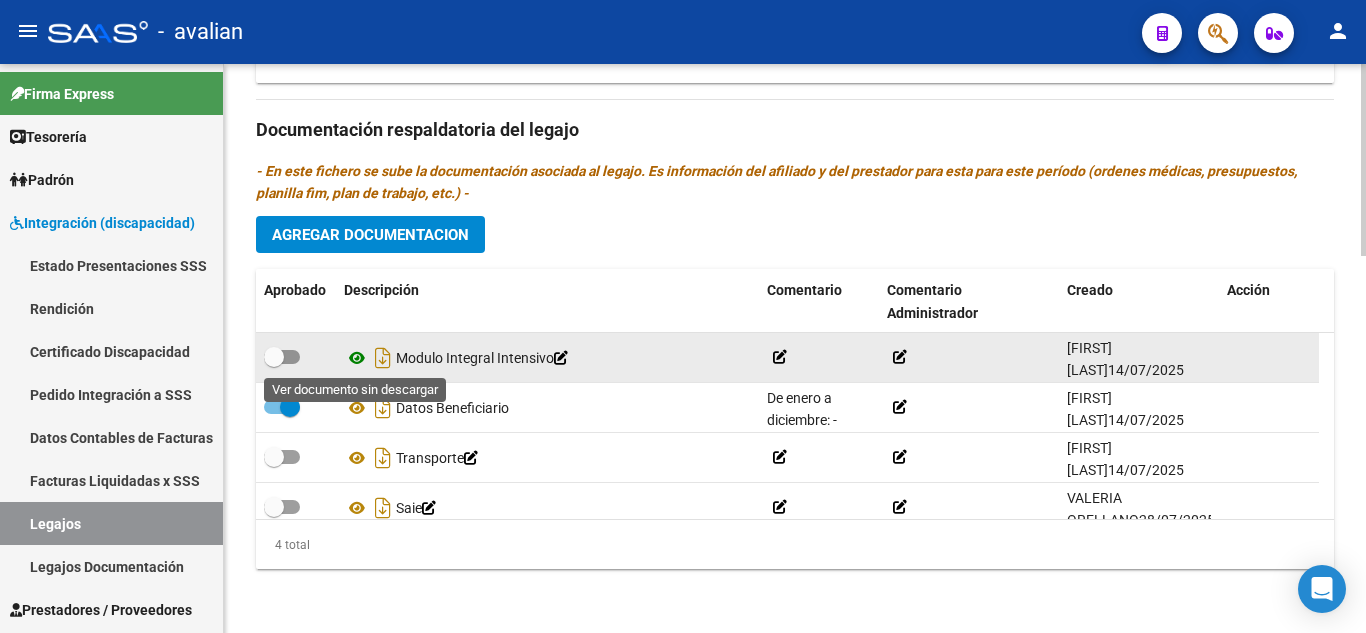 click 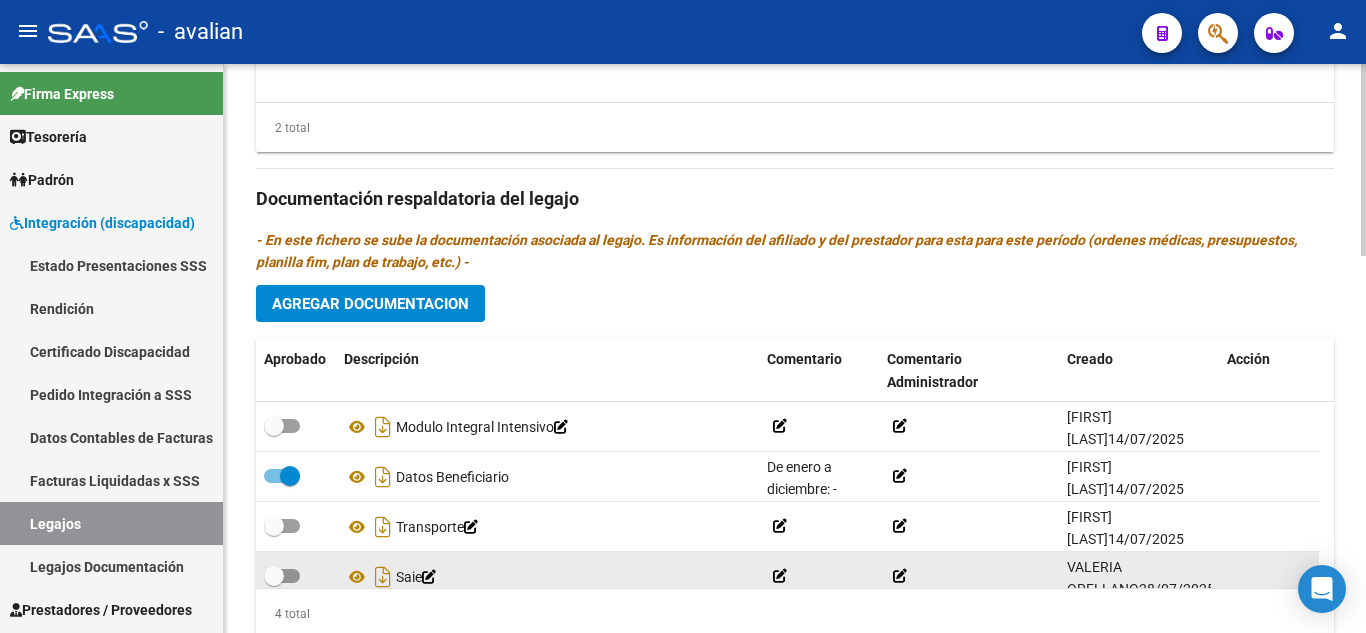 scroll, scrollTop: 1015, scrollLeft: 0, axis: vertical 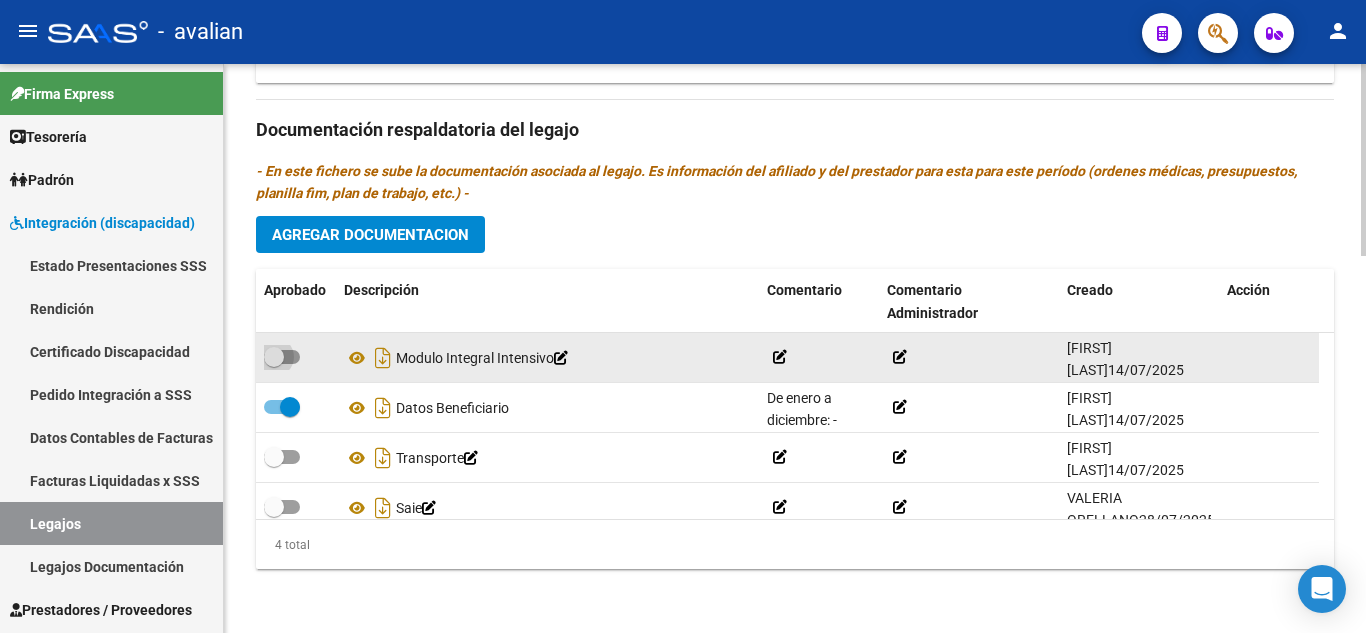 click at bounding box center (282, 357) 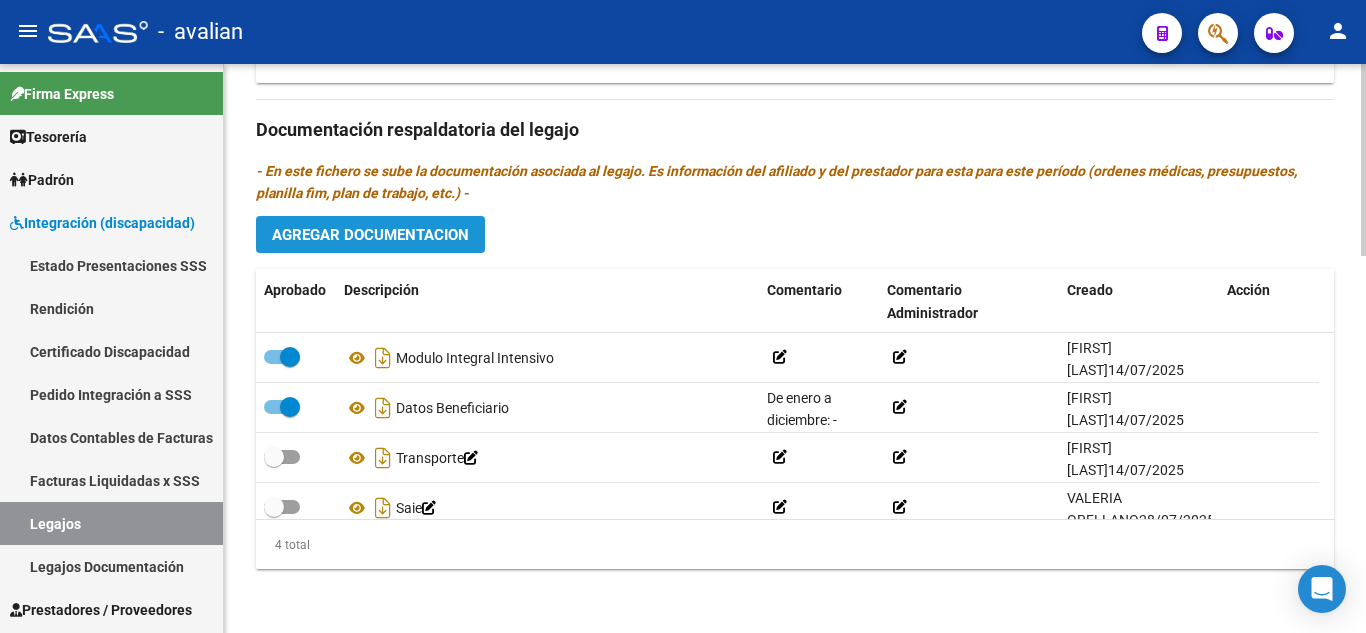 click on "Agregar Documentacion" 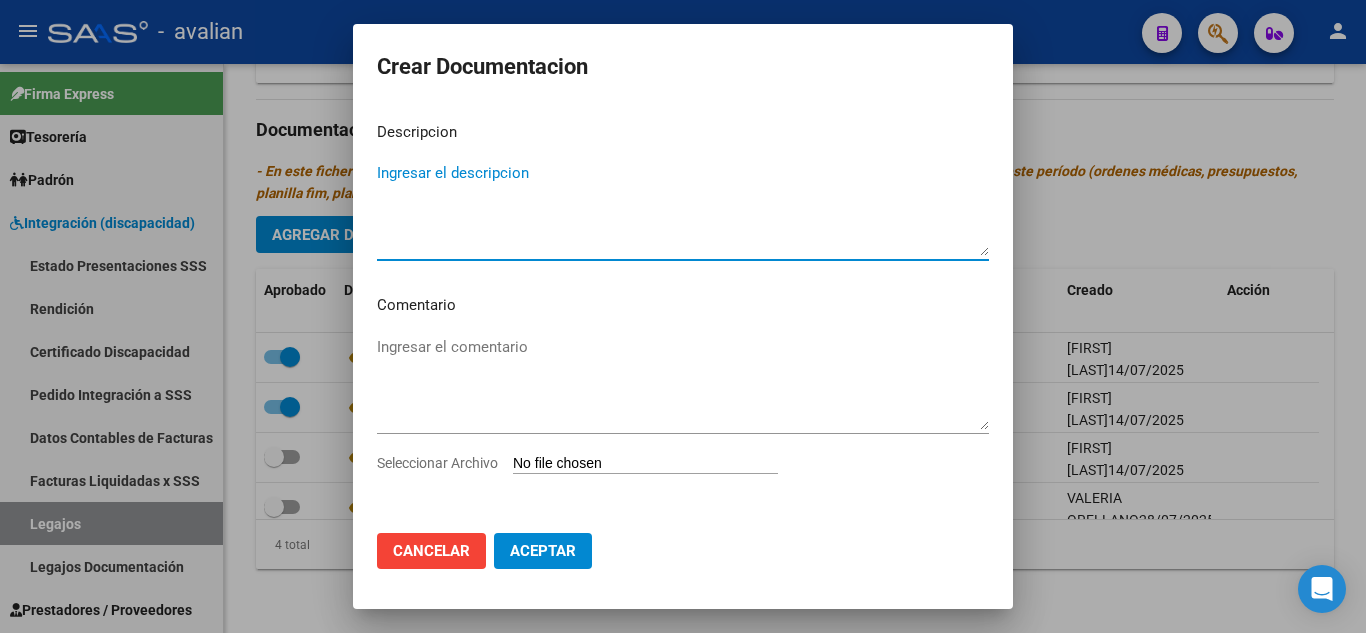 click on "Ingresar el descripcion" at bounding box center [683, 209] 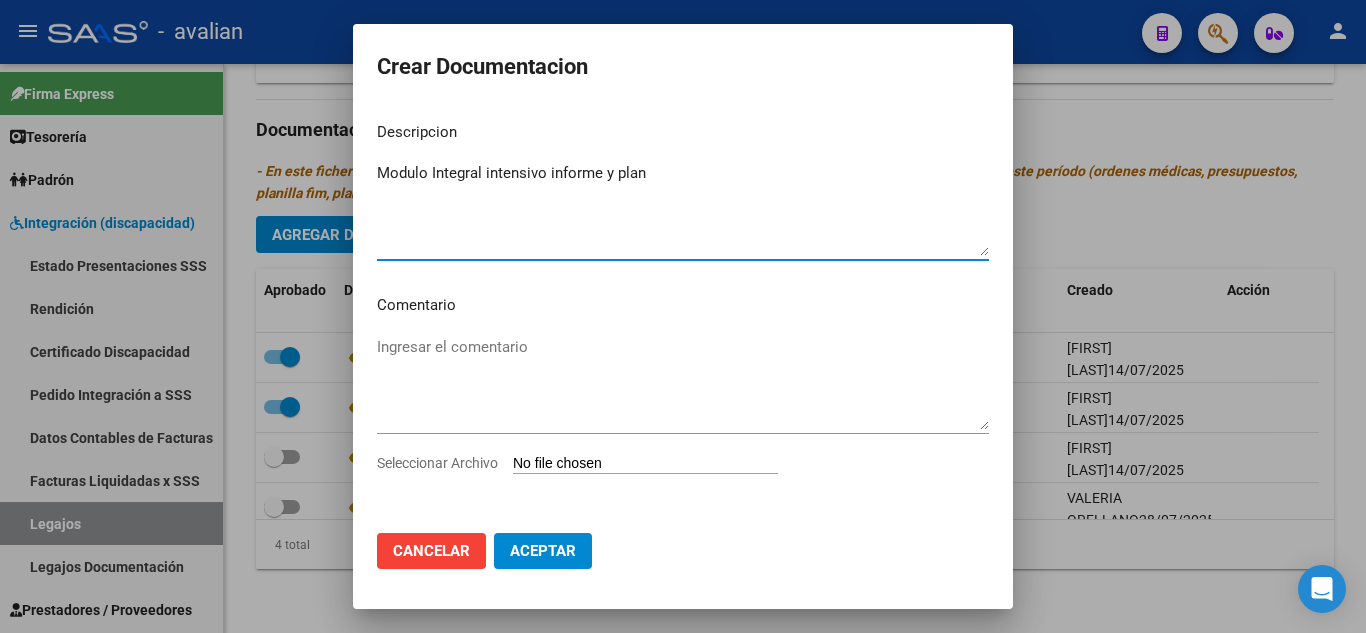type on "Modulo Integral intensivo informe y plan" 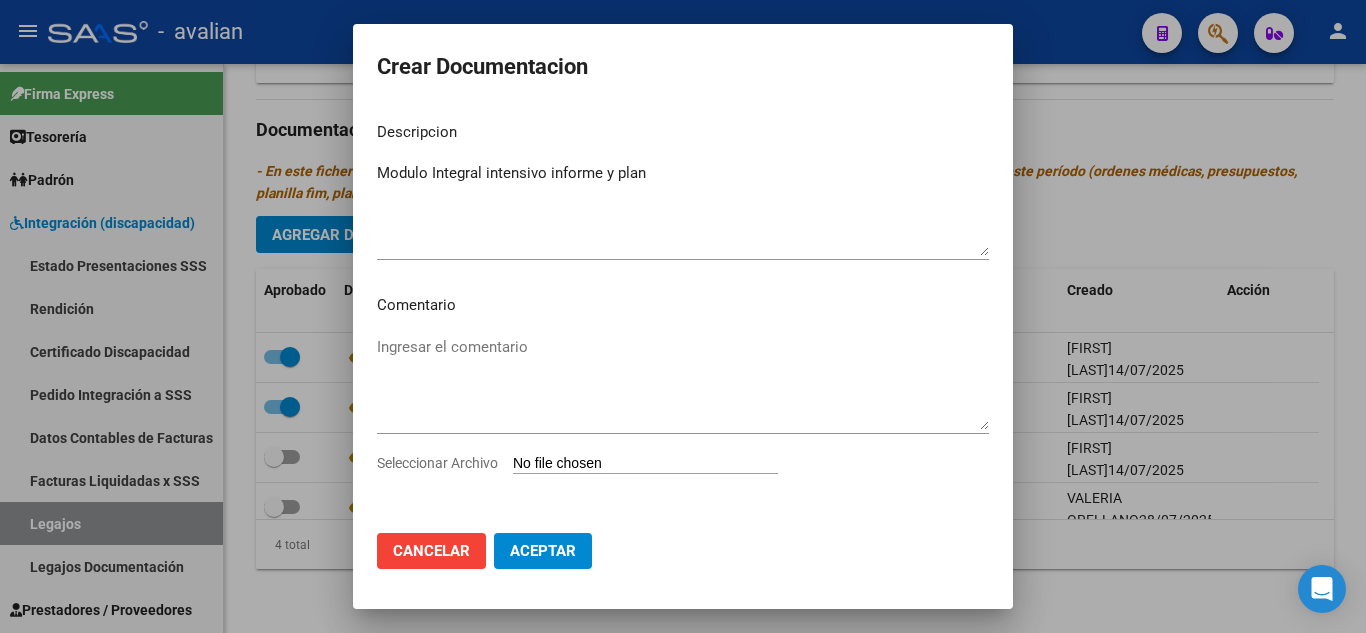 click on "Seleccionar Archivo" at bounding box center [683, 471] 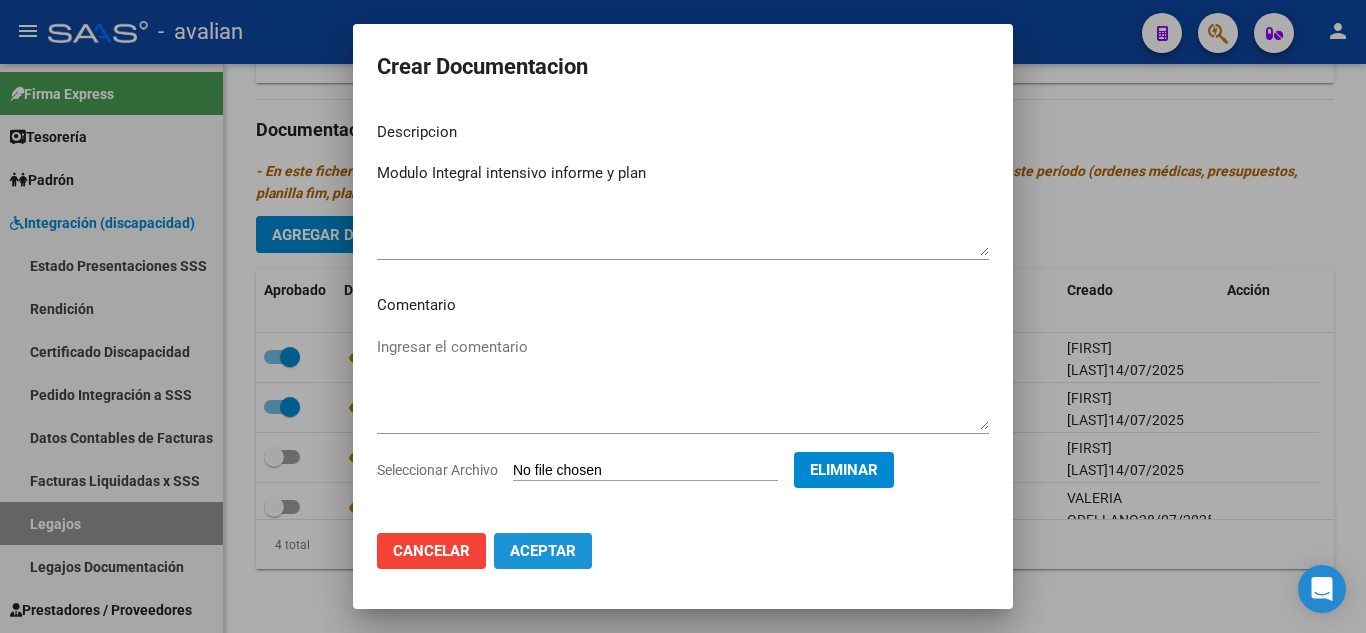 click on "Aceptar" 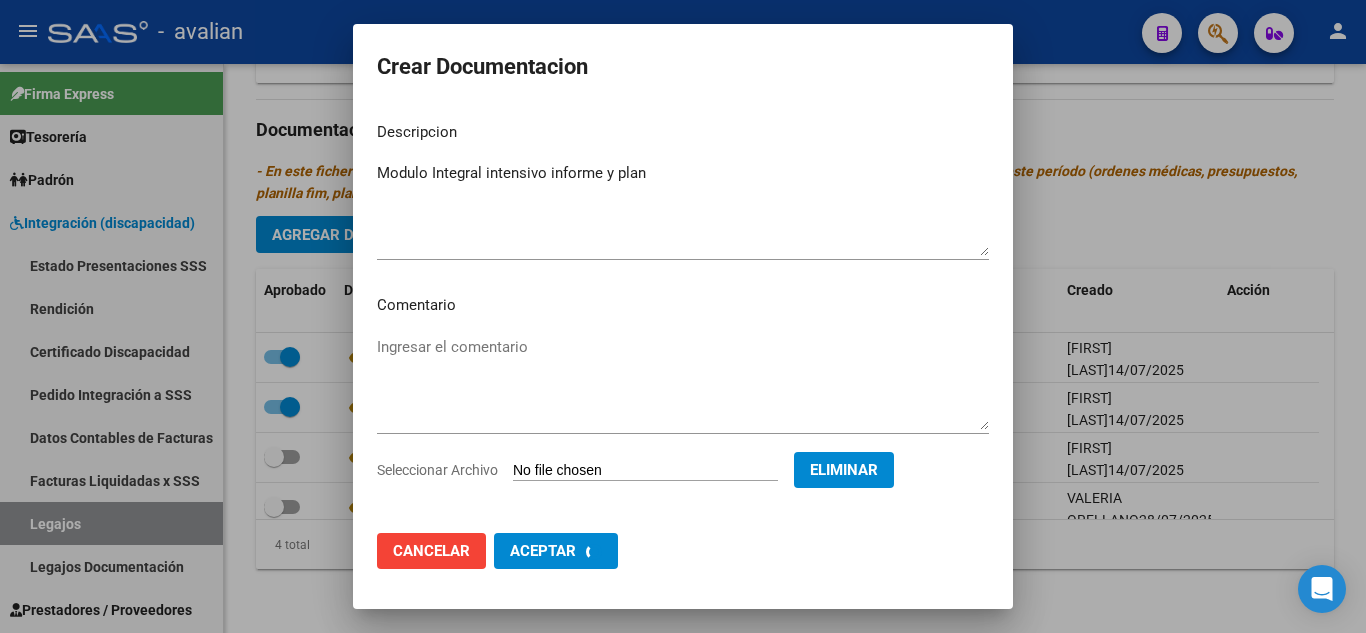 checkbox on "false" 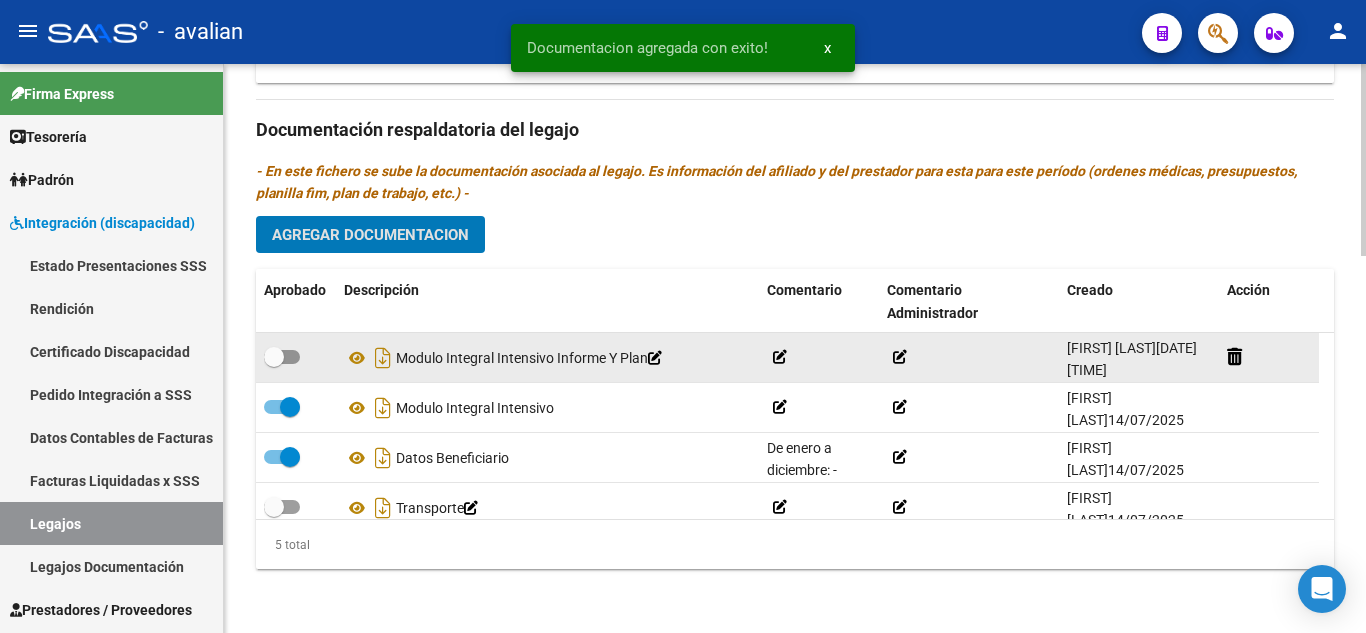 click at bounding box center (282, 357) 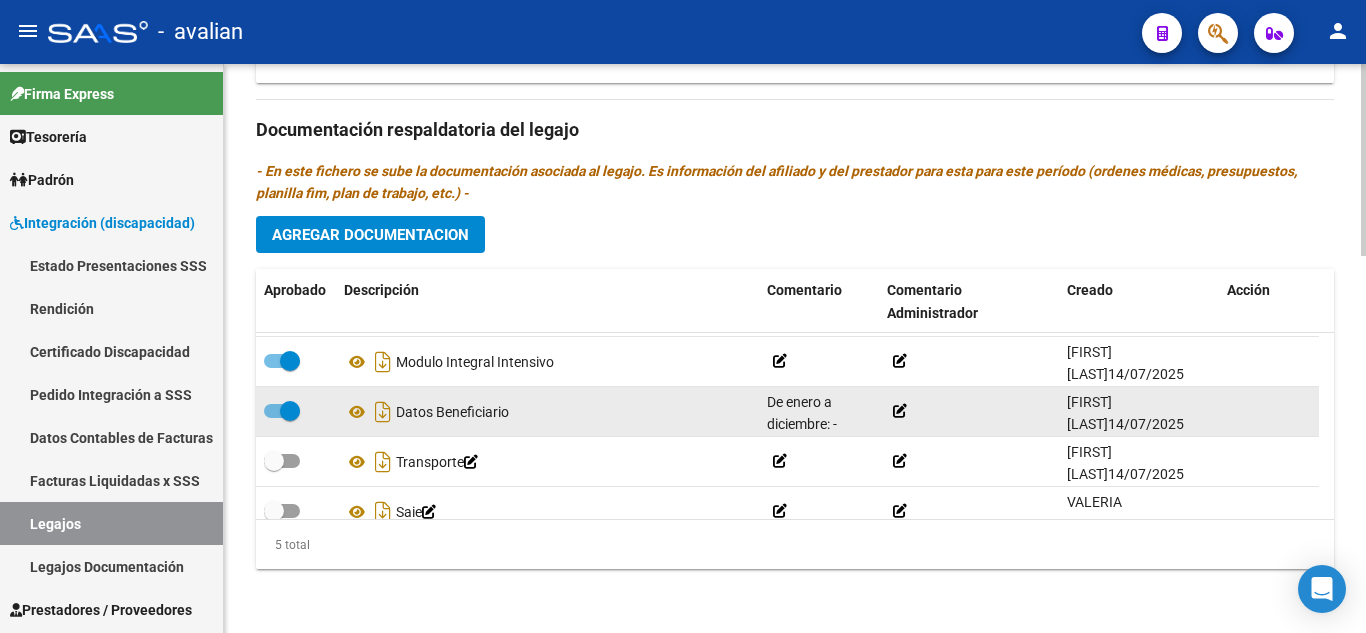 scroll, scrollTop: 71, scrollLeft: 0, axis: vertical 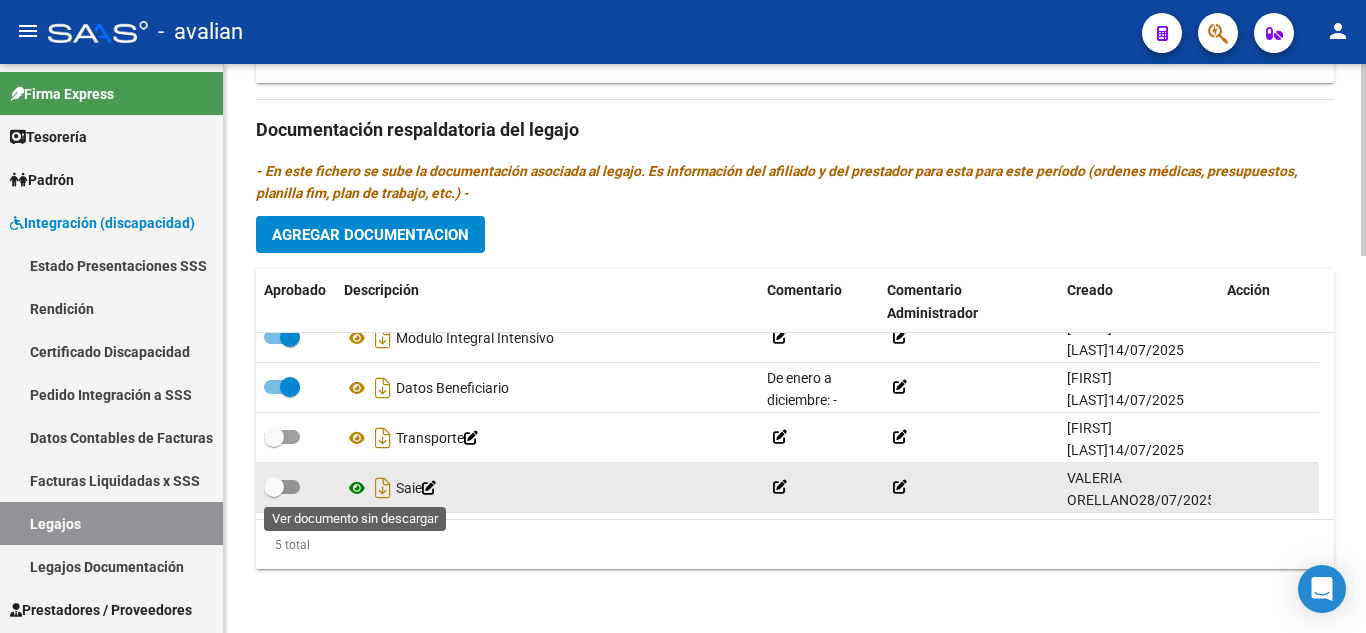 click 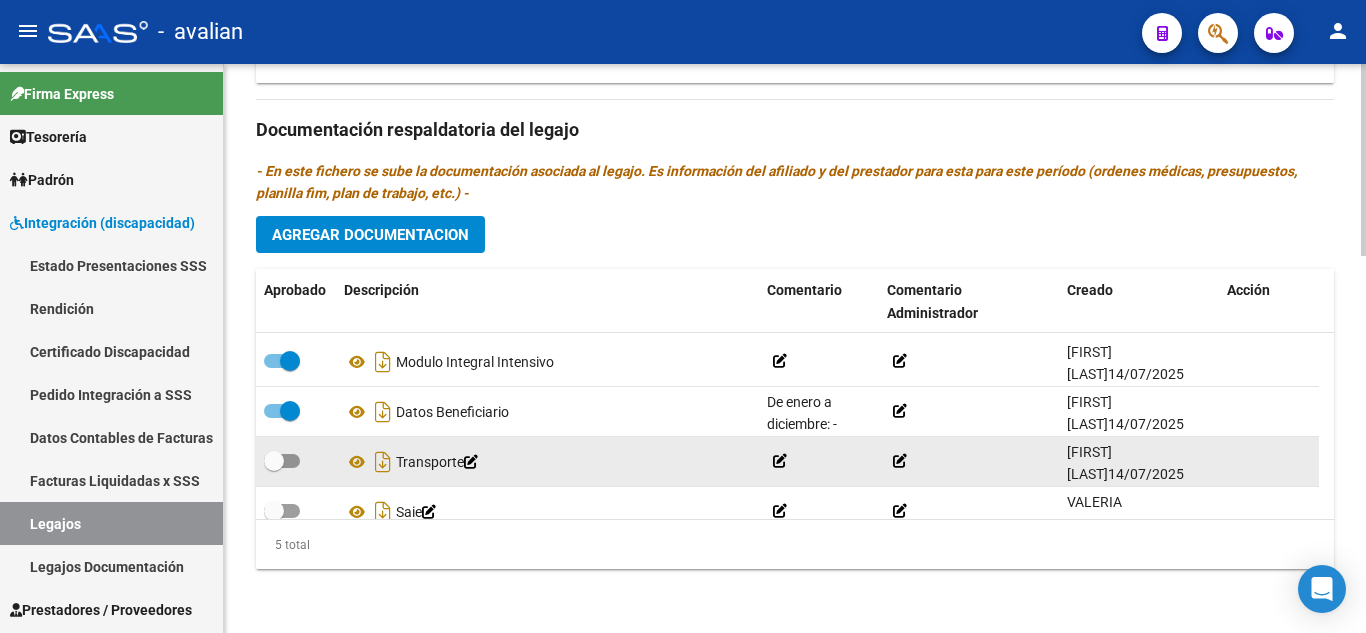 scroll, scrollTop: 71, scrollLeft: 0, axis: vertical 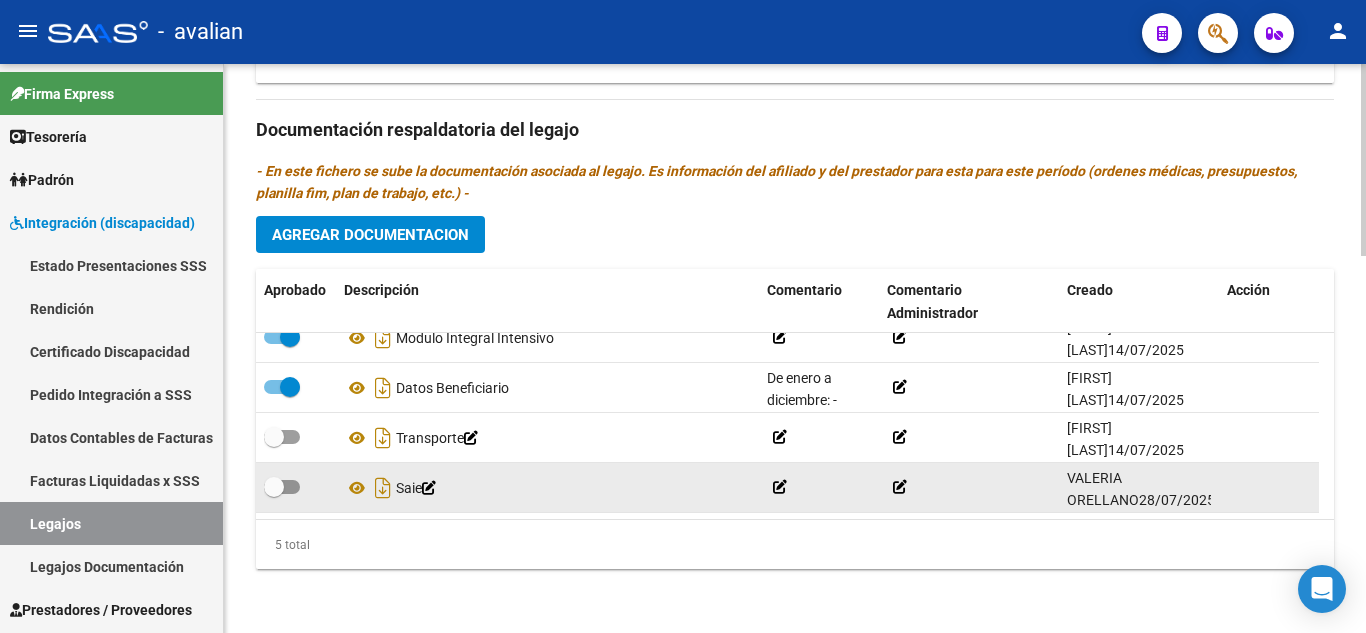 click 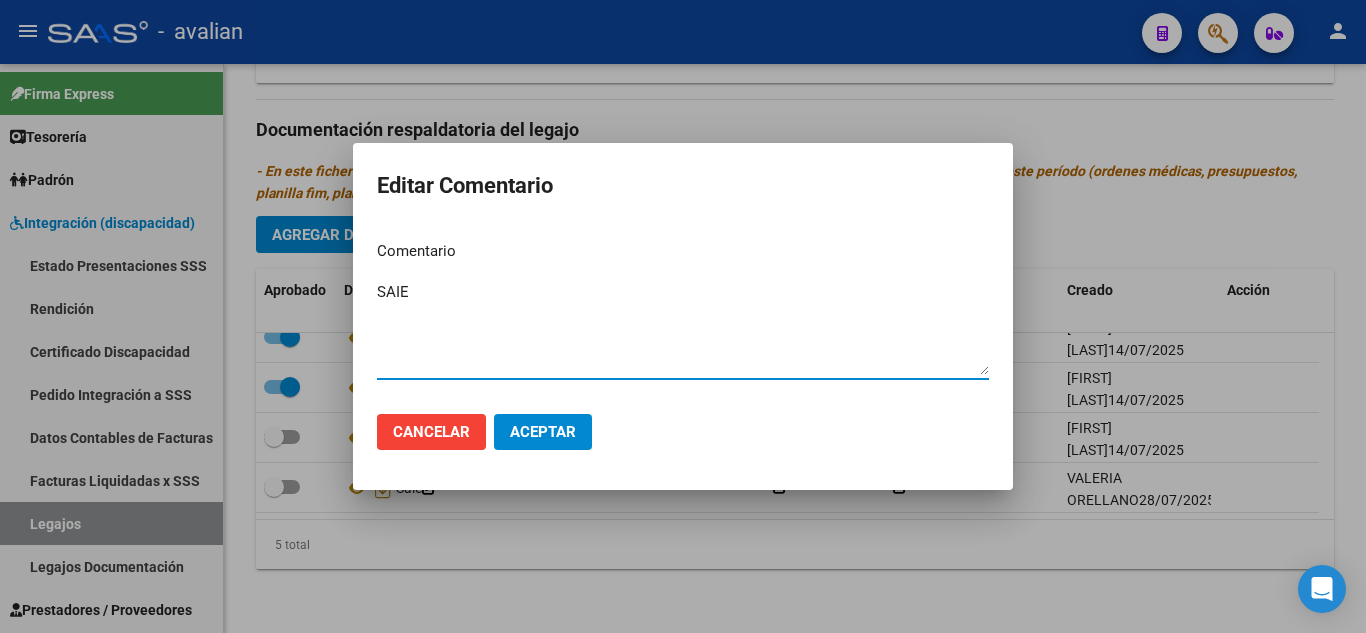 drag, startPoint x: 471, startPoint y: 286, endPoint x: 283, endPoint y: 256, distance: 190.37857 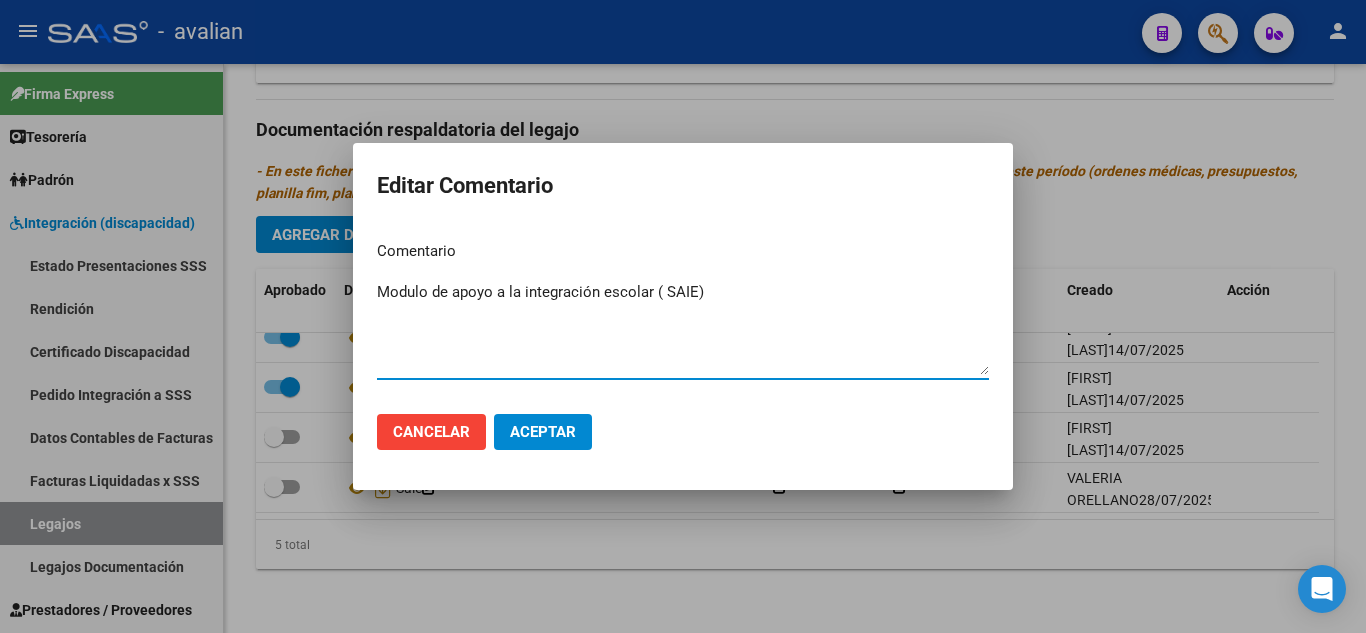 type on "Modulo de apoyo a la integración escolar ( SAIE)" 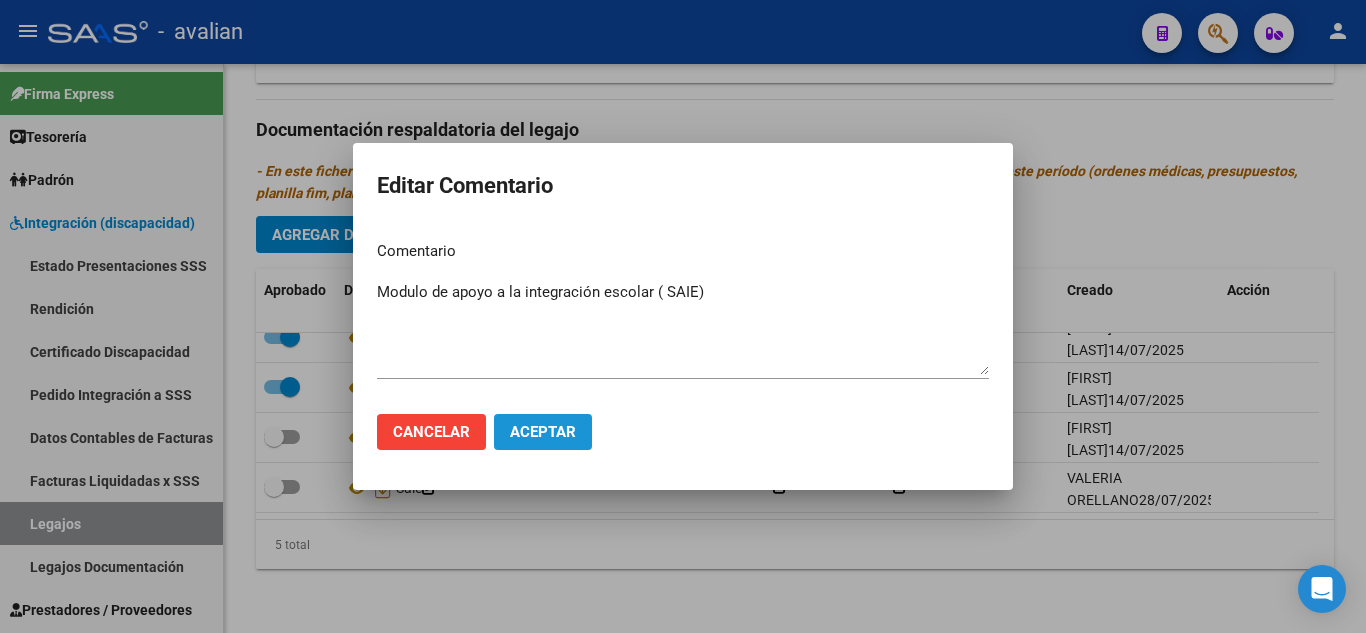 click on "Aceptar" 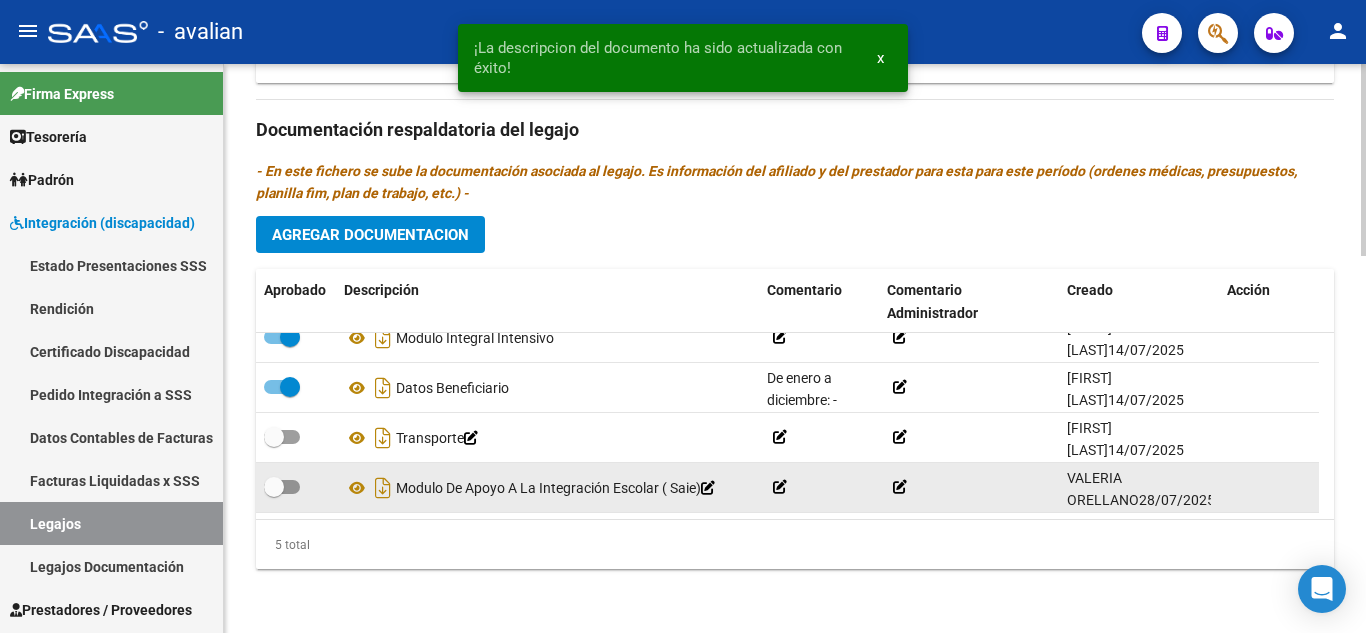 click 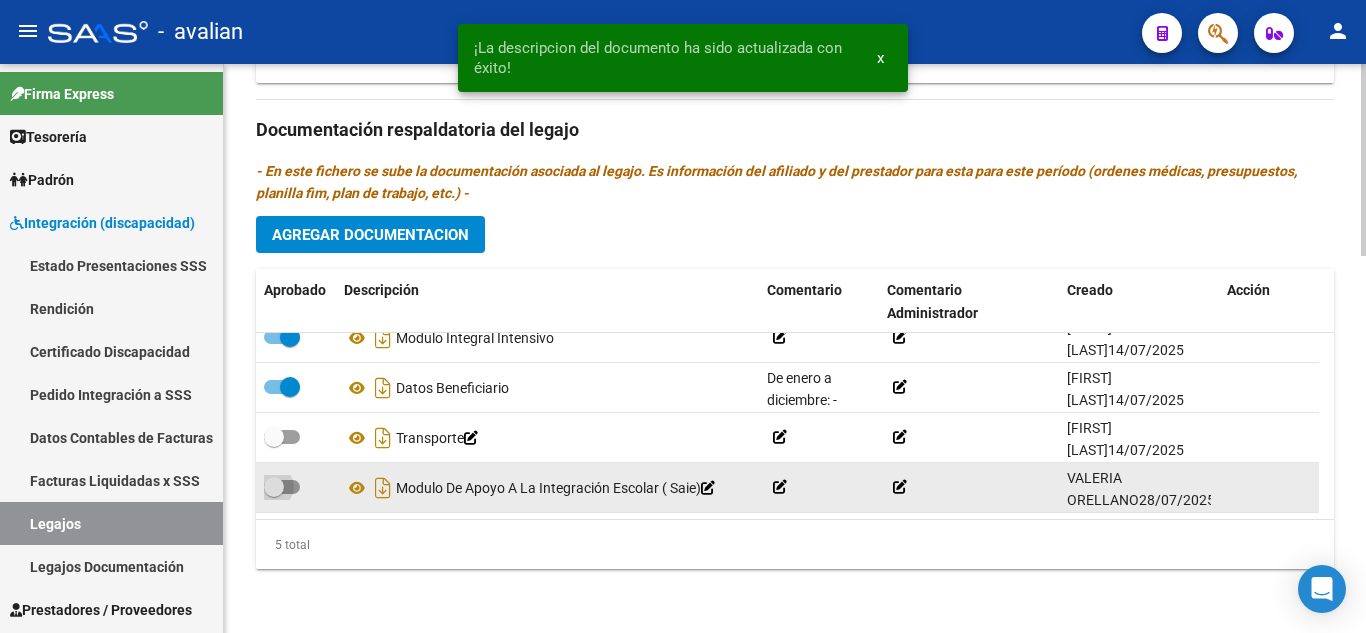 click at bounding box center [282, 487] 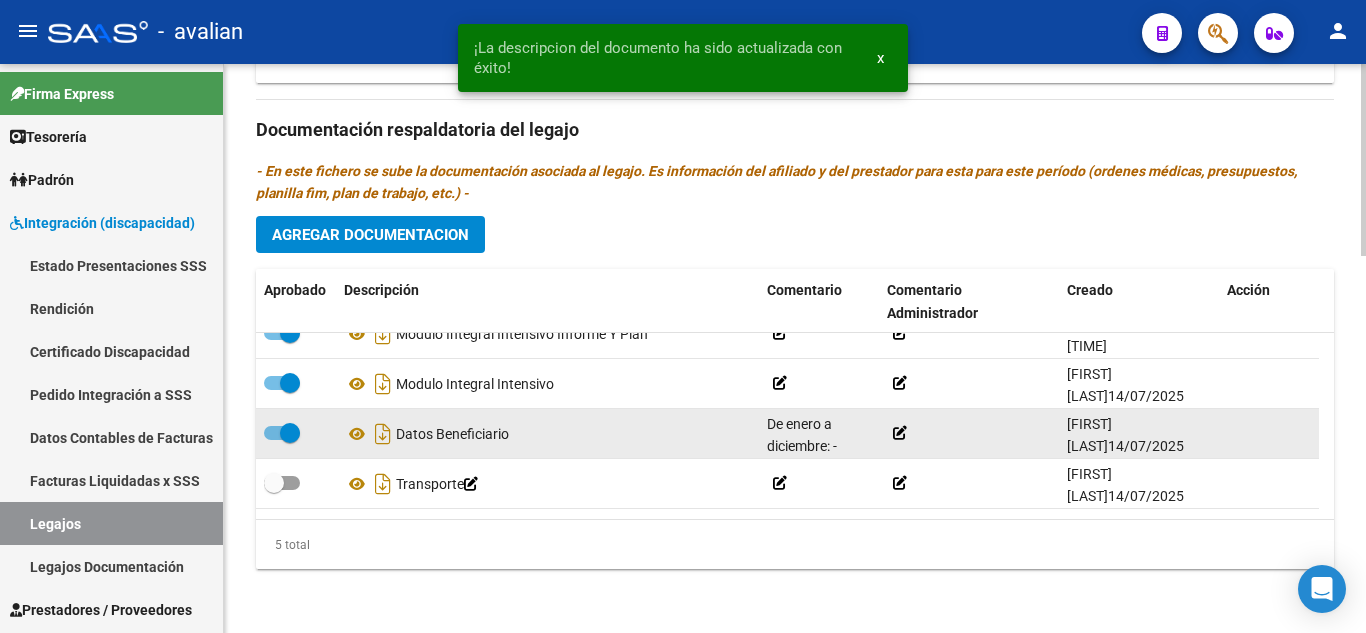scroll, scrollTop: 0, scrollLeft: 0, axis: both 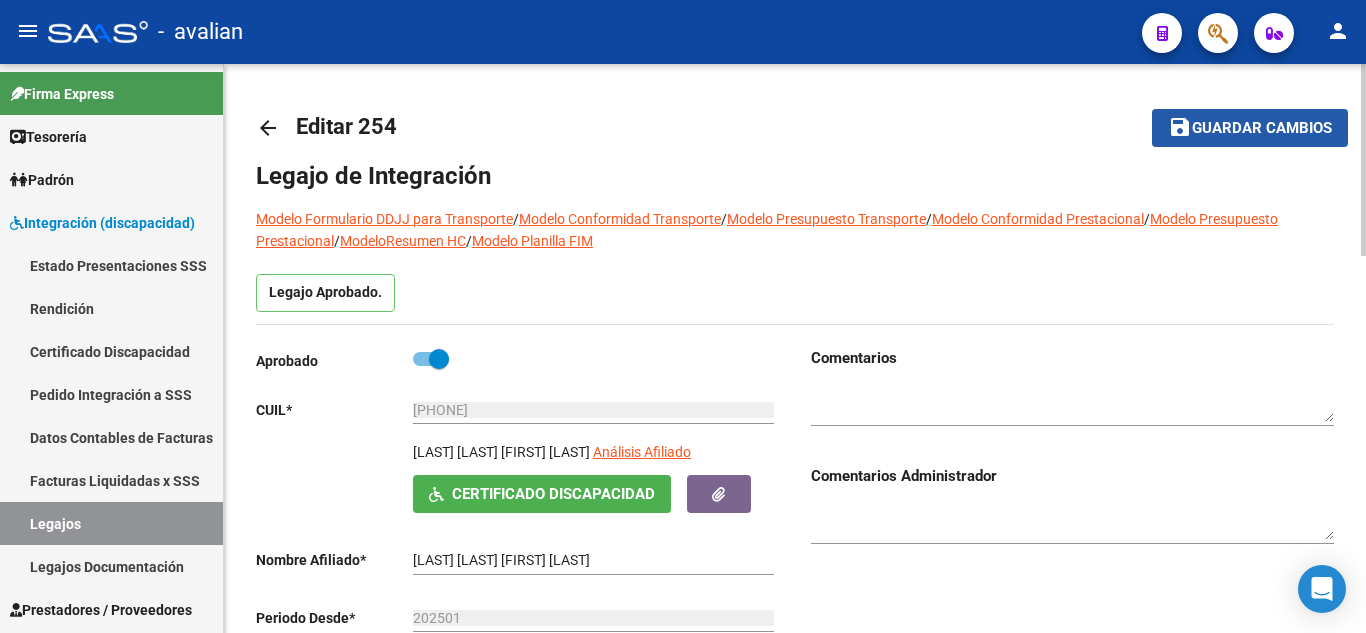 click on "save" 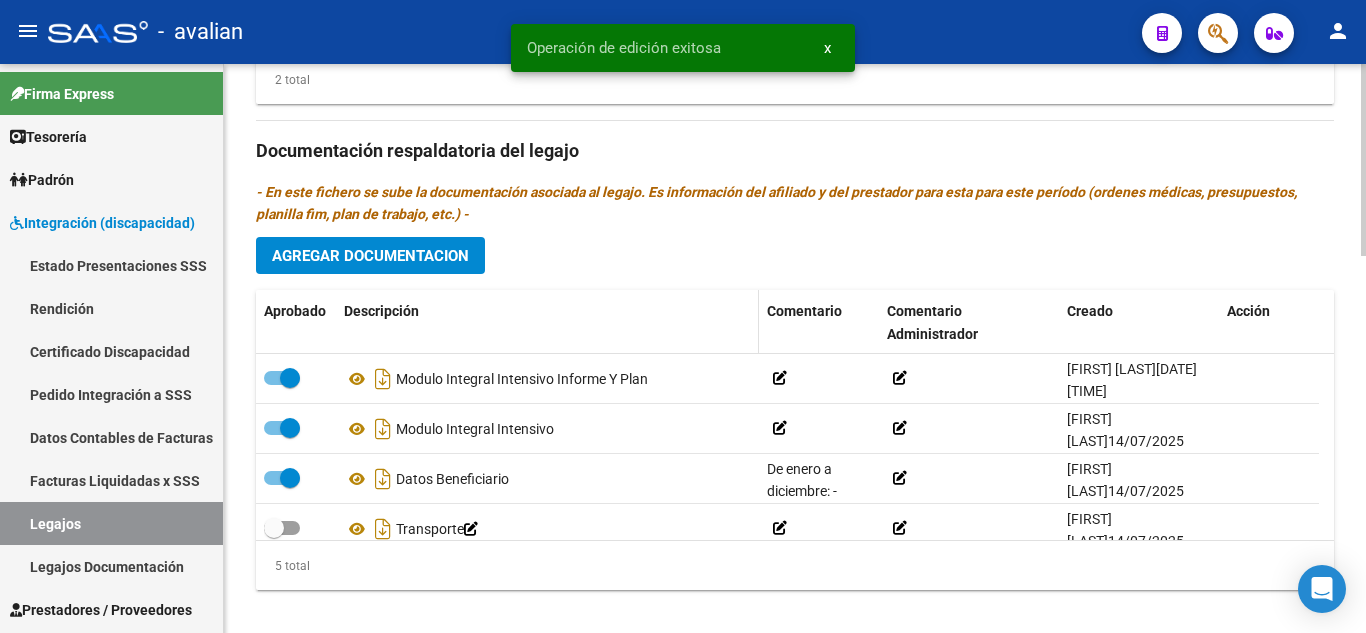 scroll, scrollTop: 1100, scrollLeft: 0, axis: vertical 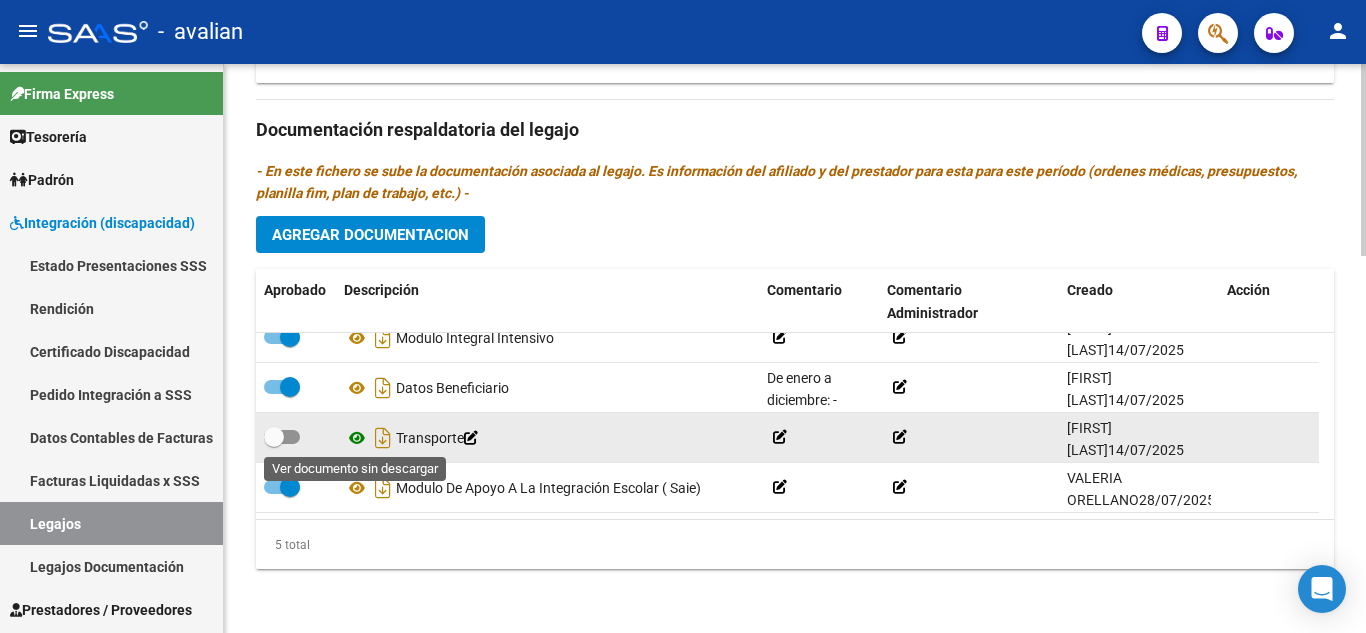 click 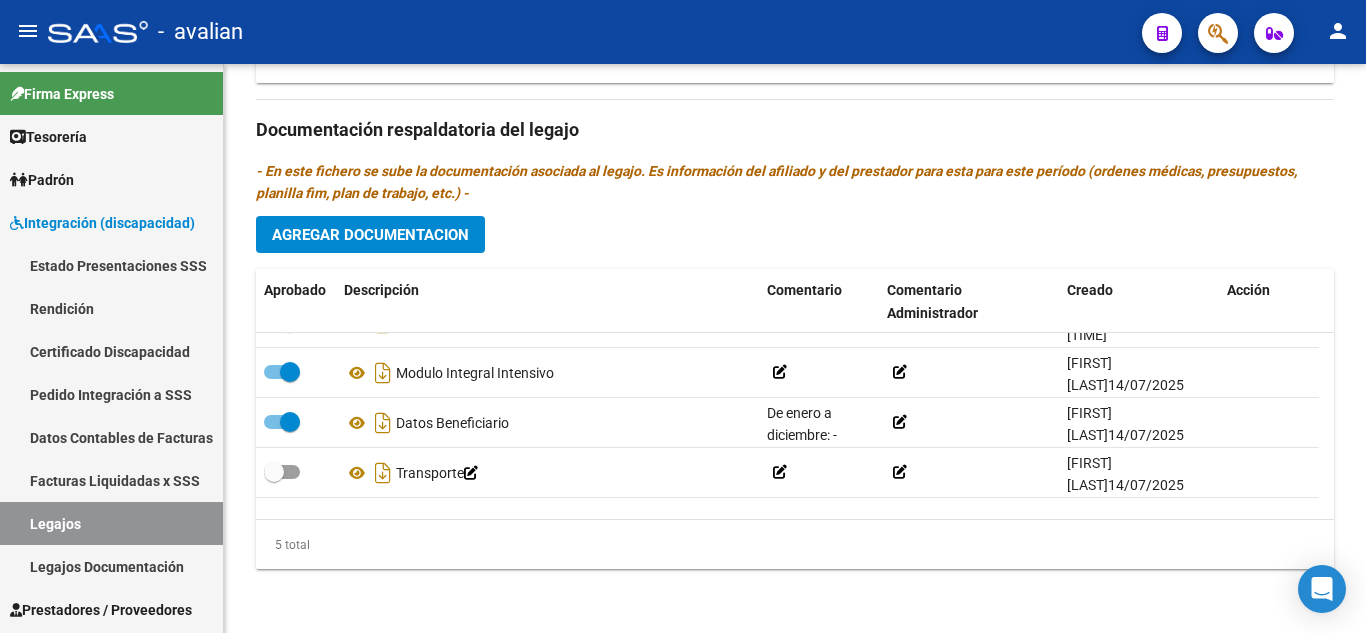 scroll, scrollTop: 0, scrollLeft: 0, axis: both 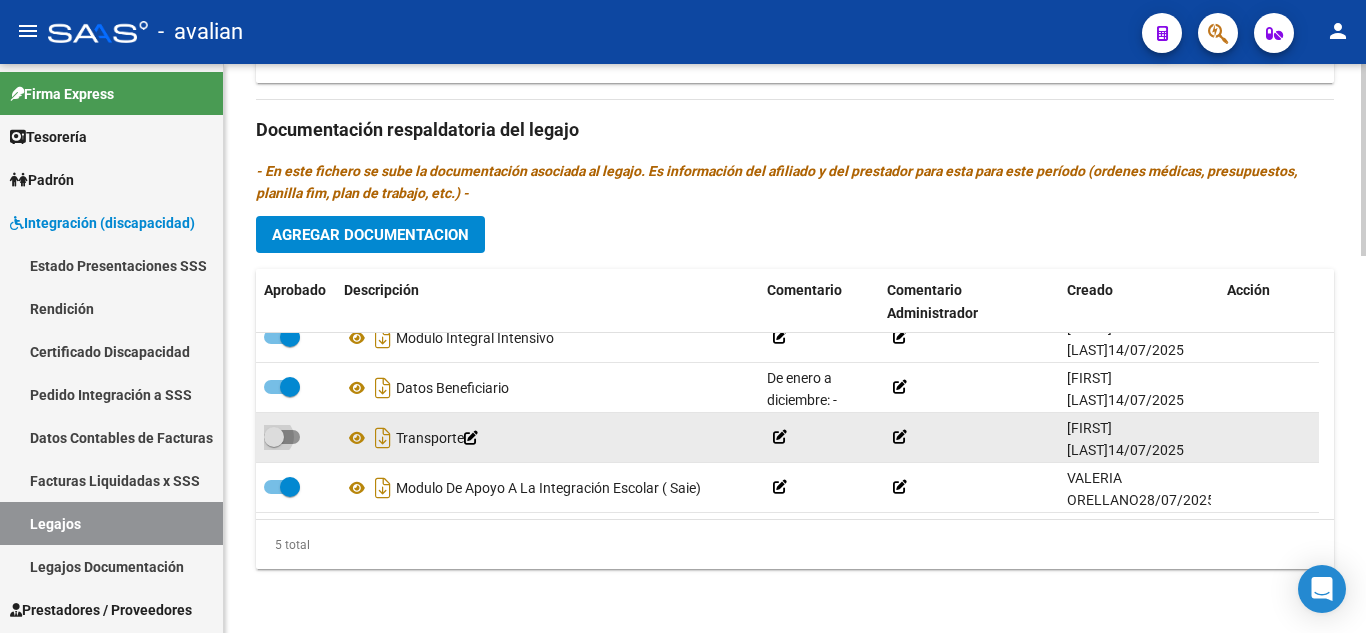 click at bounding box center [282, 437] 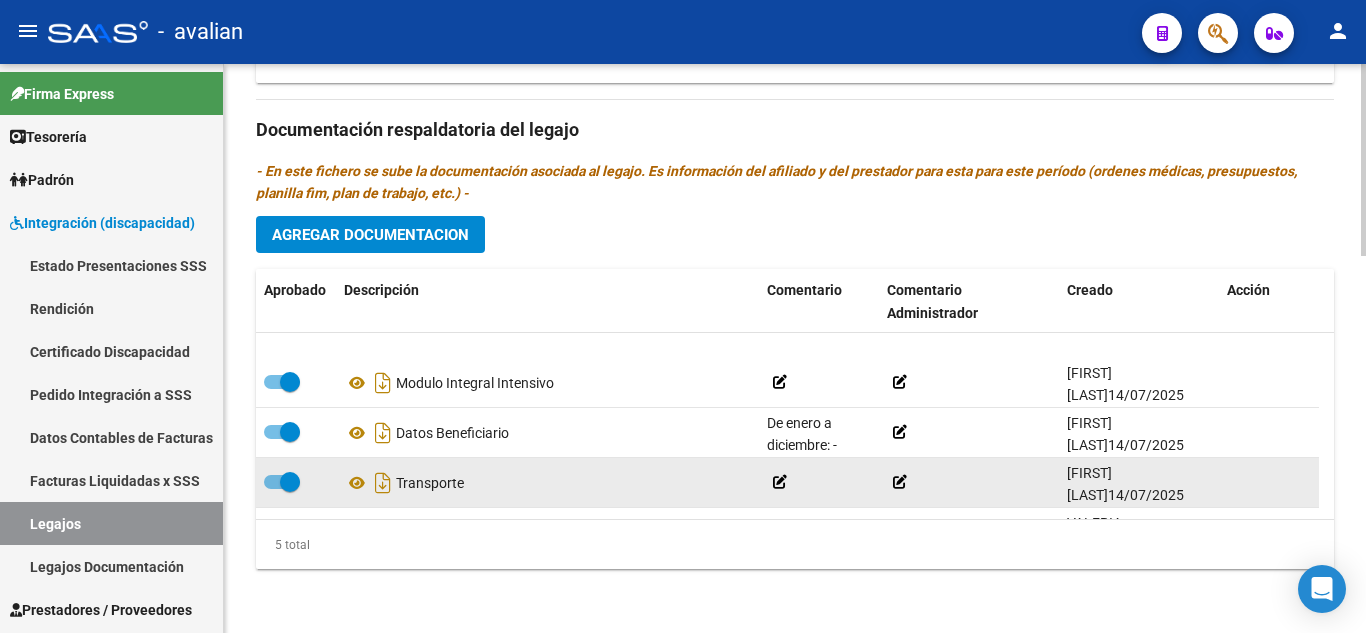 scroll, scrollTop: 0, scrollLeft: 0, axis: both 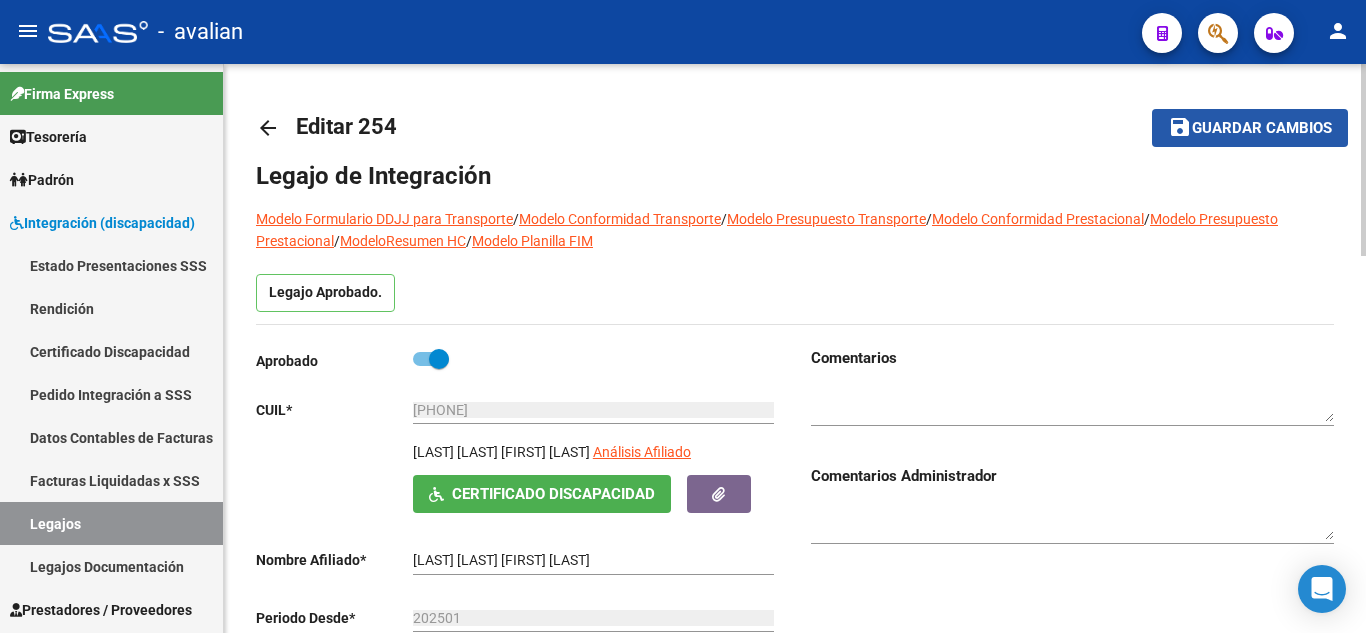 click on "Guardar cambios" 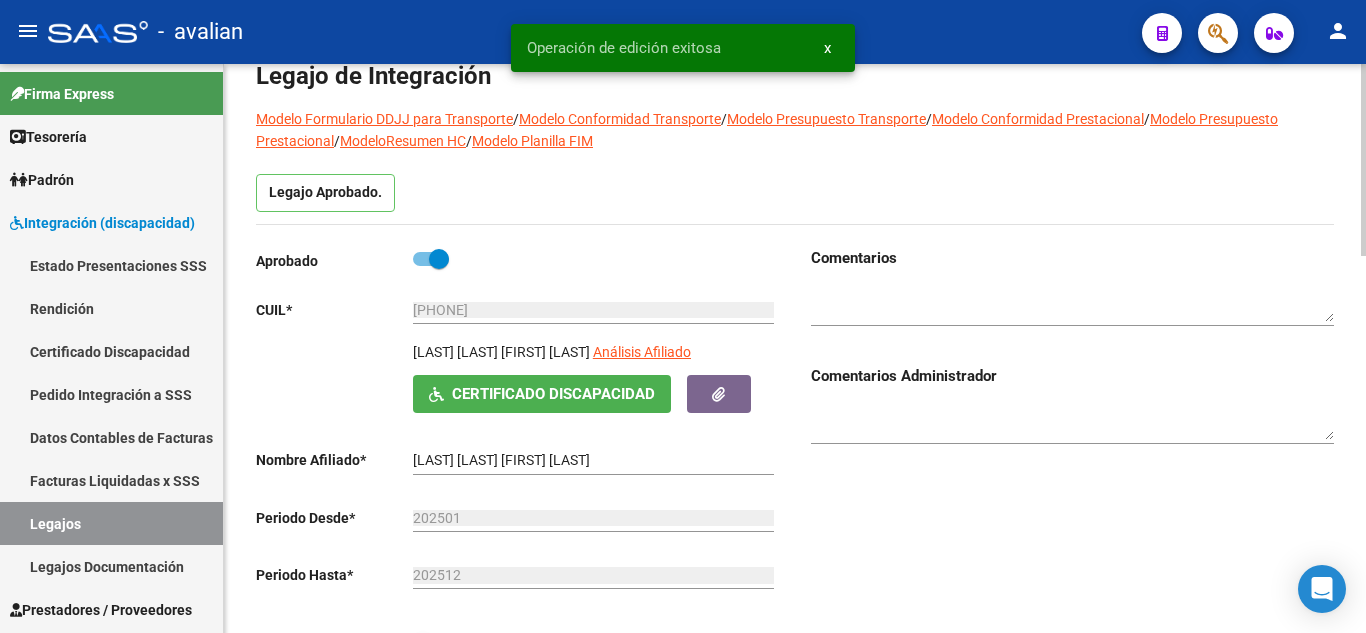 scroll, scrollTop: 0, scrollLeft: 0, axis: both 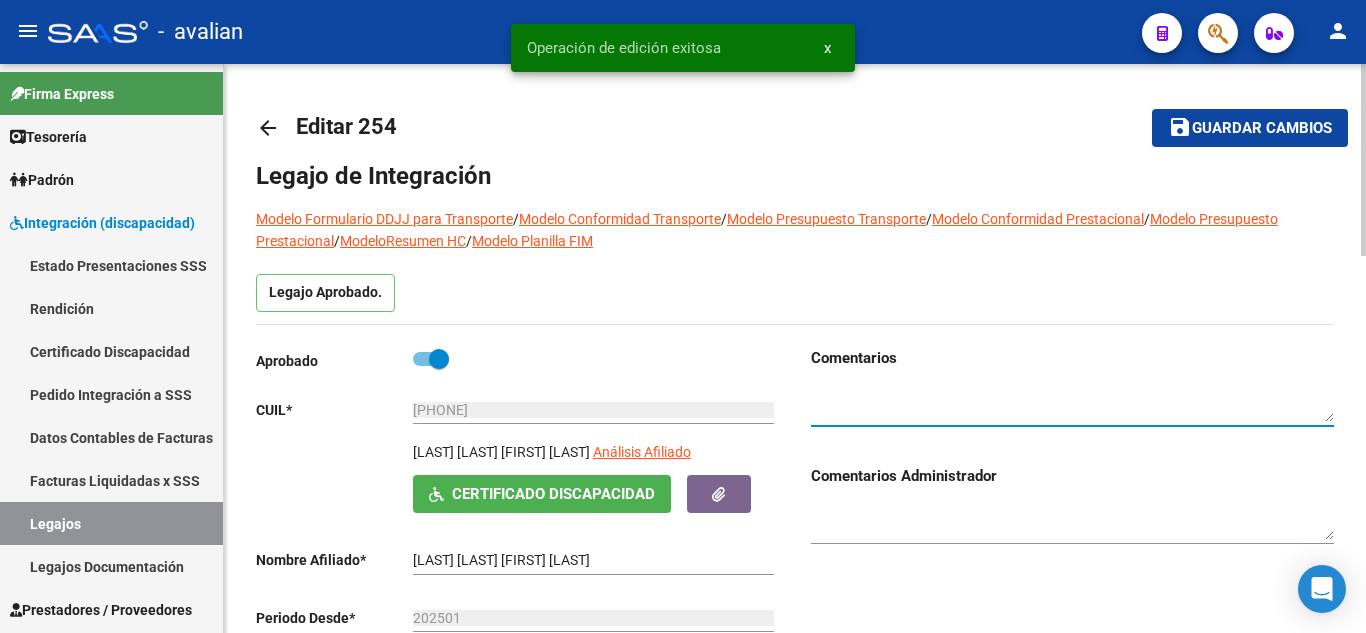 click at bounding box center (1072, 404) 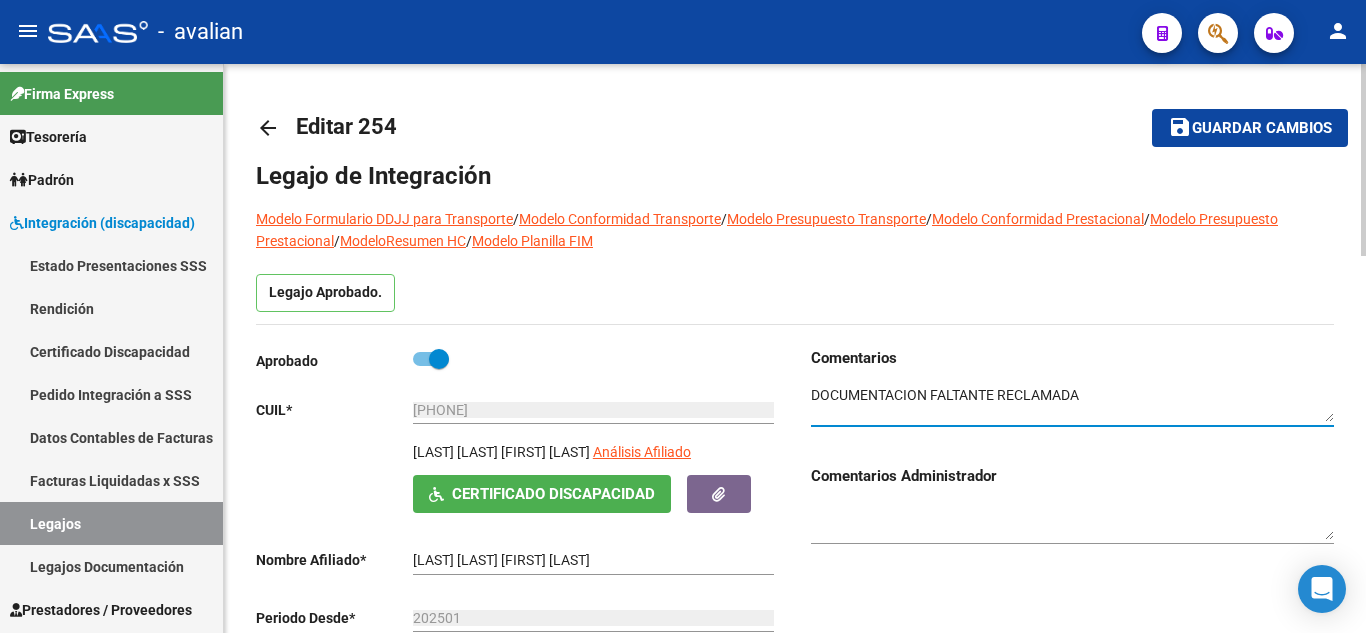 paste on "Senderos del sol enviar habilitación" 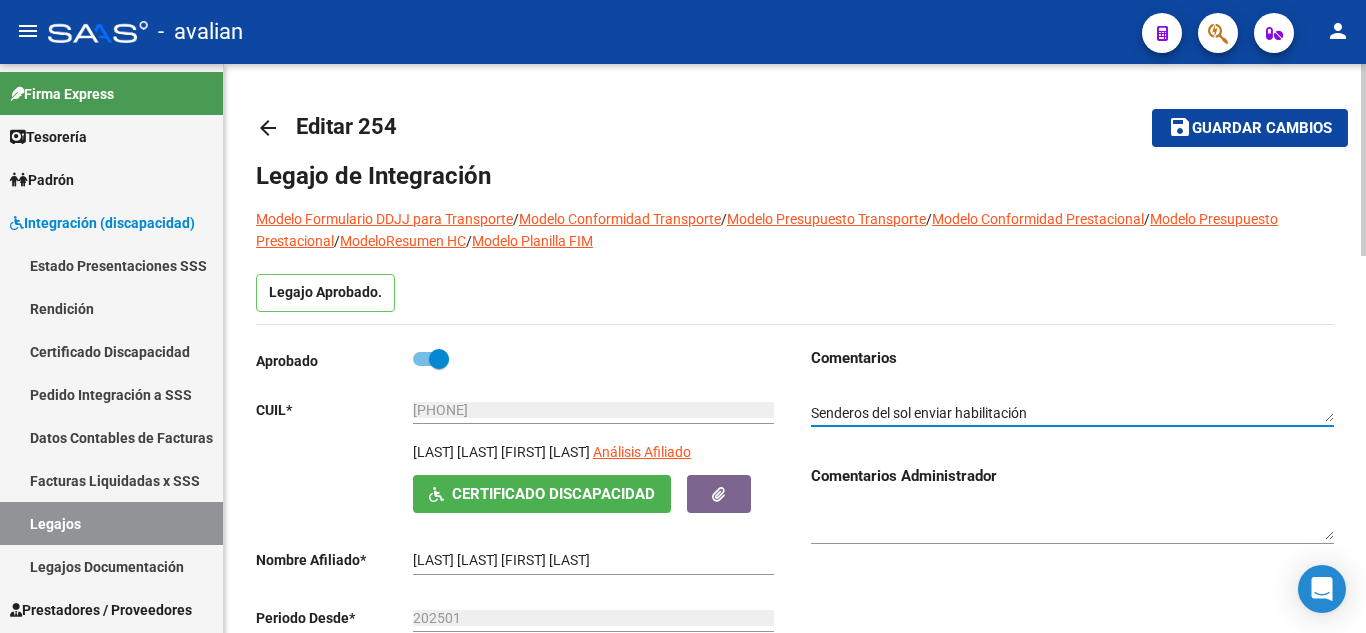 scroll, scrollTop: 31, scrollLeft: 0, axis: vertical 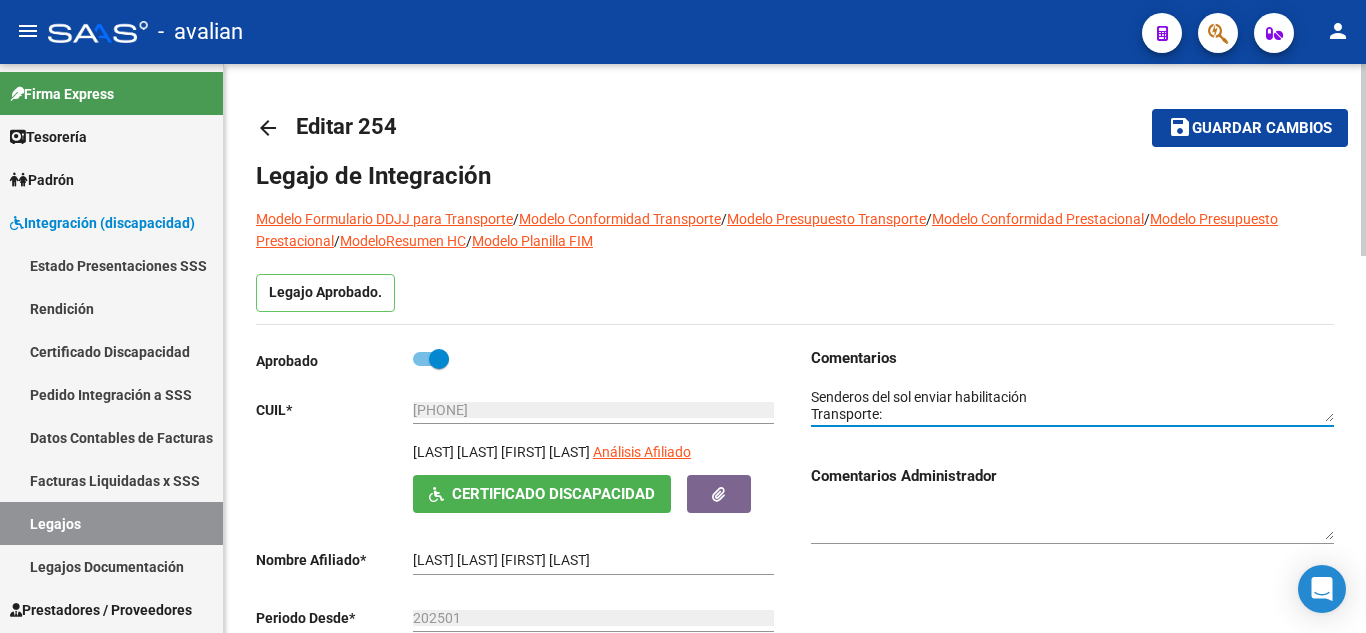 paste on "plano detalle google maps recorridos Seguro vence 15/8 Habilitacion" 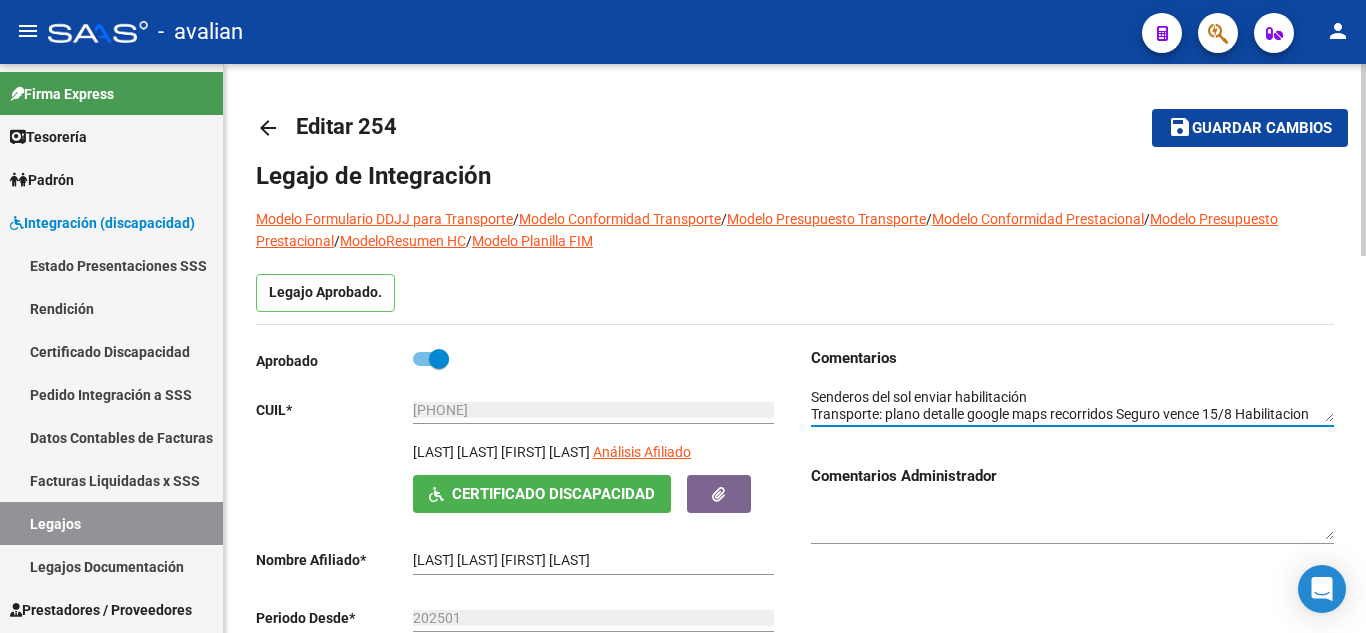 click at bounding box center [1072, 404] 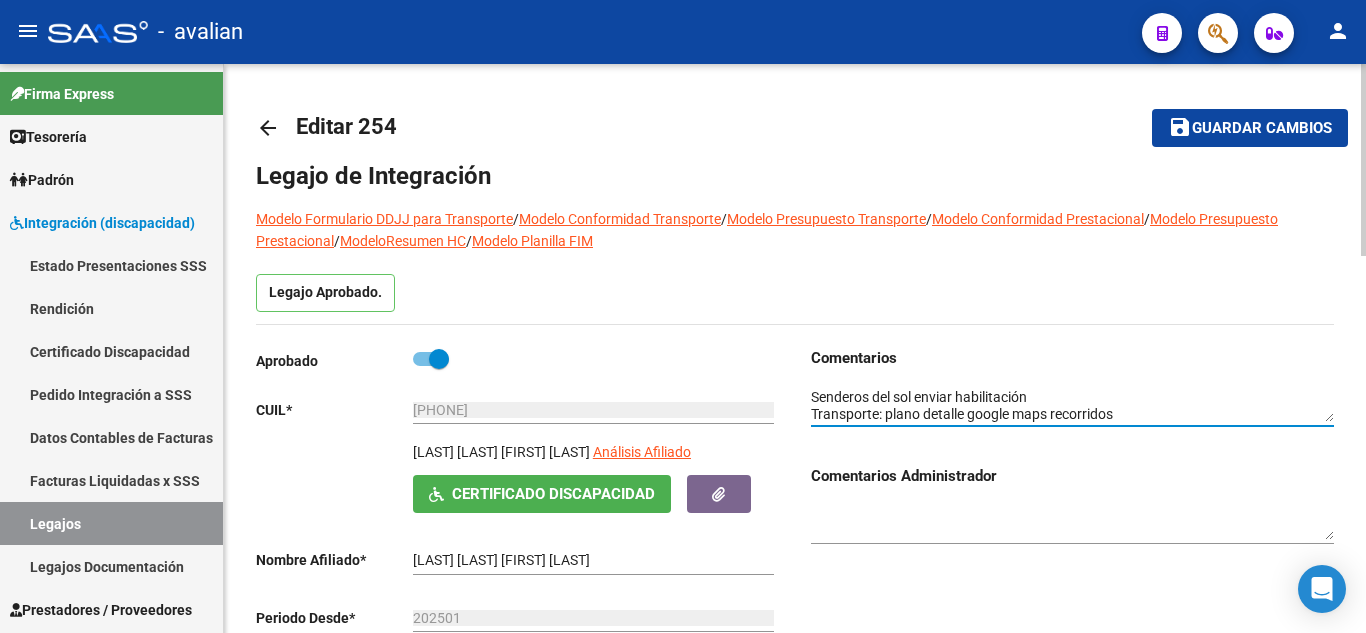 scroll, scrollTop: 48, scrollLeft: 0, axis: vertical 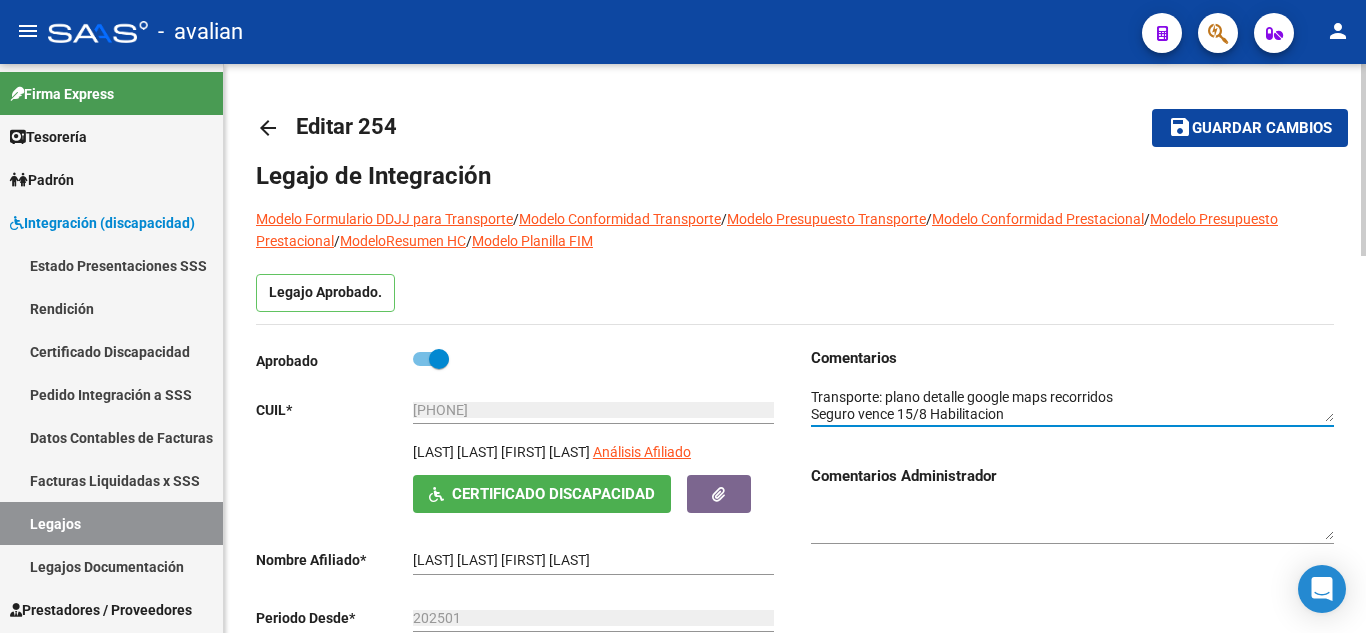 click at bounding box center [1072, 404] 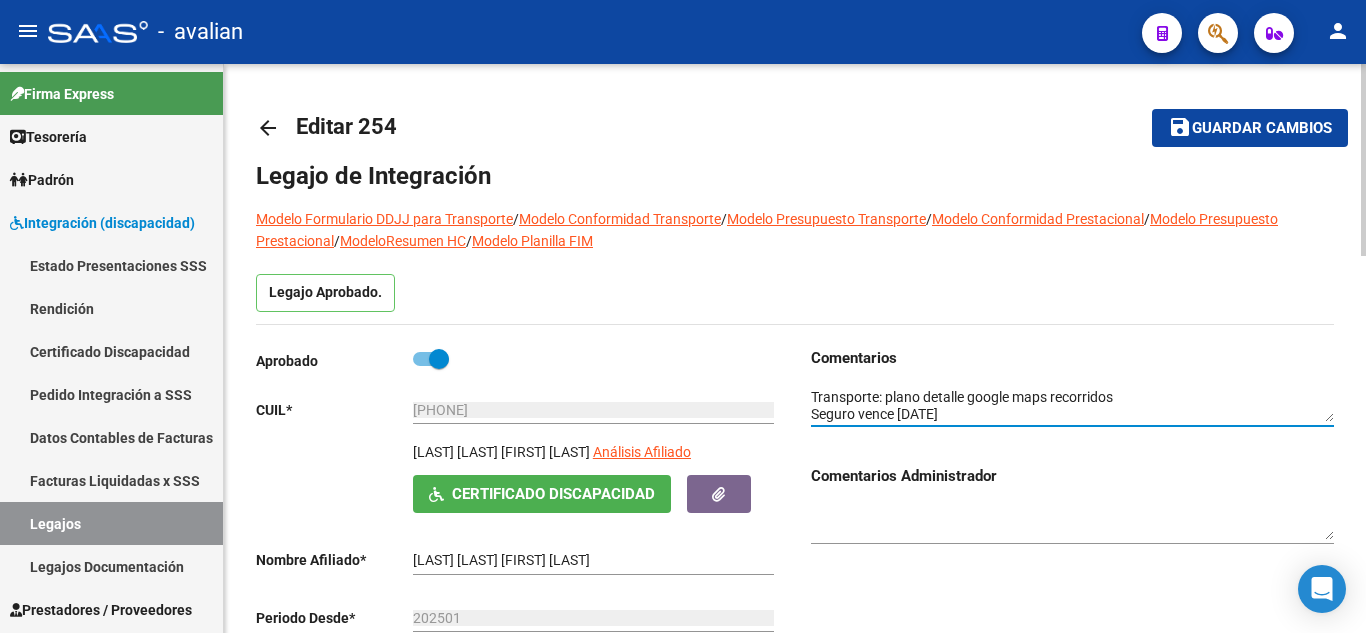 scroll, scrollTop: 65, scrollLeft: 0, axis: vertical 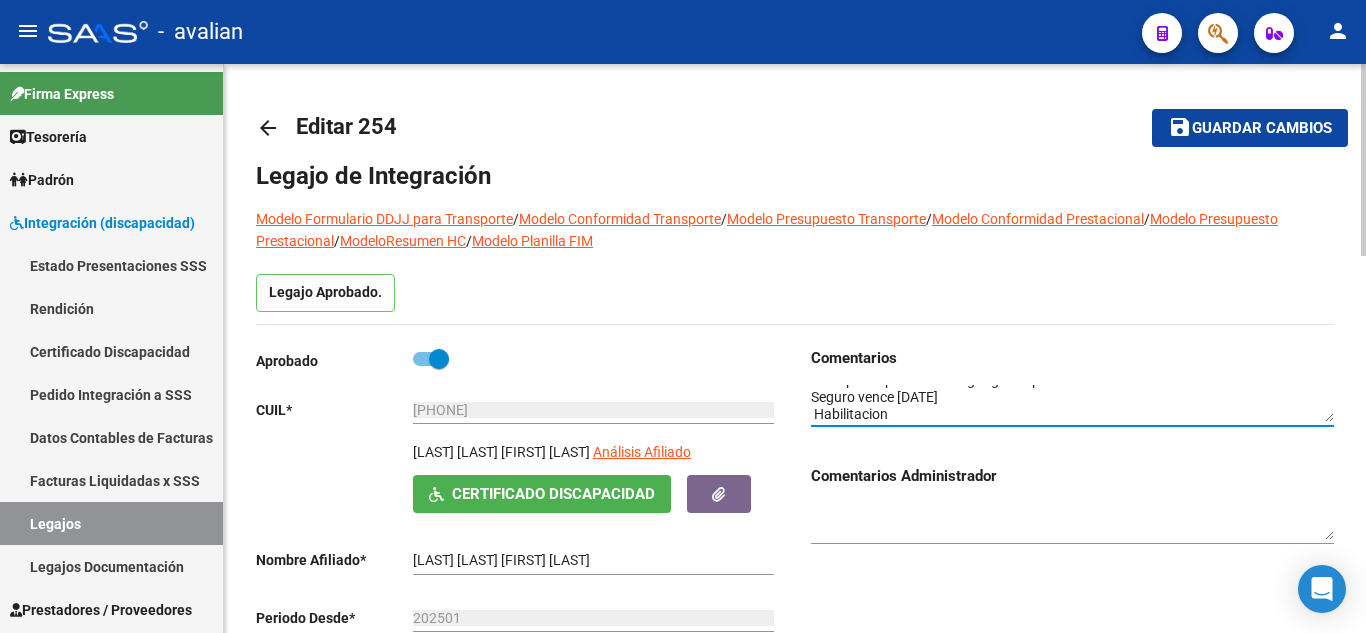 type on "DOCUMENTACION FALTANTE RECLAMADA
Senderos del sol enviar habilitación
Transporte: plano detalle google maps recorridos
Seguro vence [DATE]
Habilitacion" 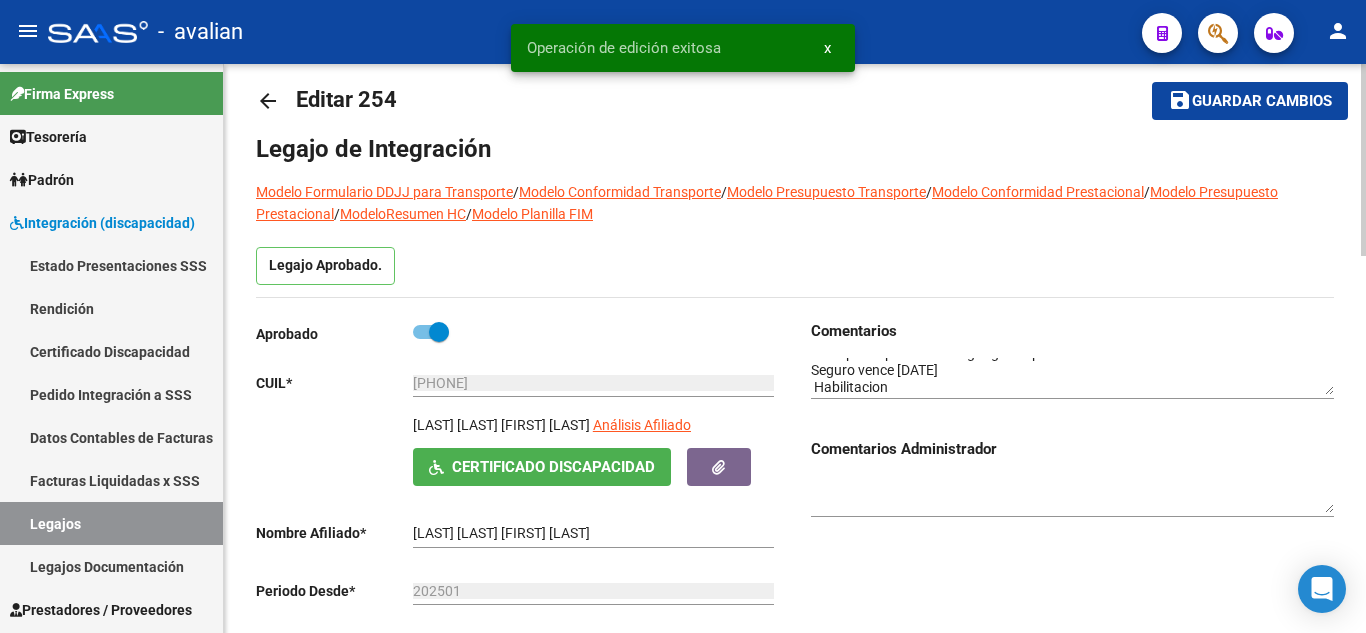 scroll, scrollTop: 0, scrollLeft: 0, axis: both 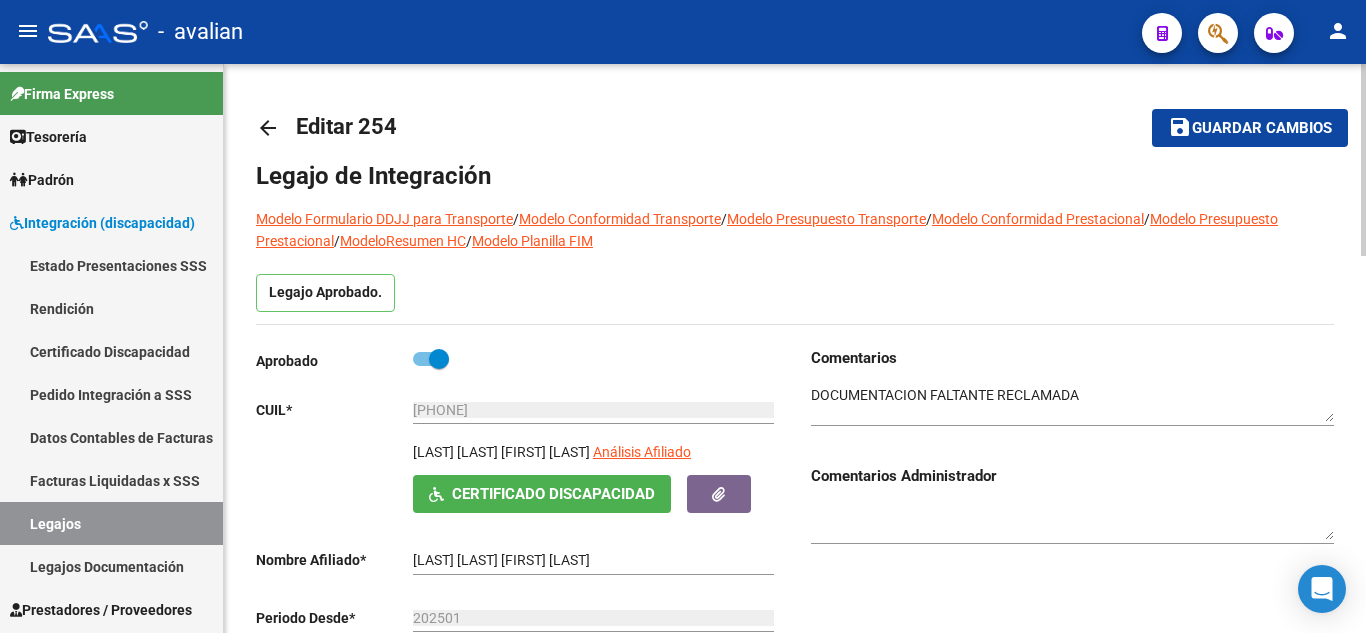 click on "Guardar cambios" 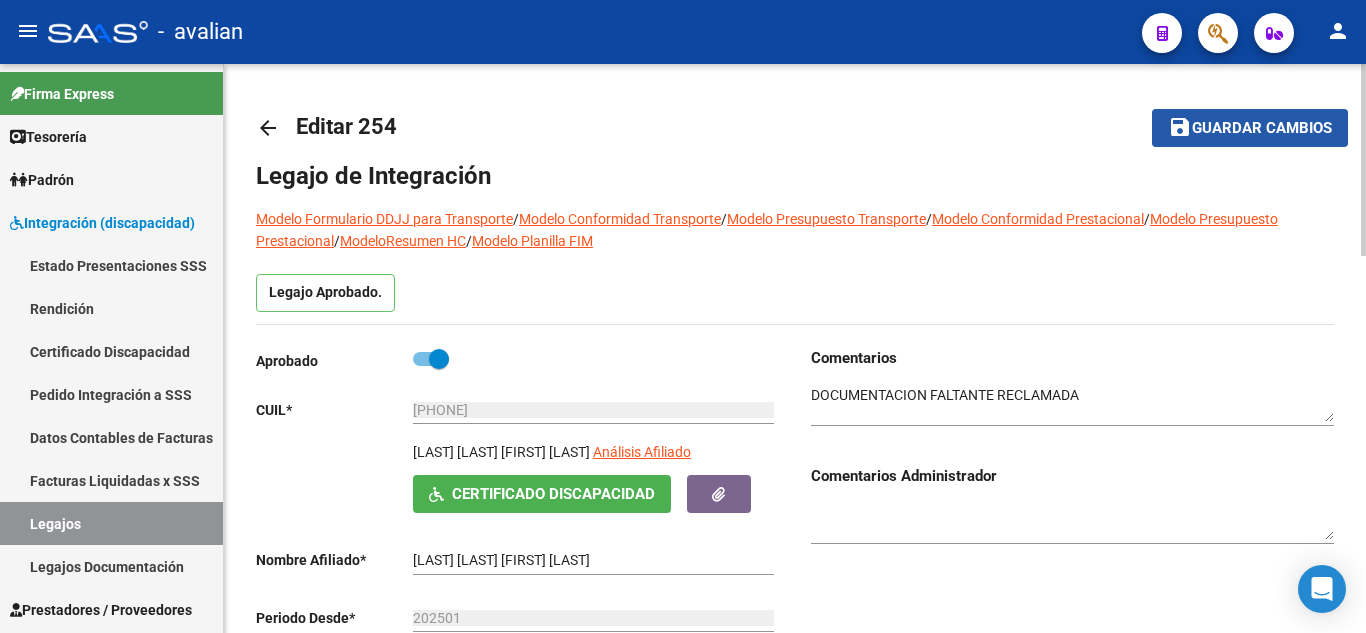 click on "Guardar cambios" 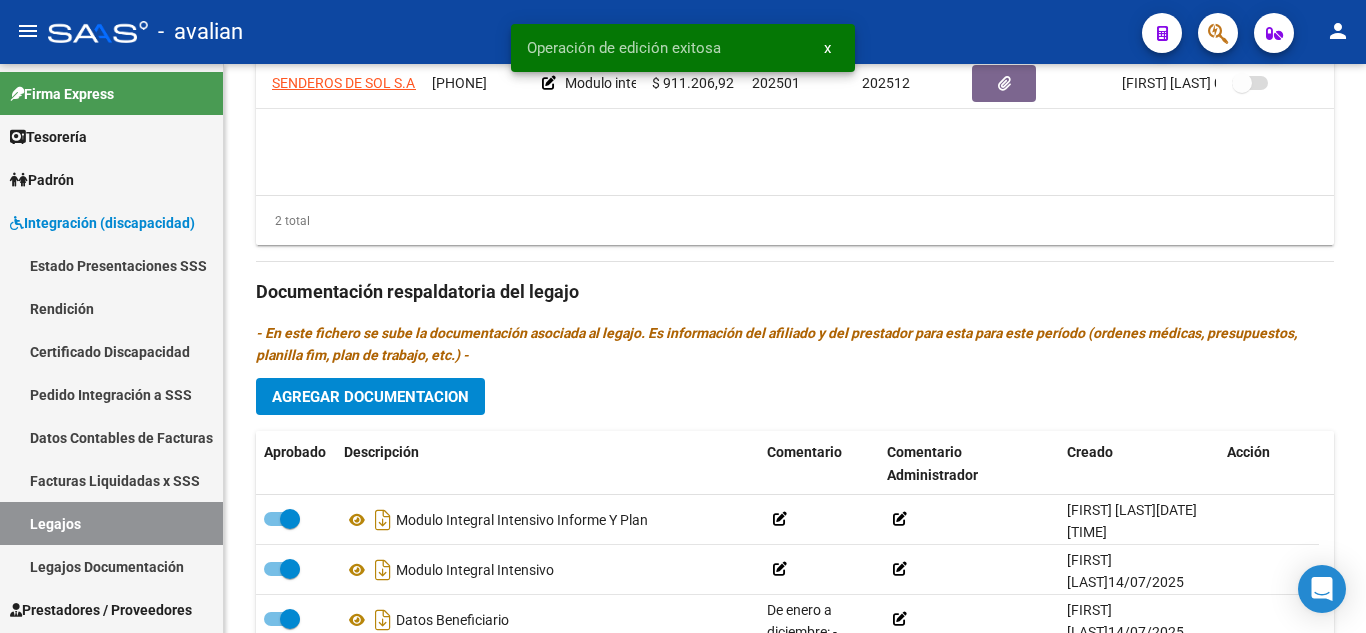 scroll, scrollTop: 1100, scrollLeft: 0, axis: vertical 